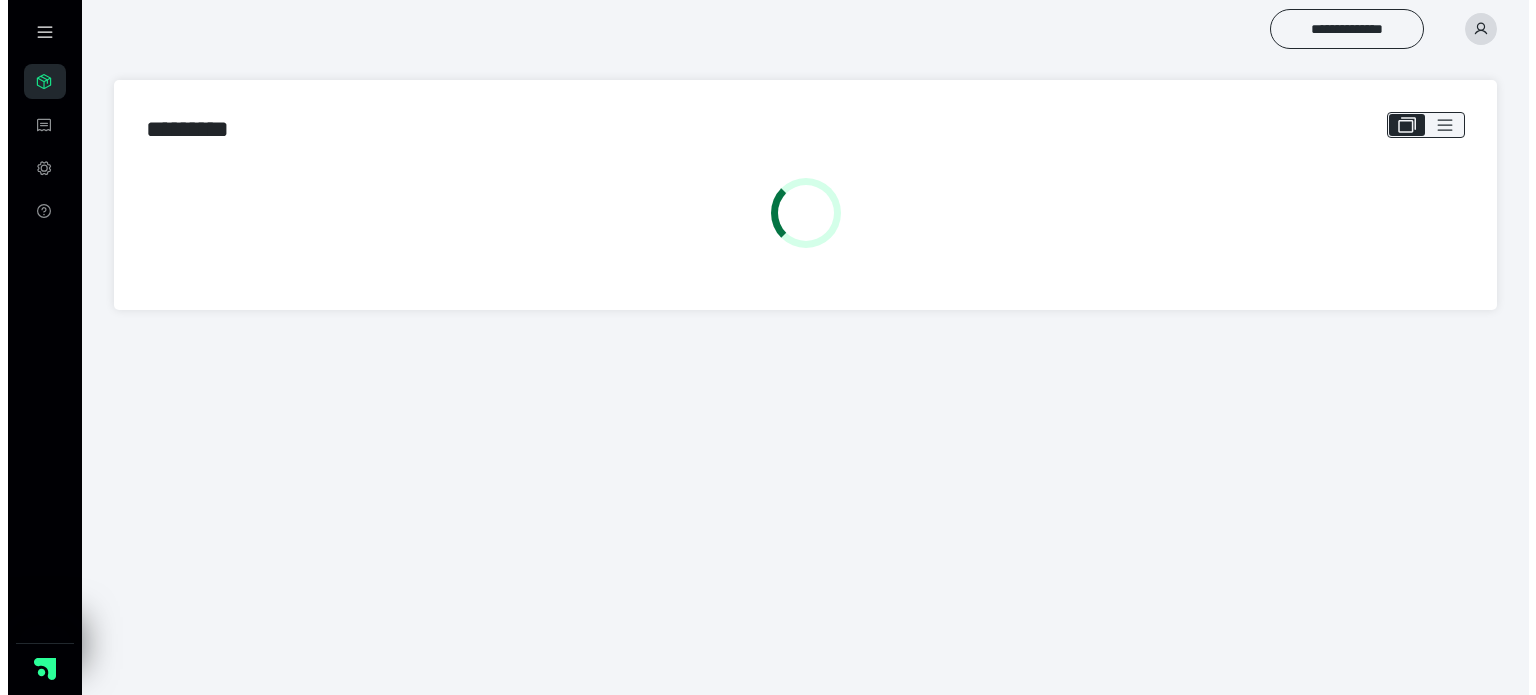 scroll, scrollTop: 0, scrollLeft: 0, axis: both 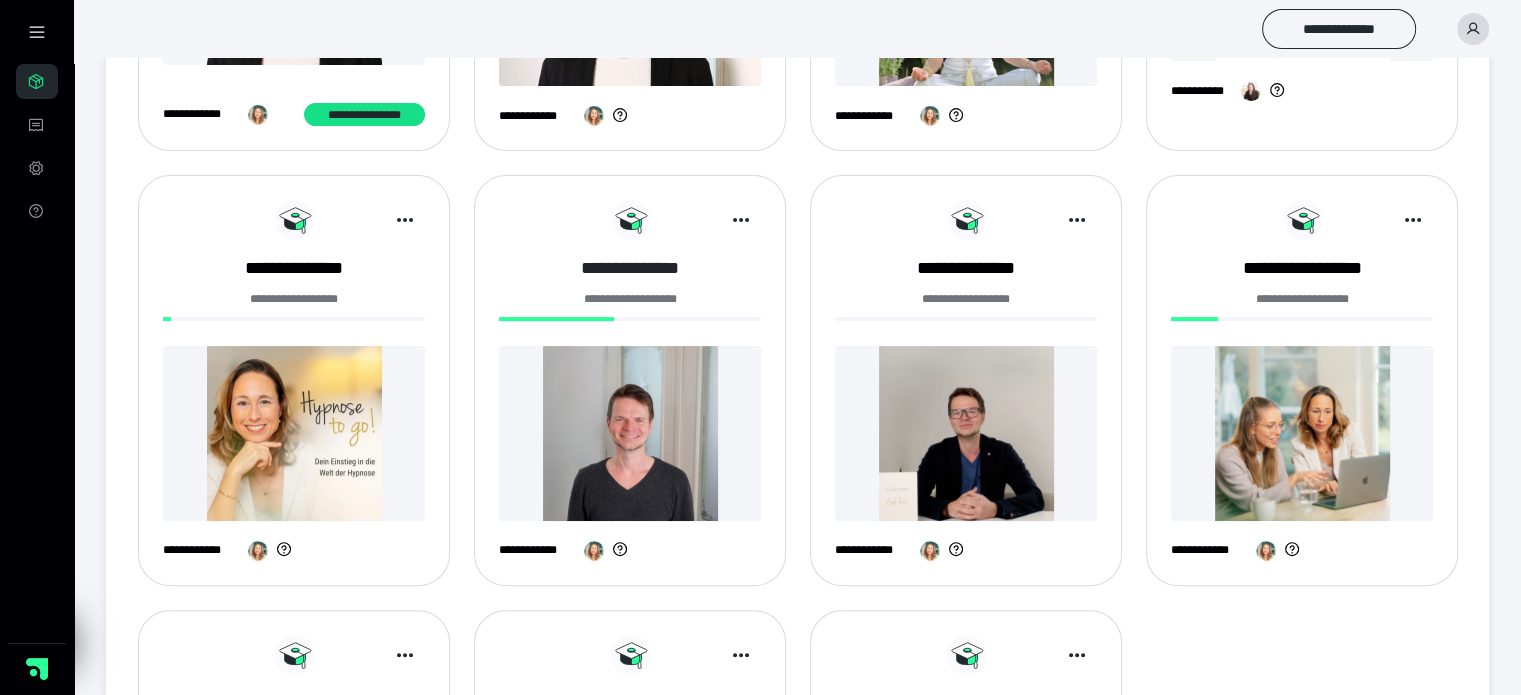 click on "**********" at bounding box center (630, 268) 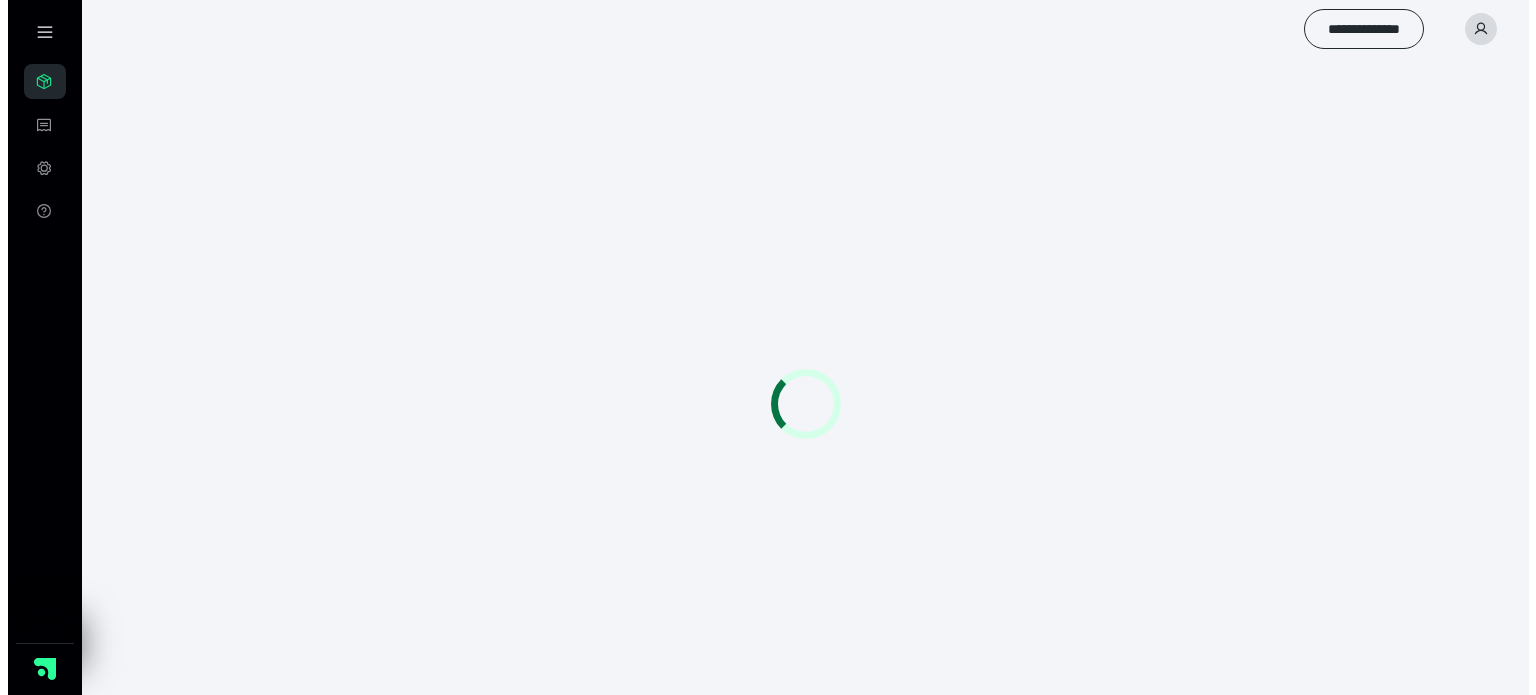 scroll, scrollTop: 0, scrollLeft: 0, axis: both 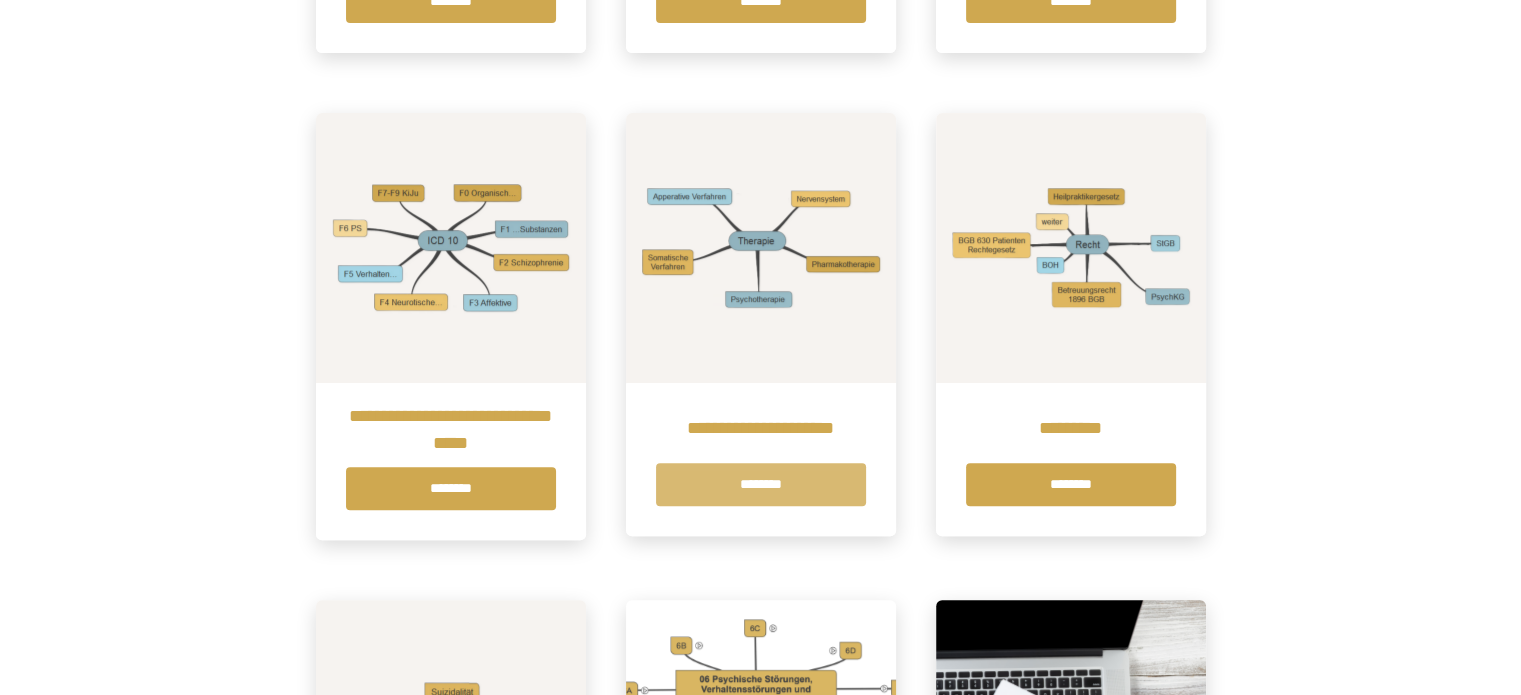 click on "********" at bounding box center [761, 484] 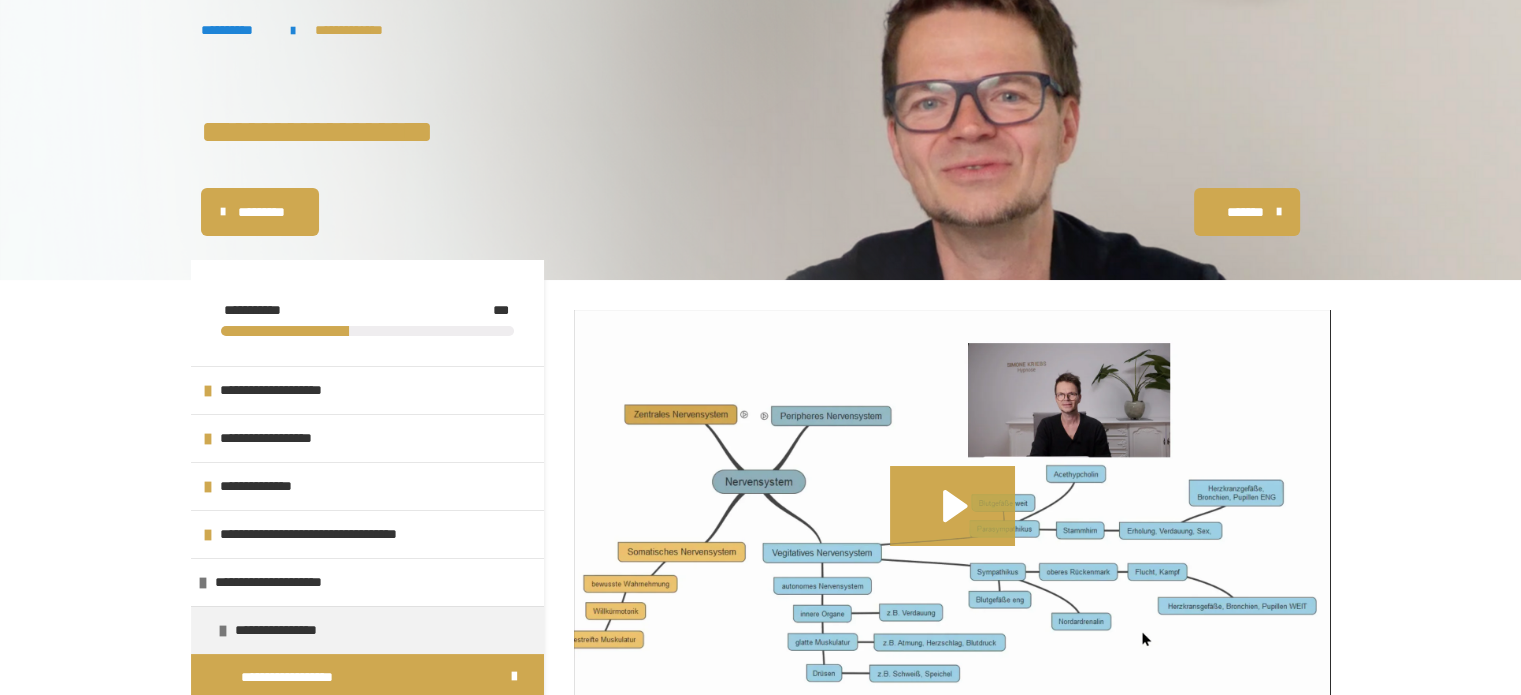 scroll, scrollTop: 369, scrollLeft: 0, axis: vertical 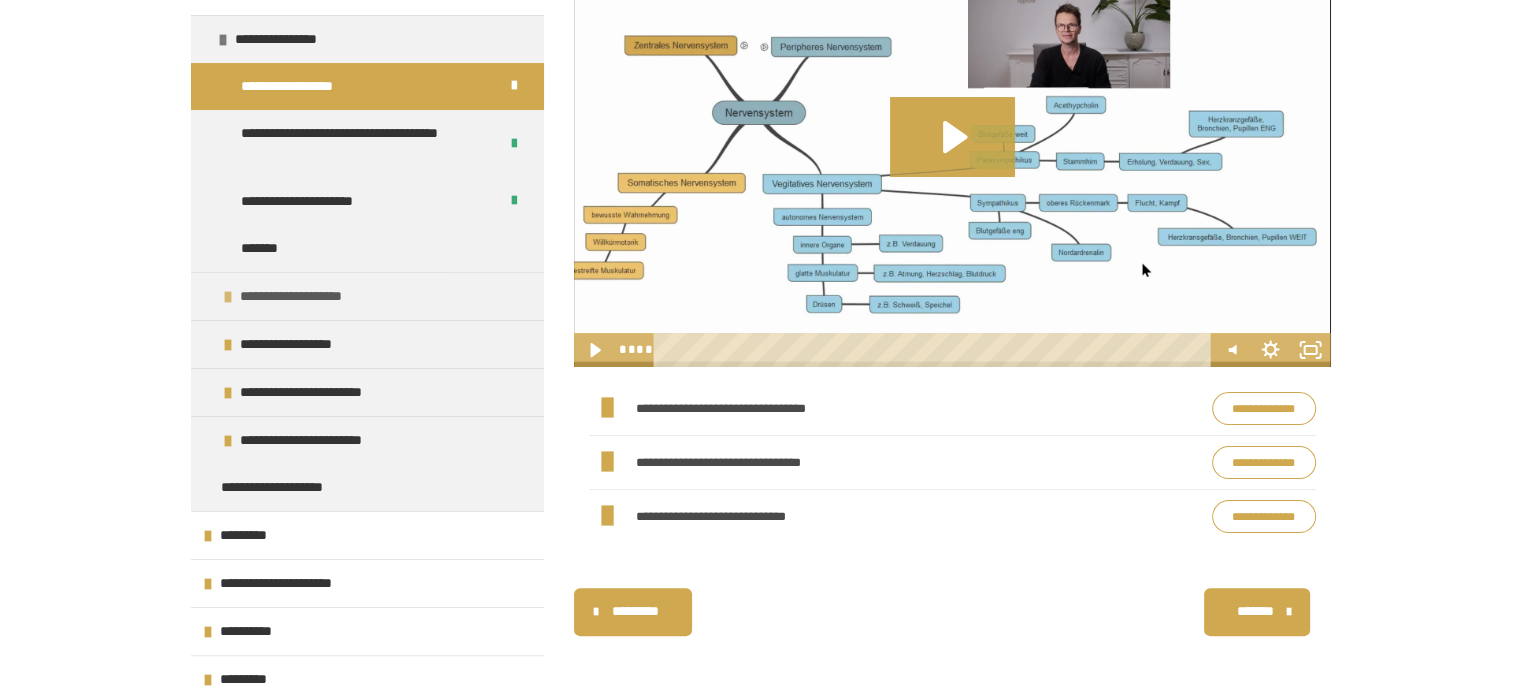 click on "**********" at bounding box center [308, 296] 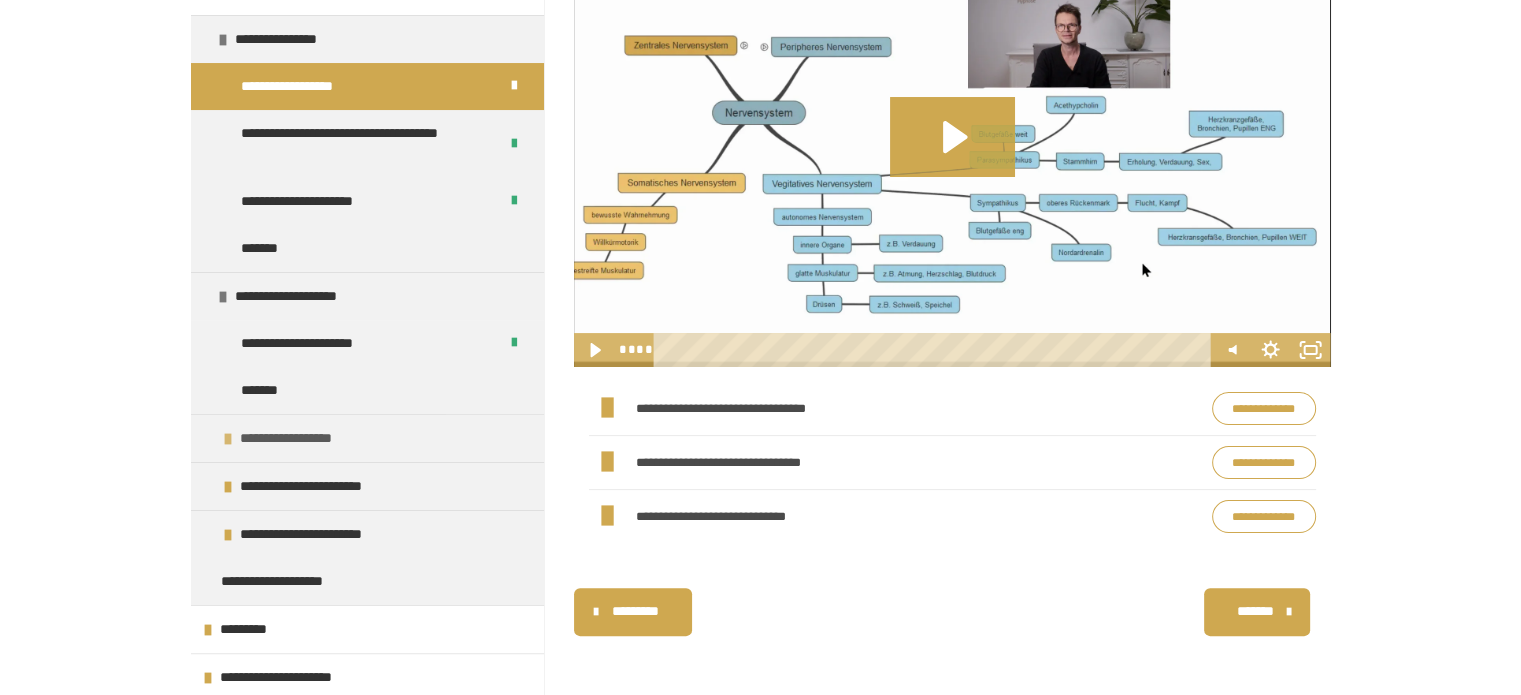 click on "**********" at bounding box center [299, 438] 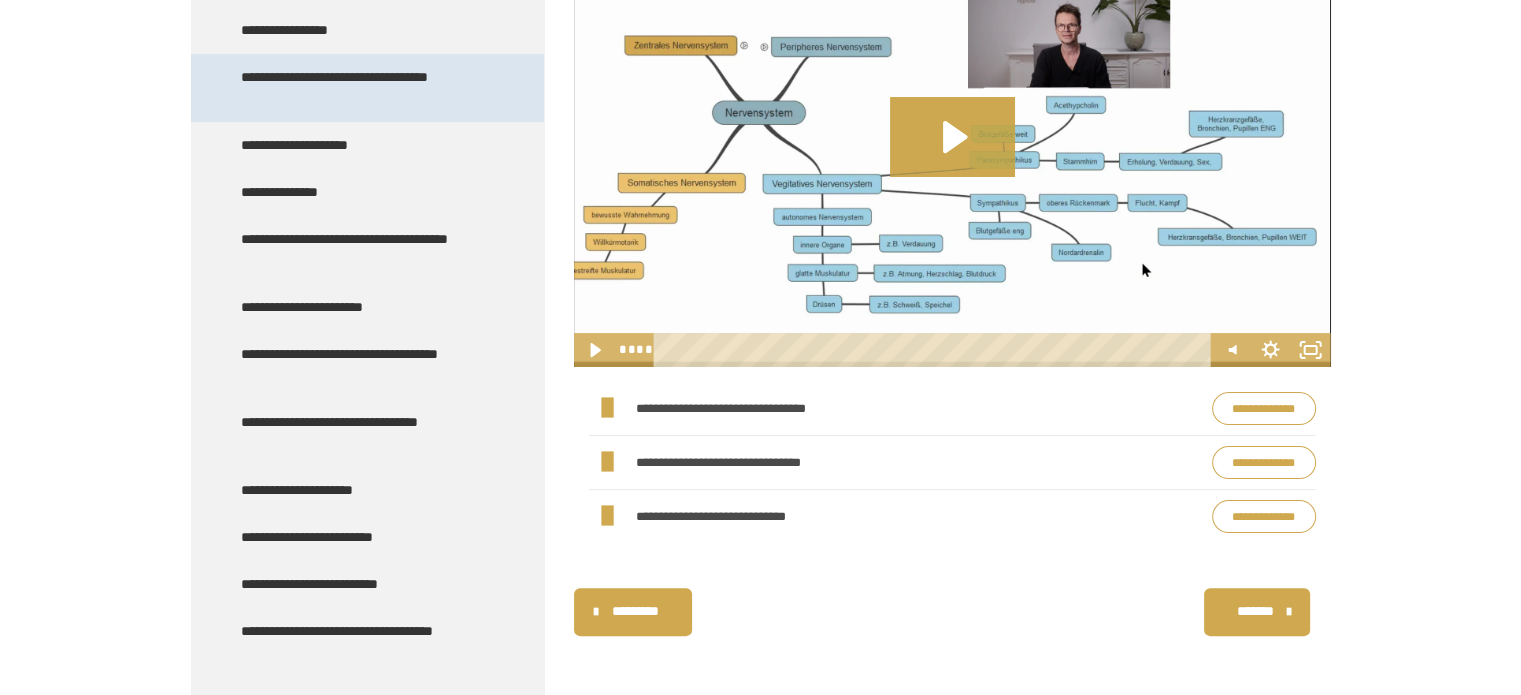 scroll, scrollTop: 1031, scrollLeft: 0, axis: vertical 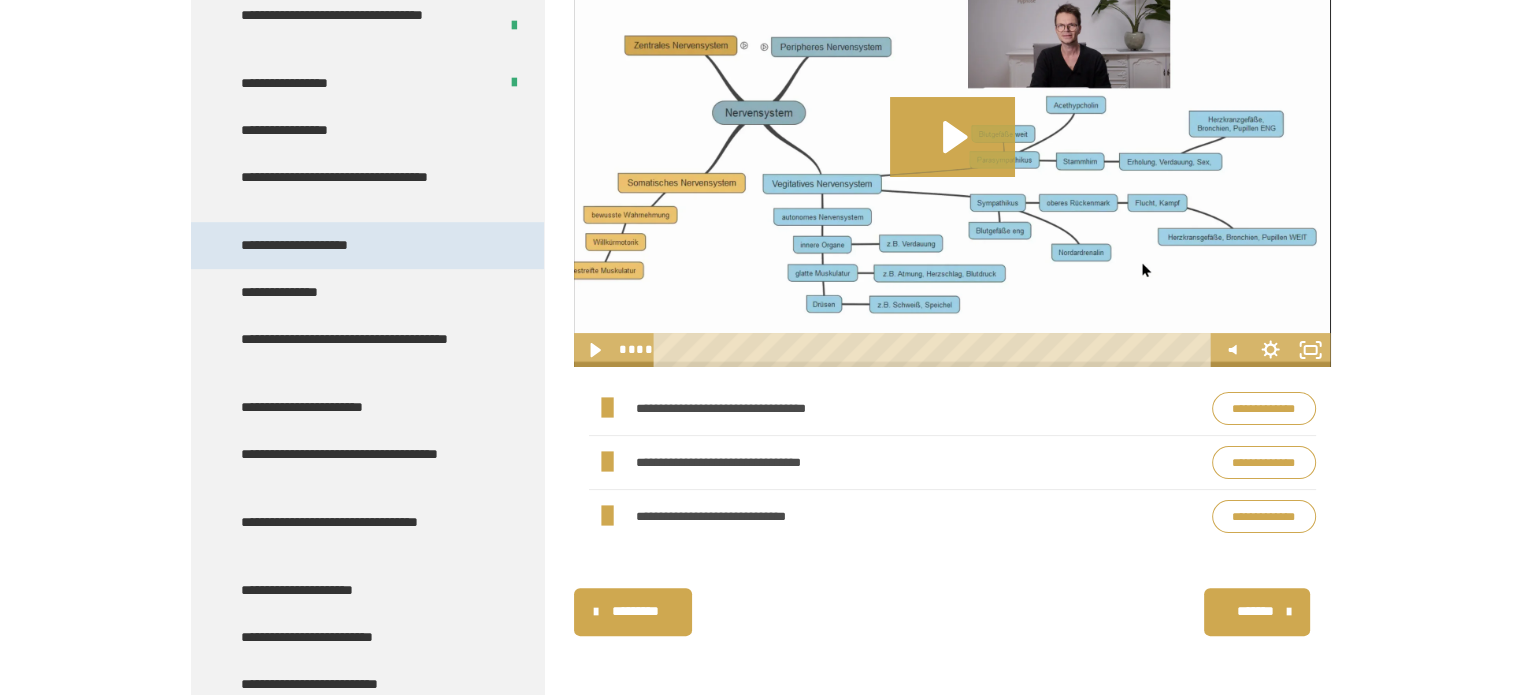 click on "**********" at bounding box center (317, 245) 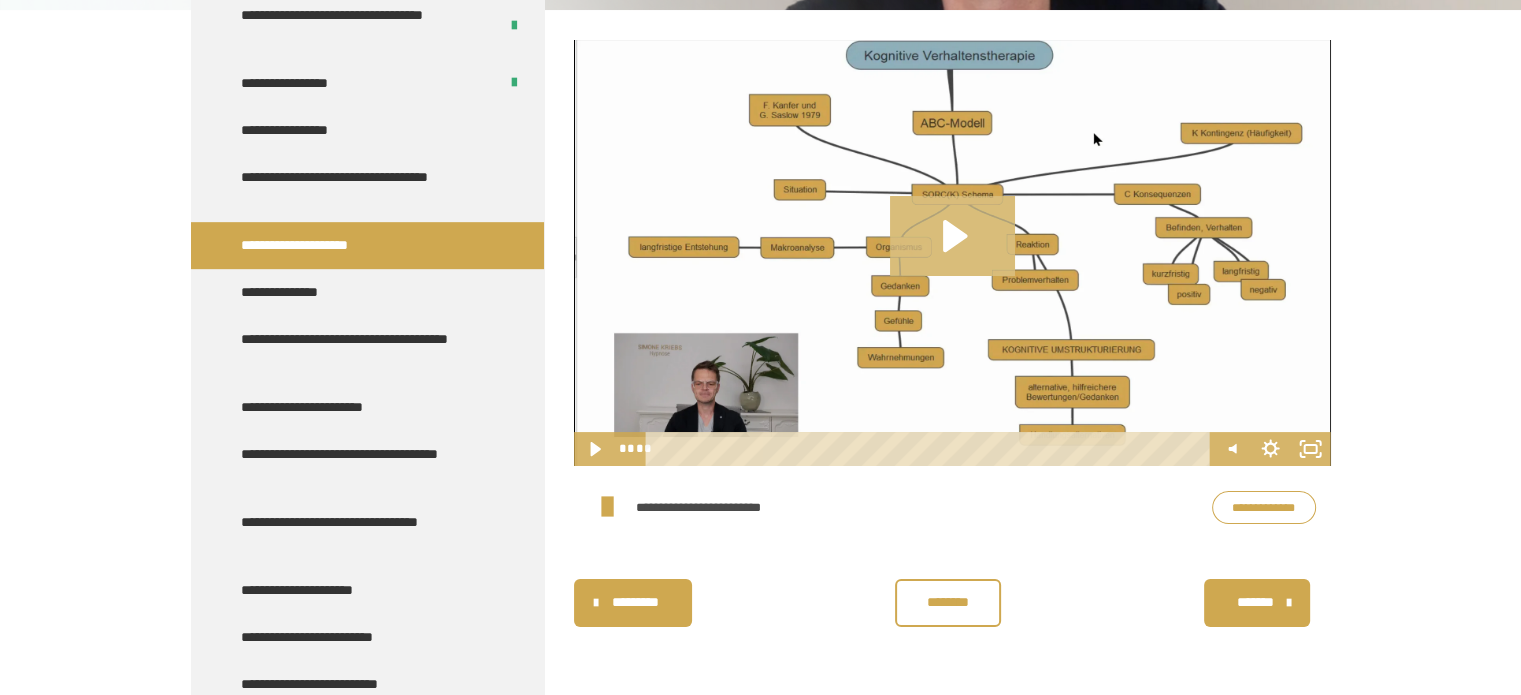 click 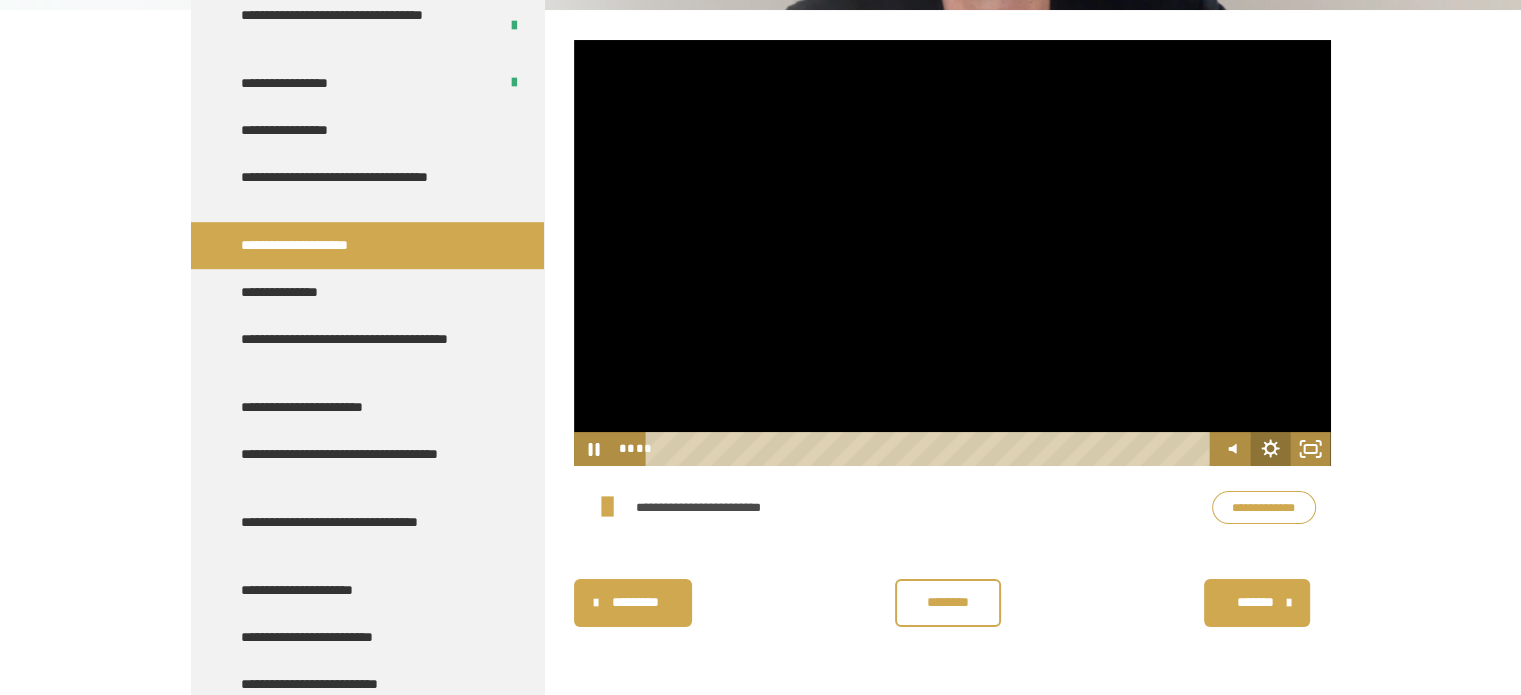 click 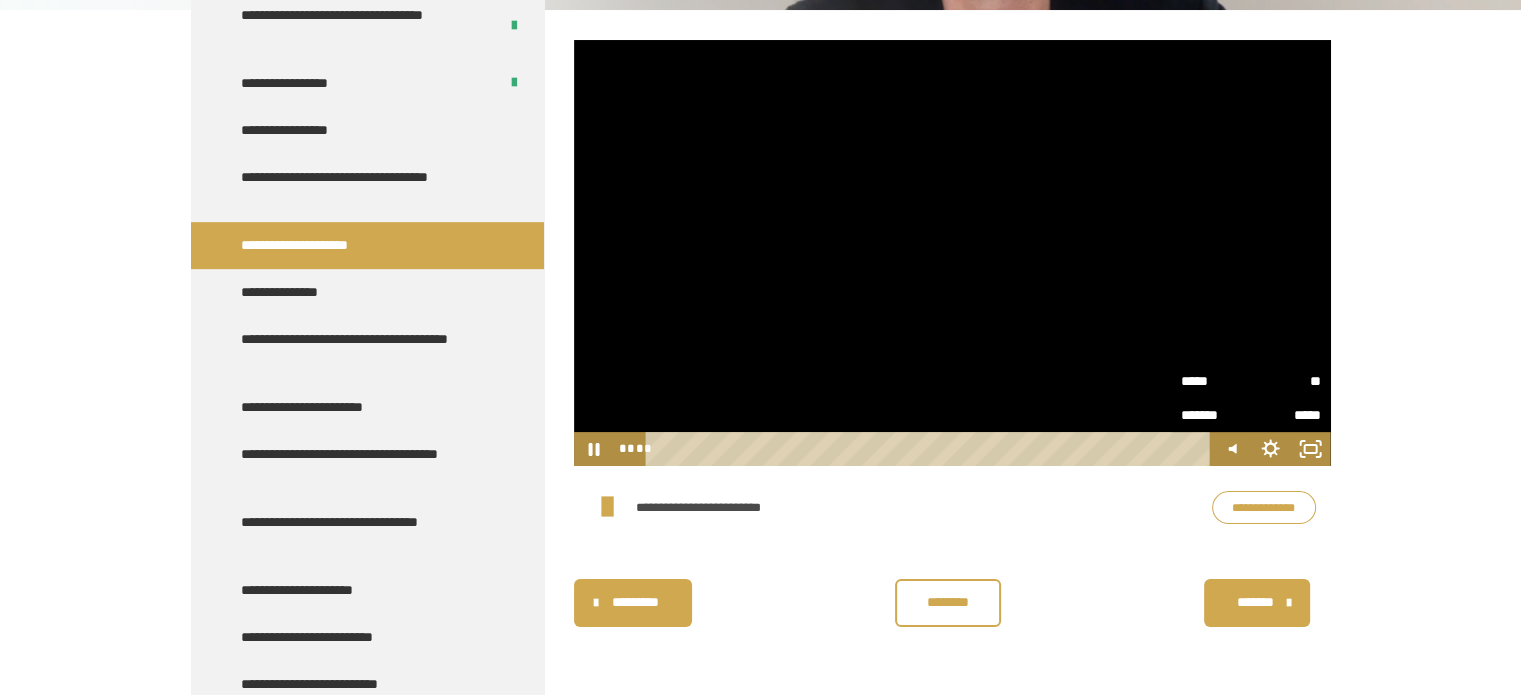 click on "*****" at bounding box center [1216, 377] 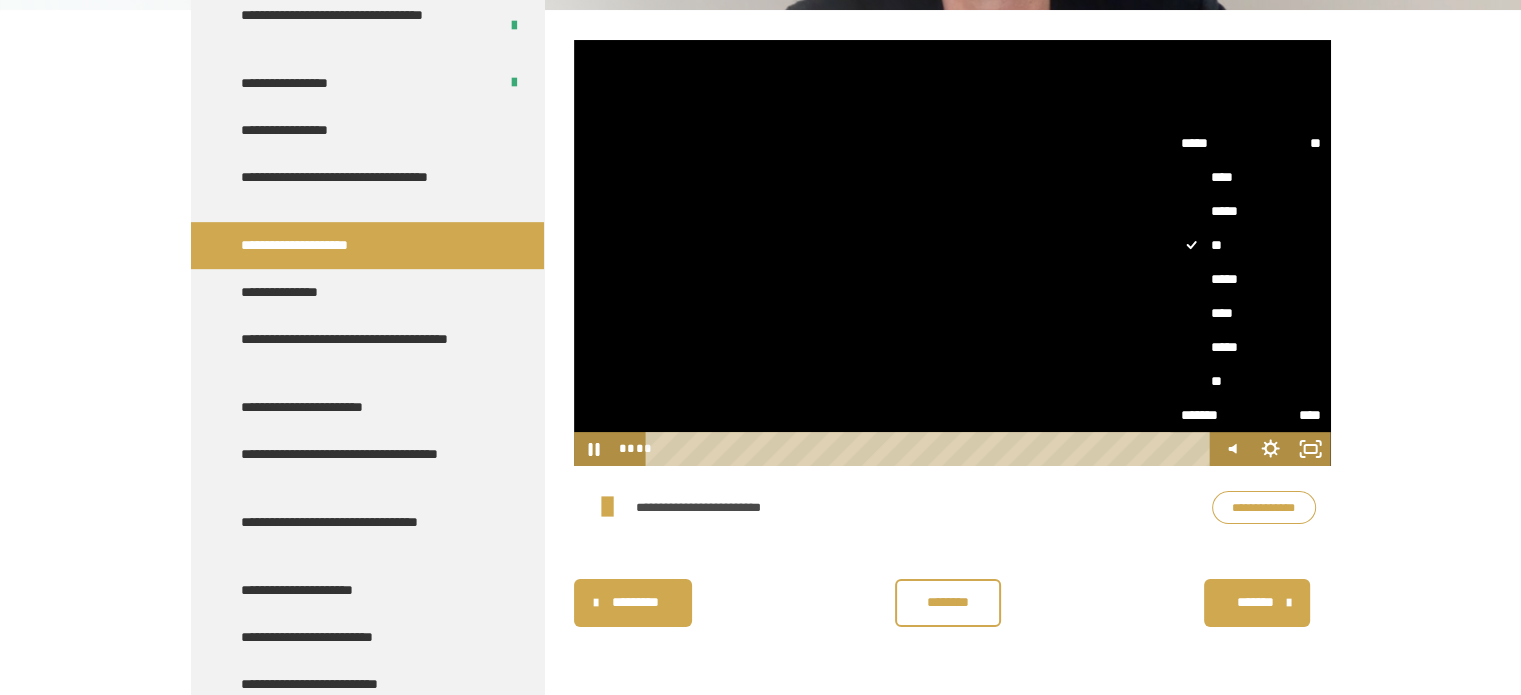 click on "****" at bounding box center [1251, 313] 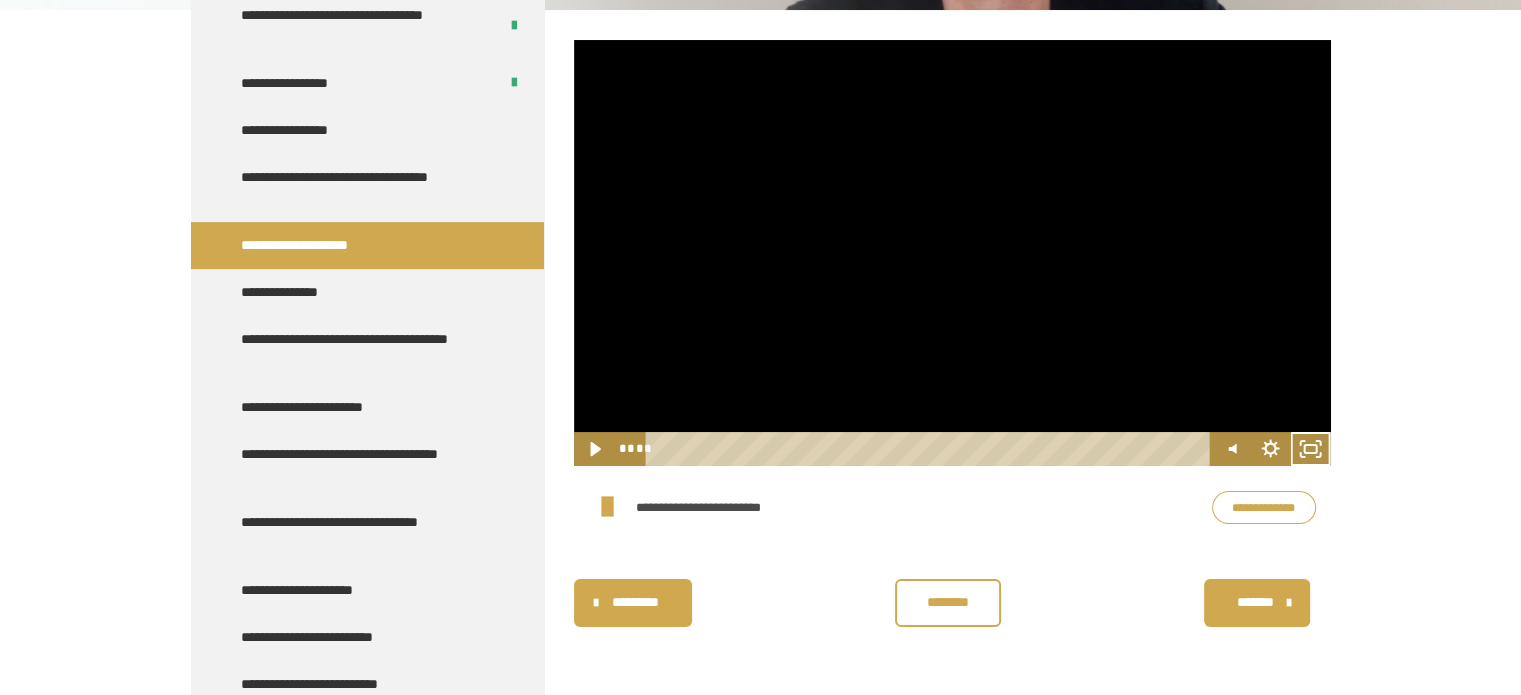 click on "********" at bounding box center [948, 602] 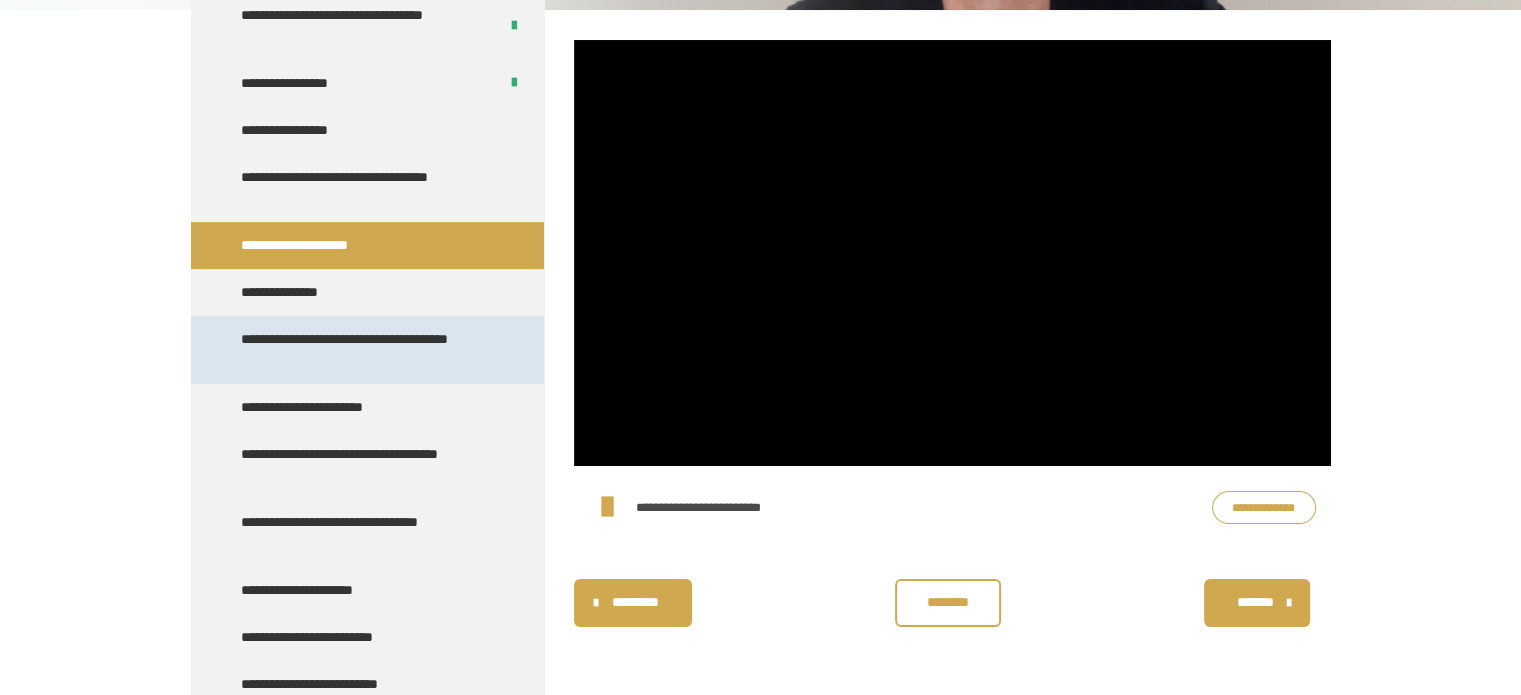 click on "**********" at bounding box center [362, 350] 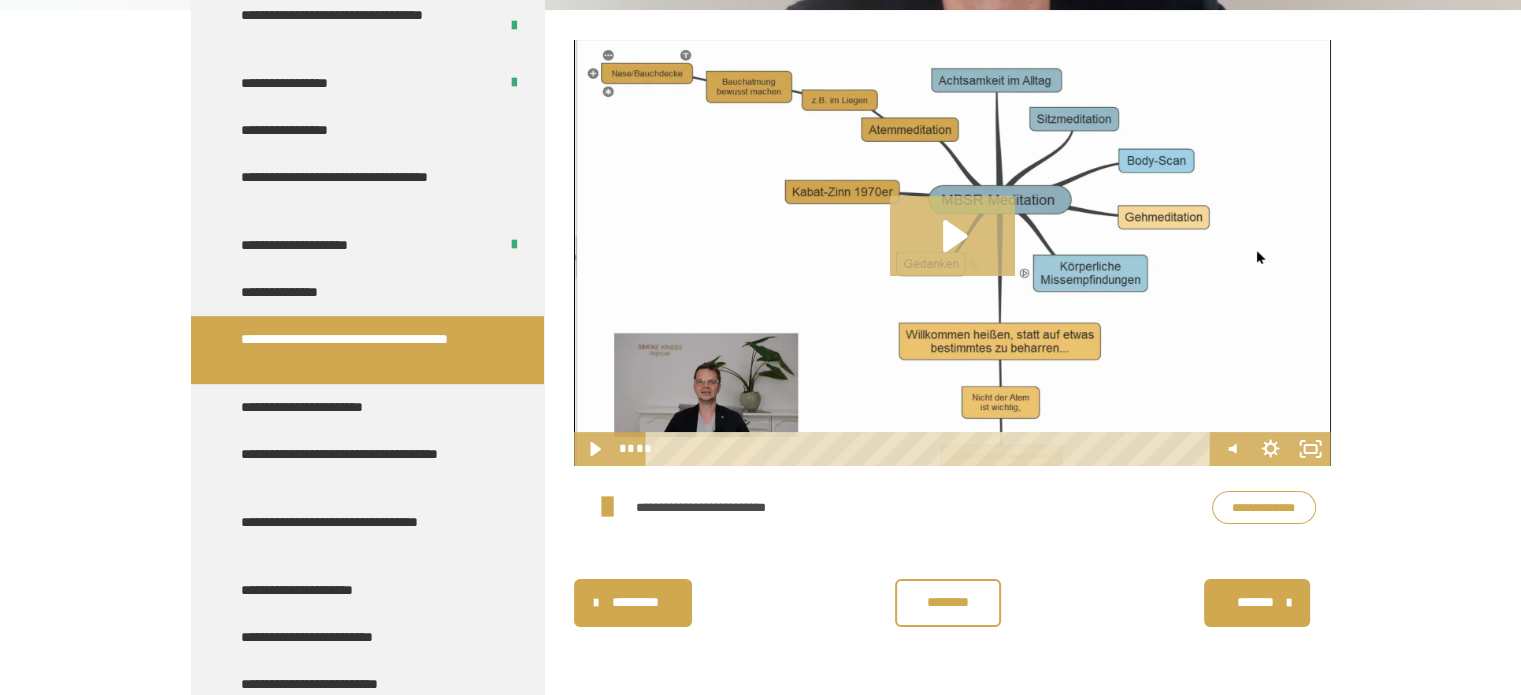 click 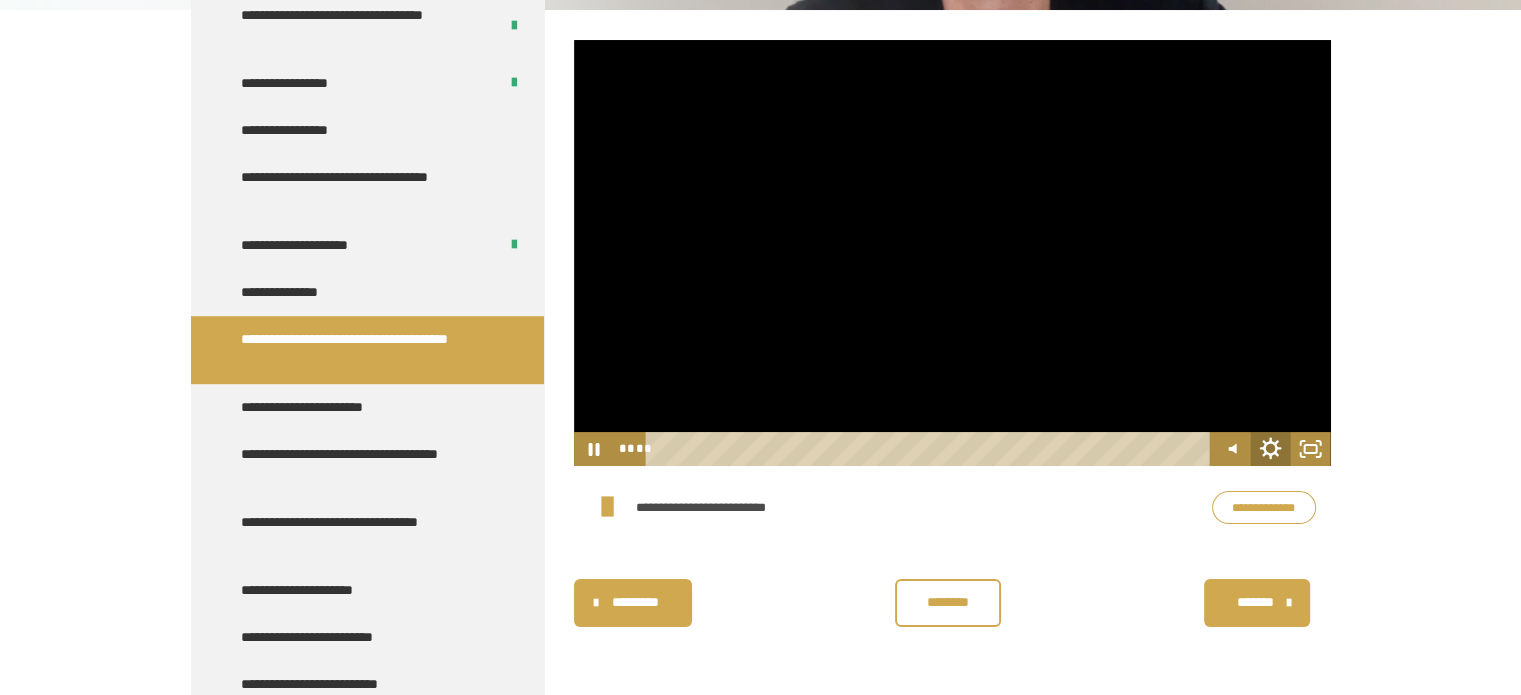 click 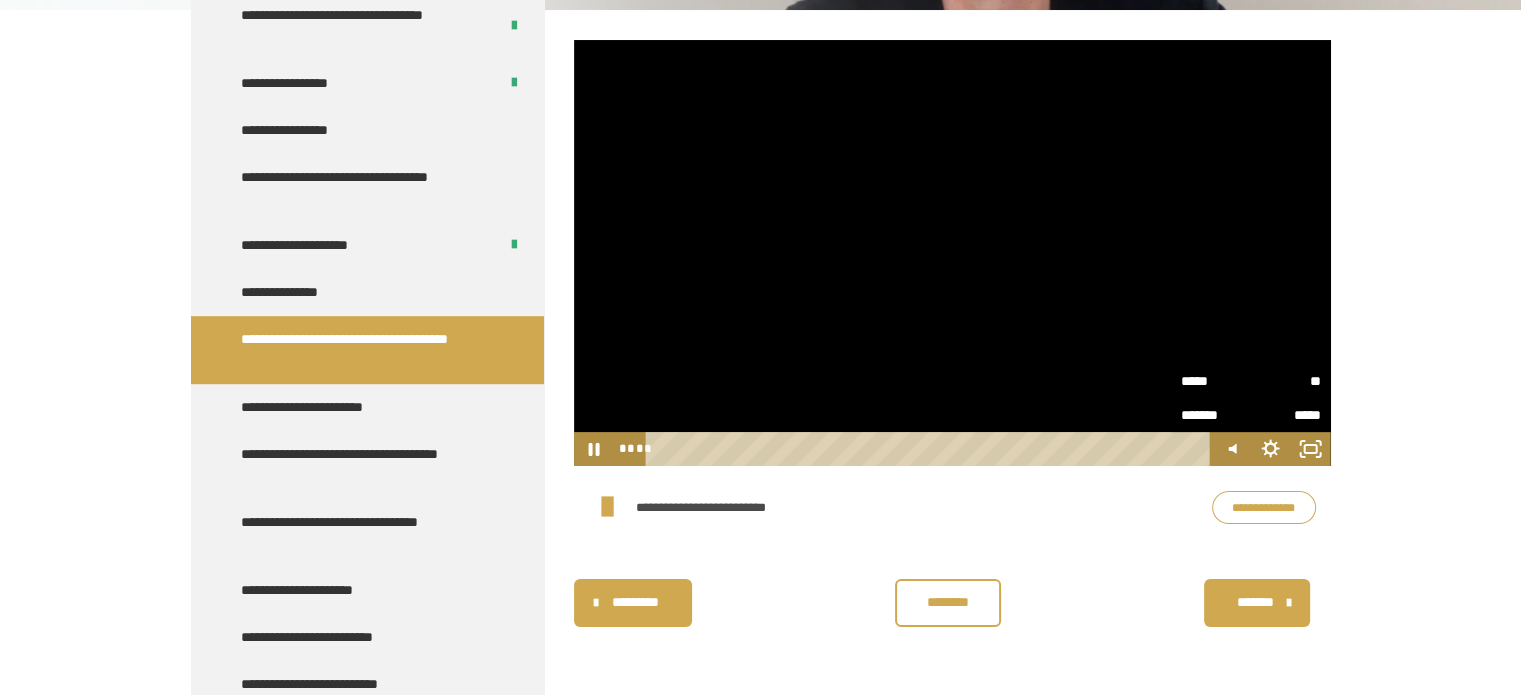 click on "**" at bounding box center [1286, 381] 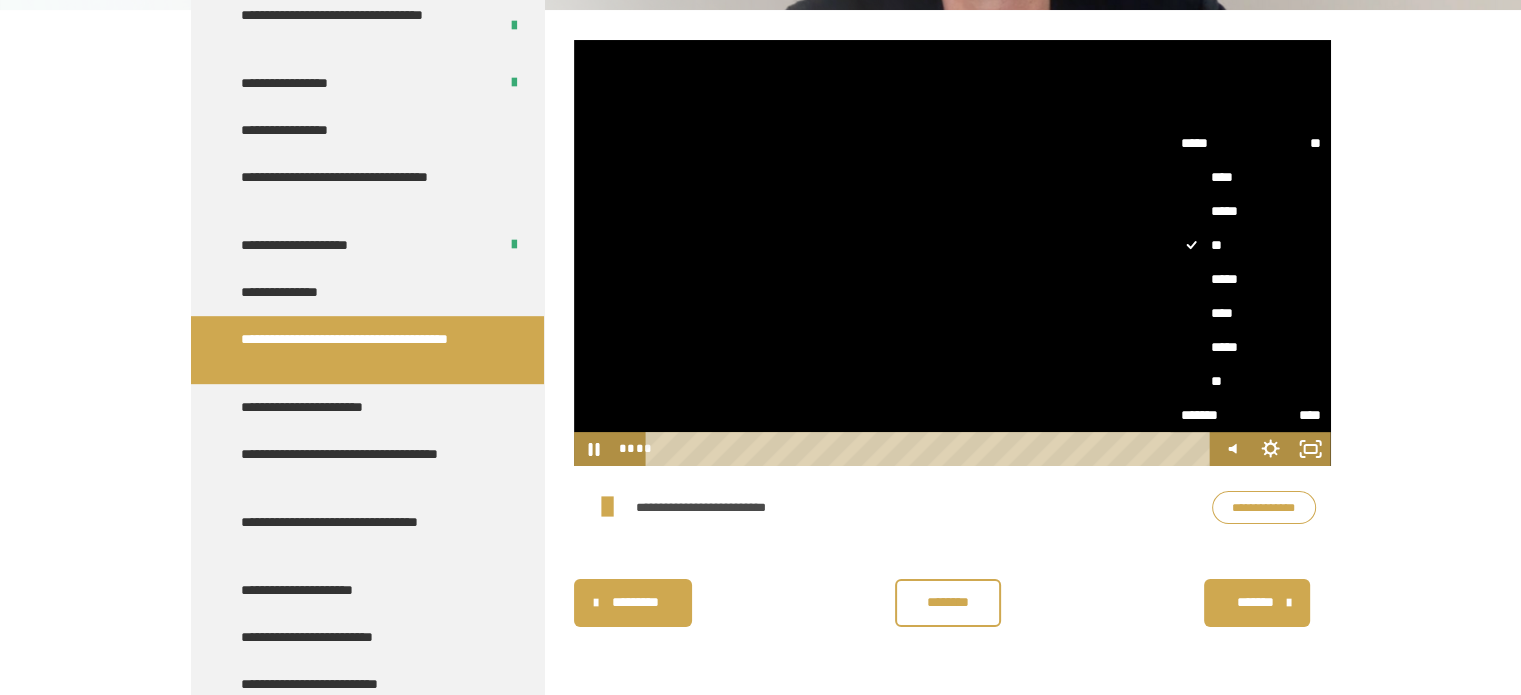 click on "****" at bounding box center (1251, 313) 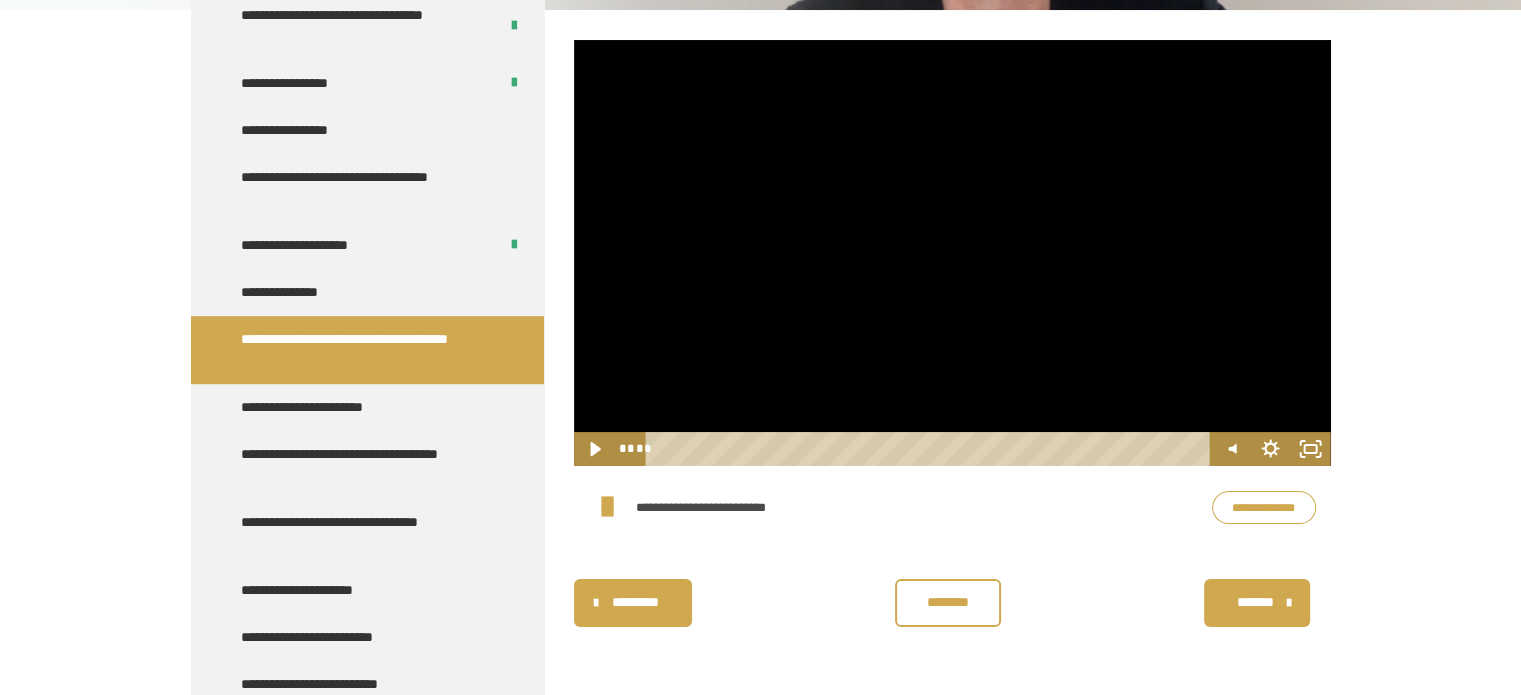 click on "********" at bounding box center [948, 602] 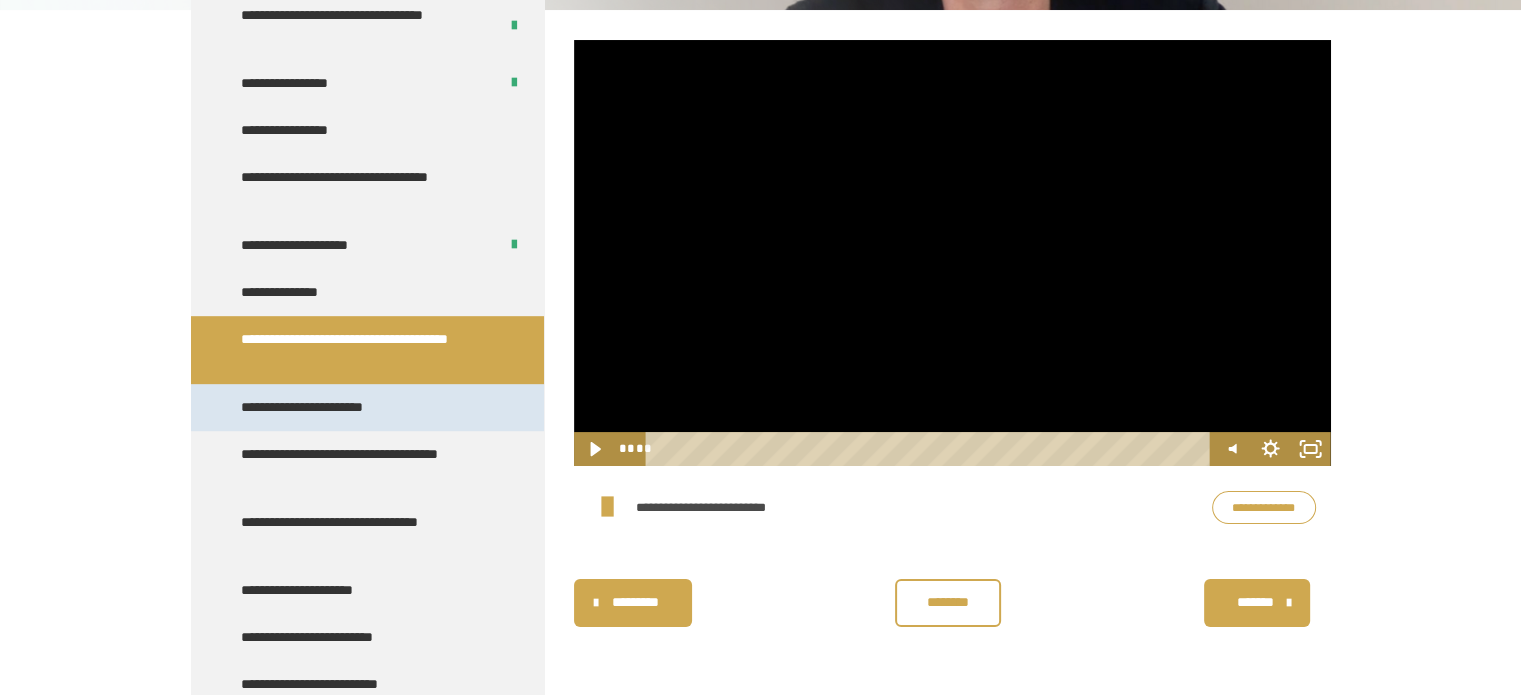 click on "**********" at bounding box center [320, 407] 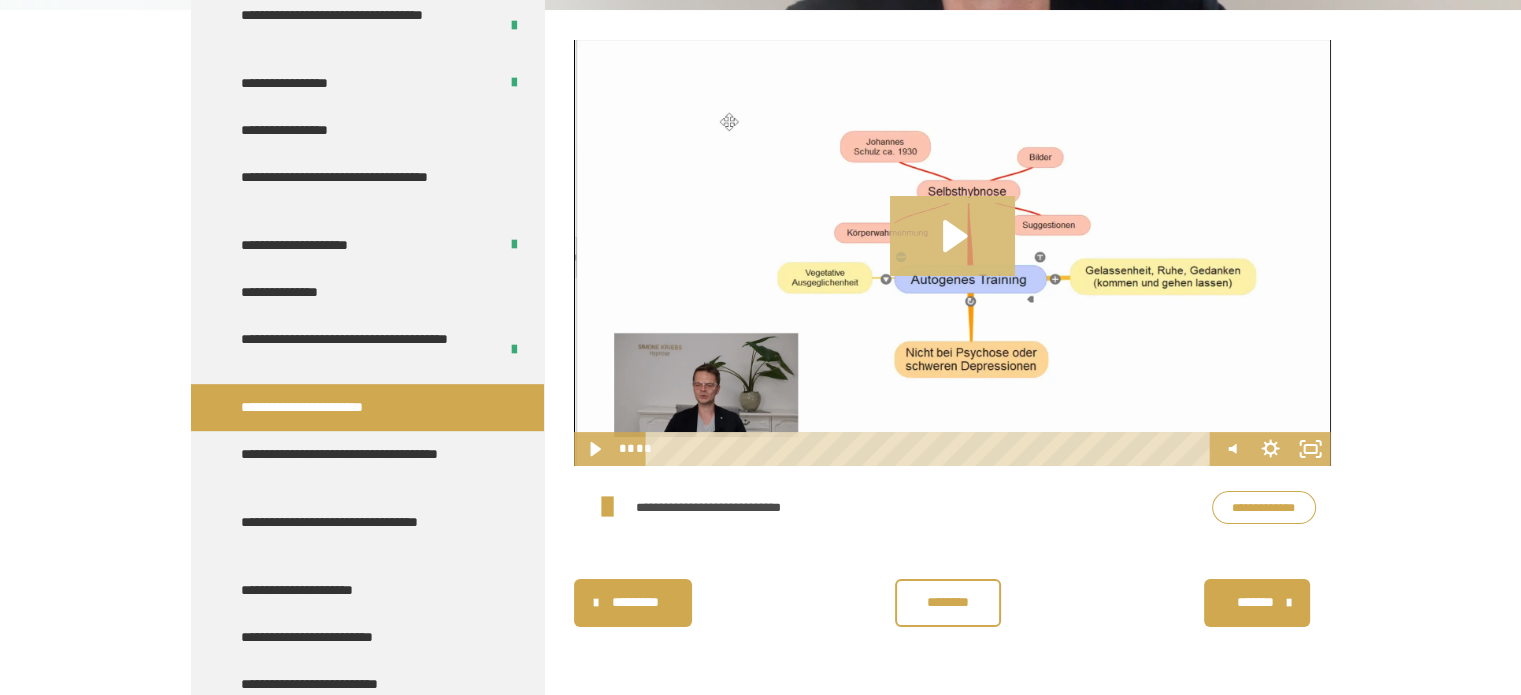 click 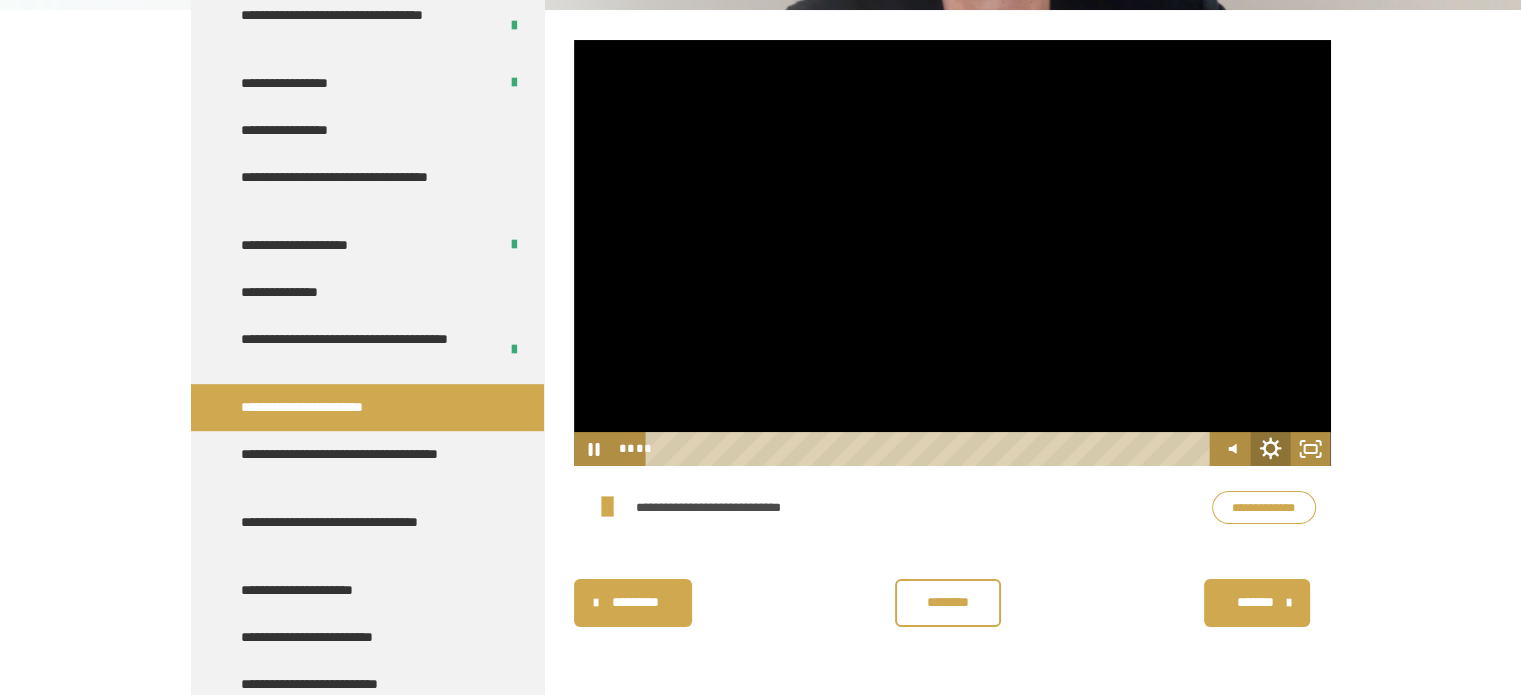 click 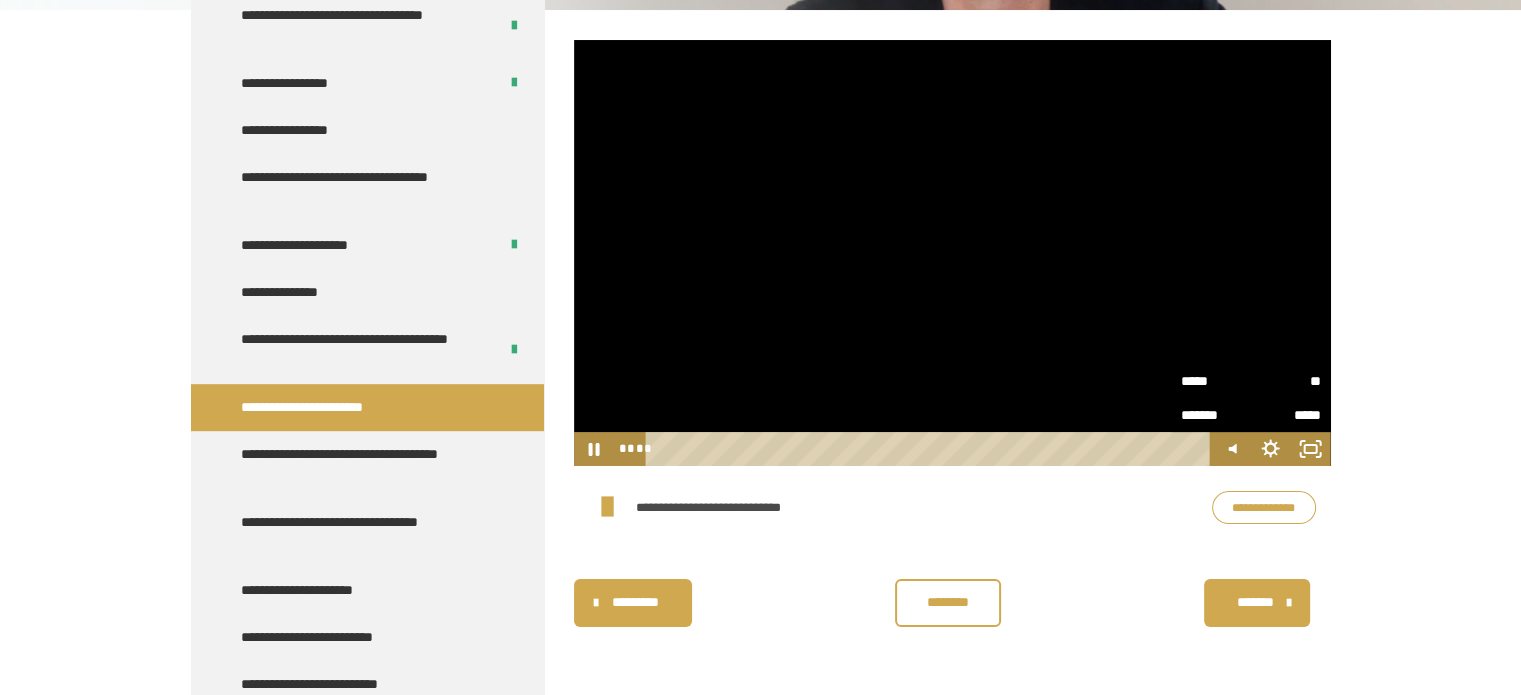 click on "*****" at bounding box center (1216, 381) 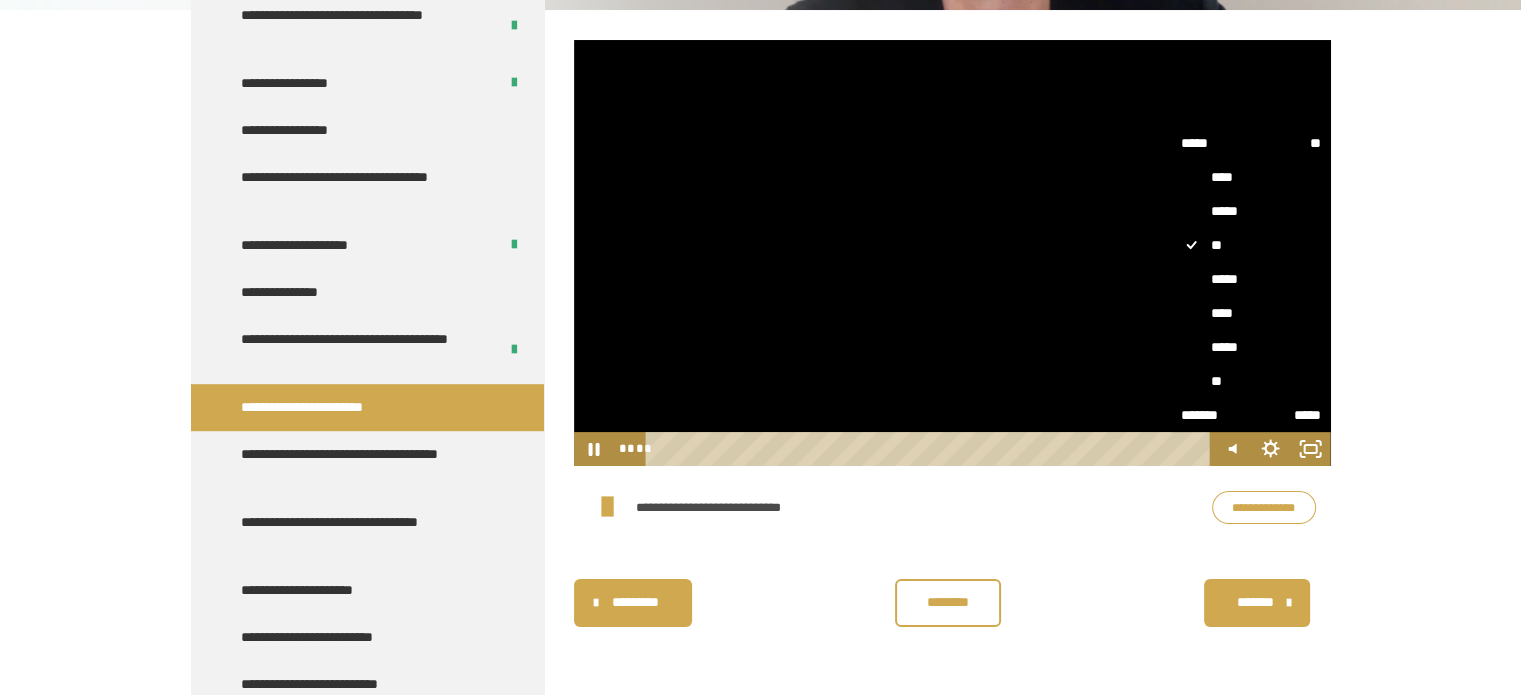 click on "****" at bounding box center [1251, 313] 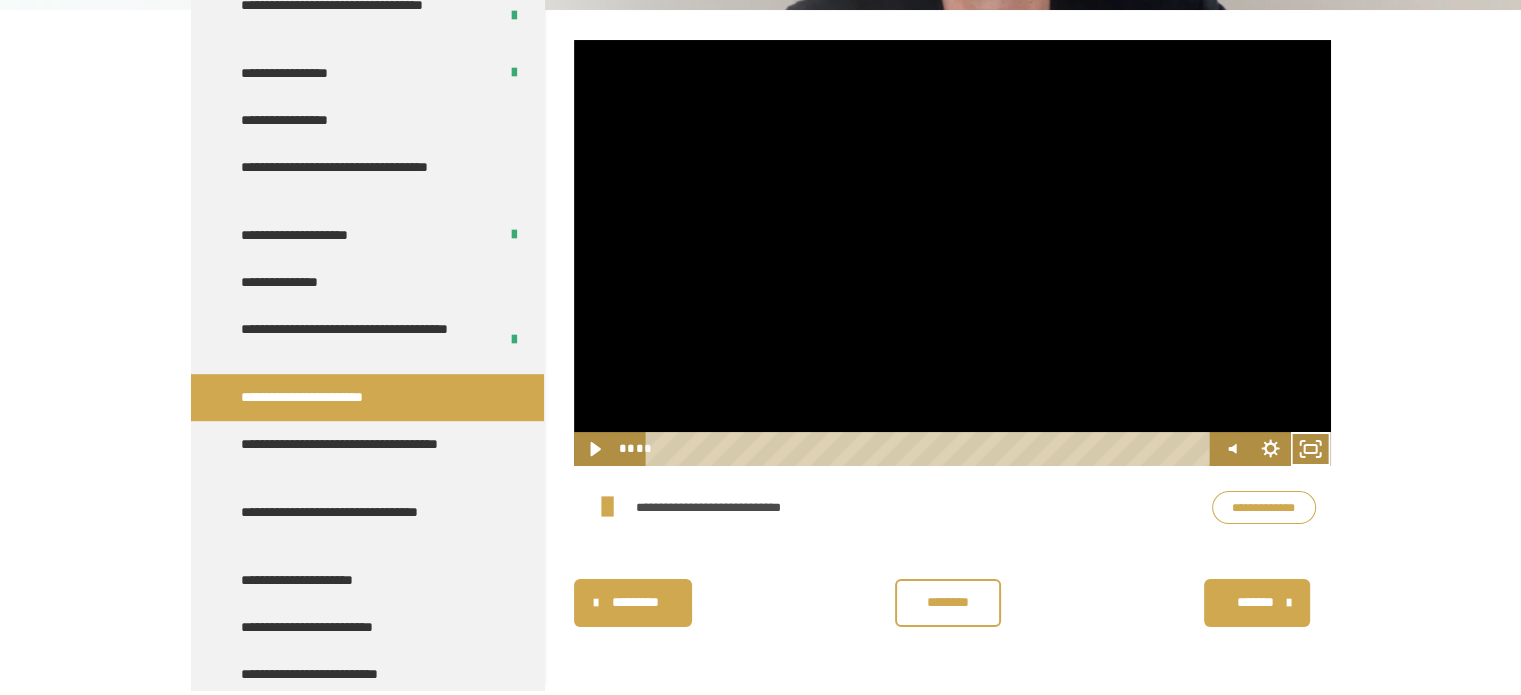 scroll, scrollTop: 170, scrollLeft: 0, axis: vertical 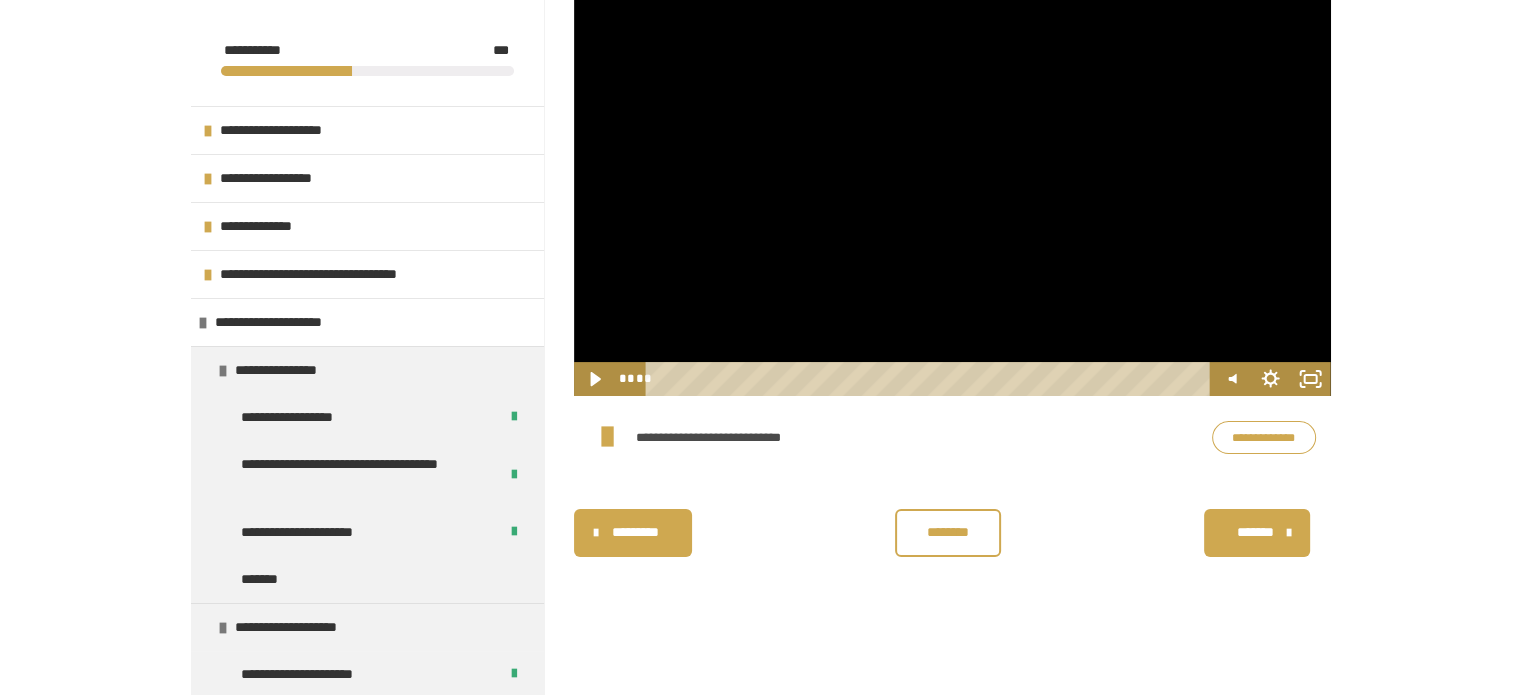 click on "********" at bounding box center [948, 533] 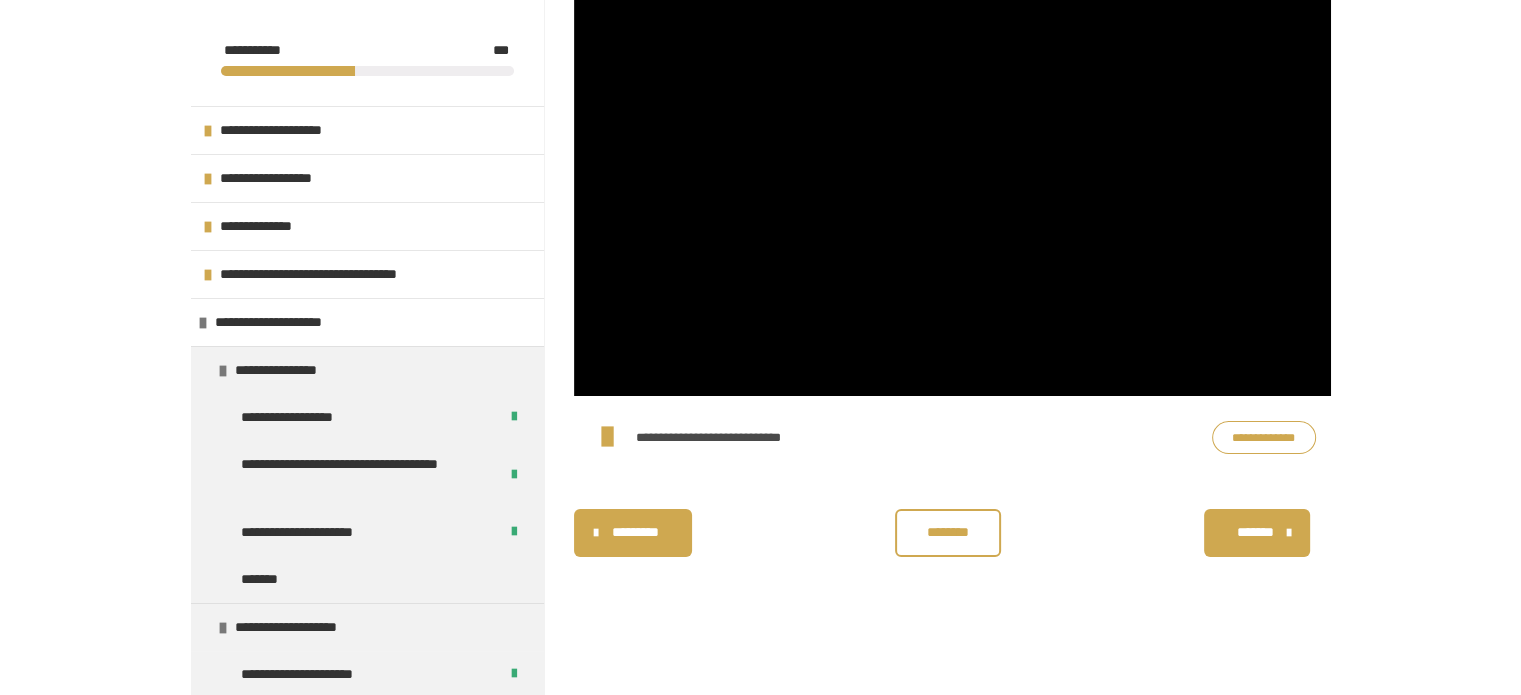 click on "********" at bounding box center (948, 533) 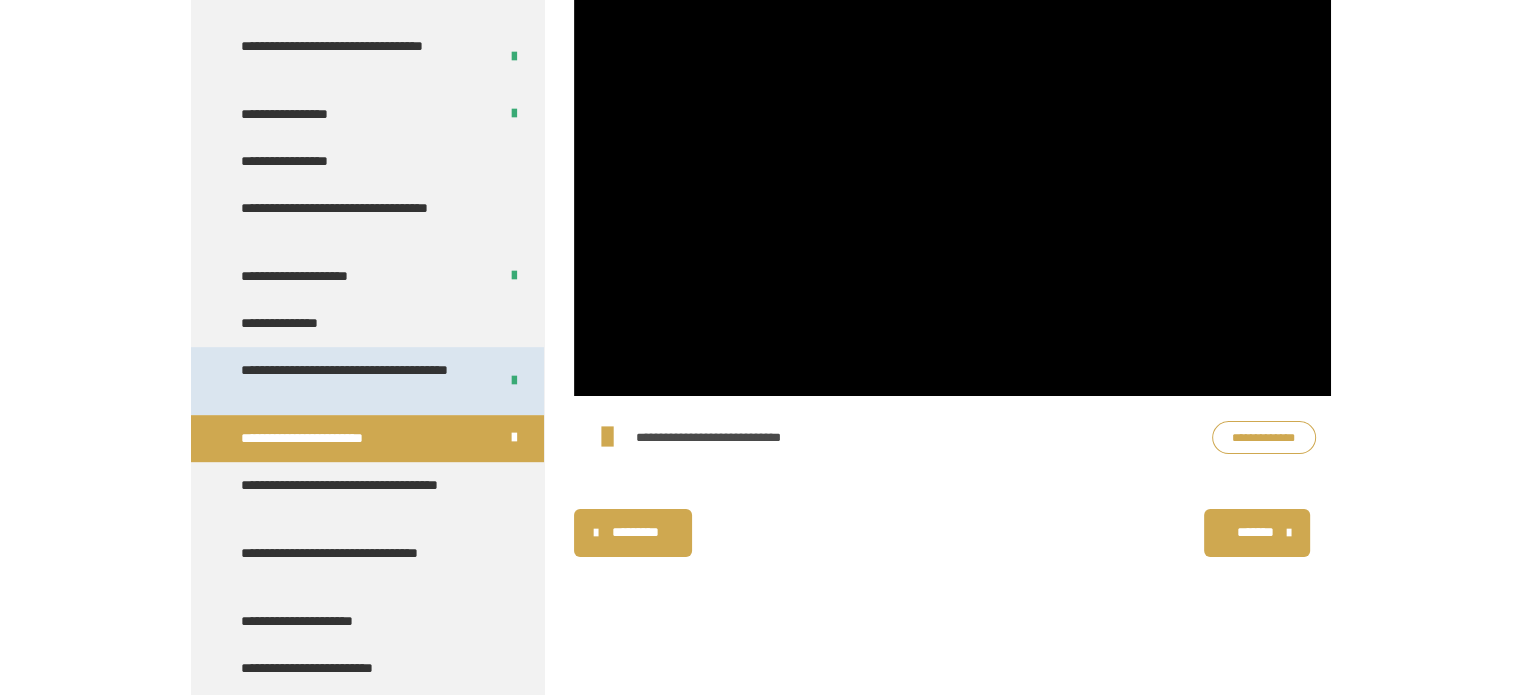 scroll, scrollTop: 1100, scrollLeft: 0, axis: vertical 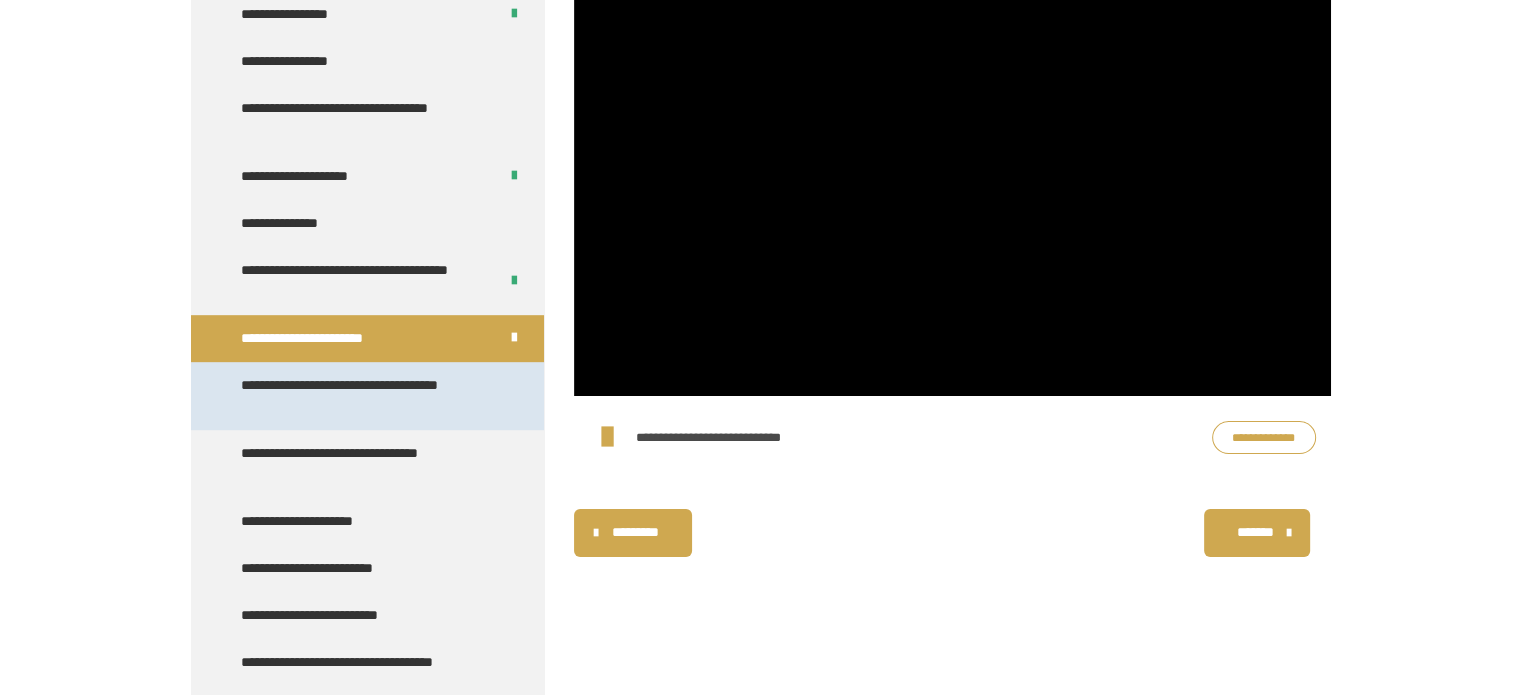 click on "**********" at bounding box center [362, 396] 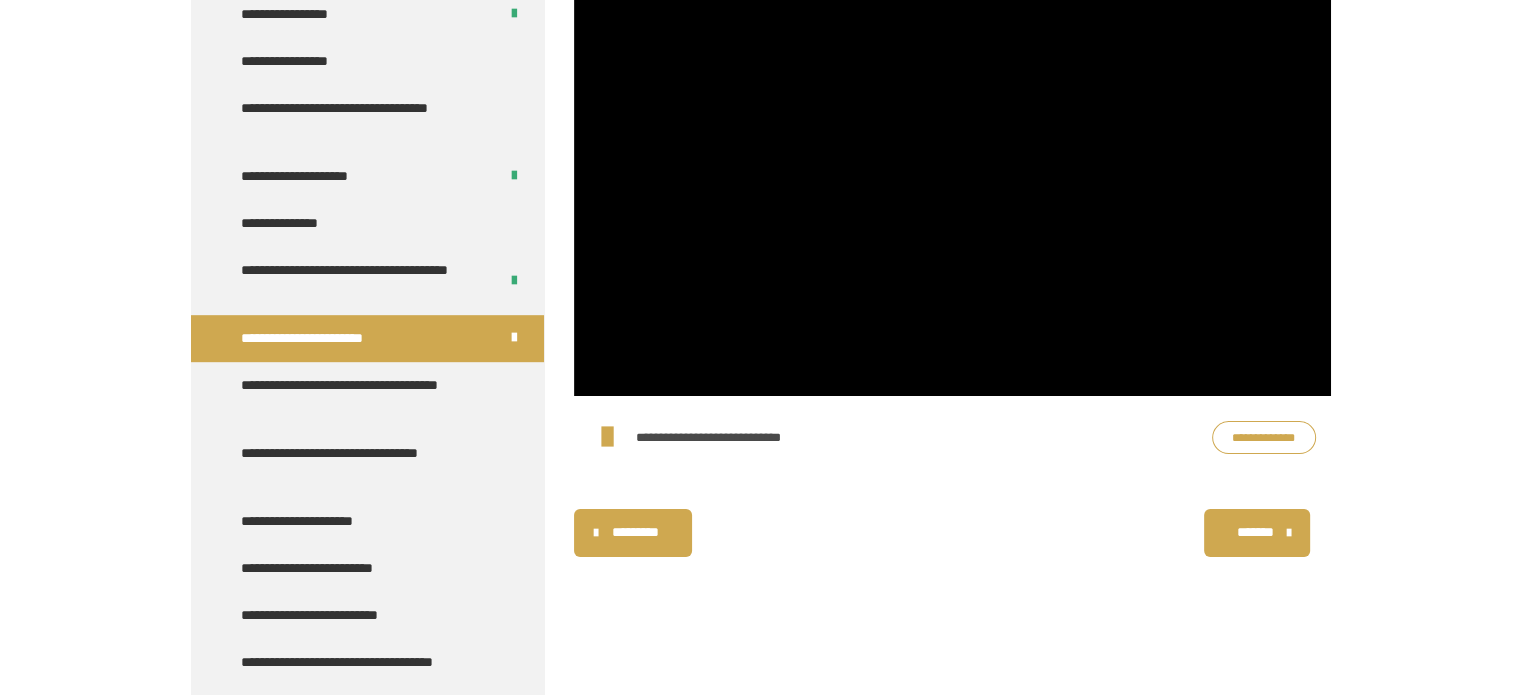 scroll, scrollTop: 270, scrollLeft: 0, axis: vertical 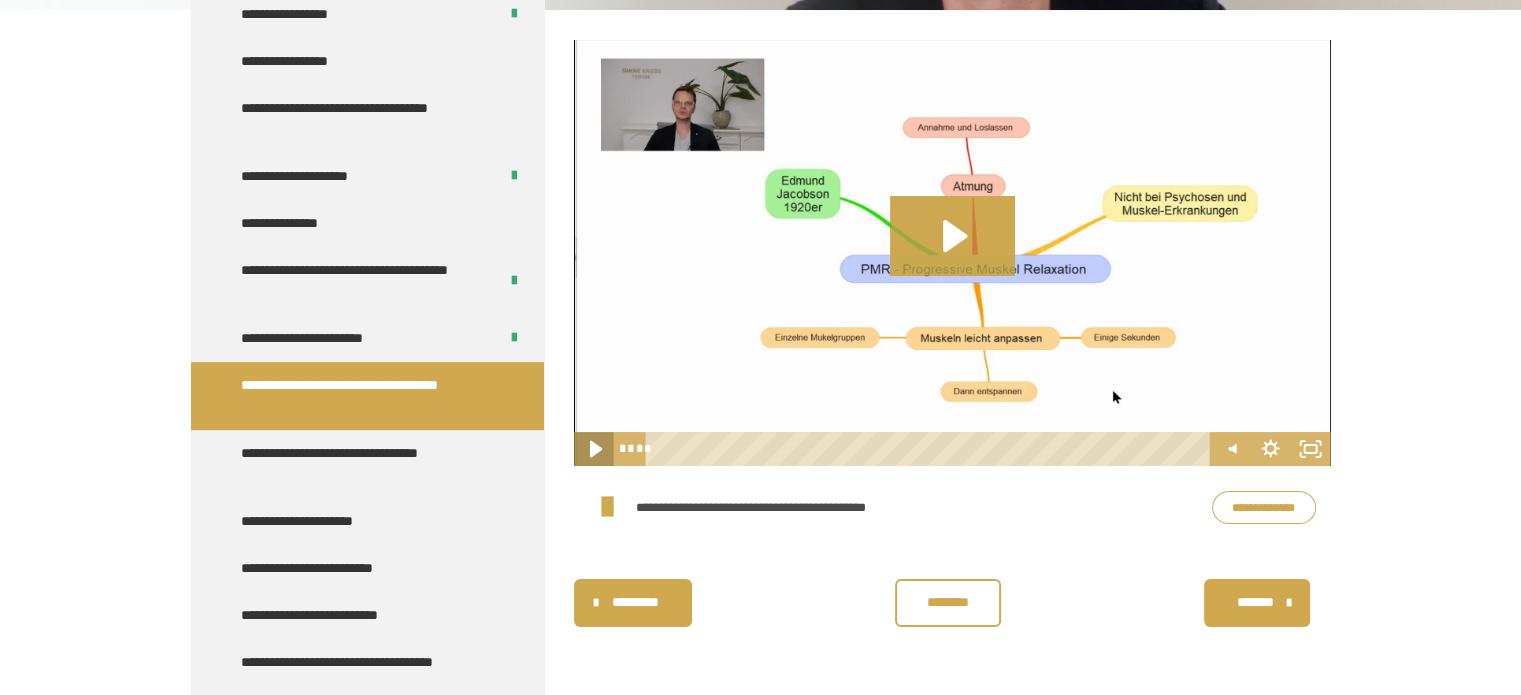 click 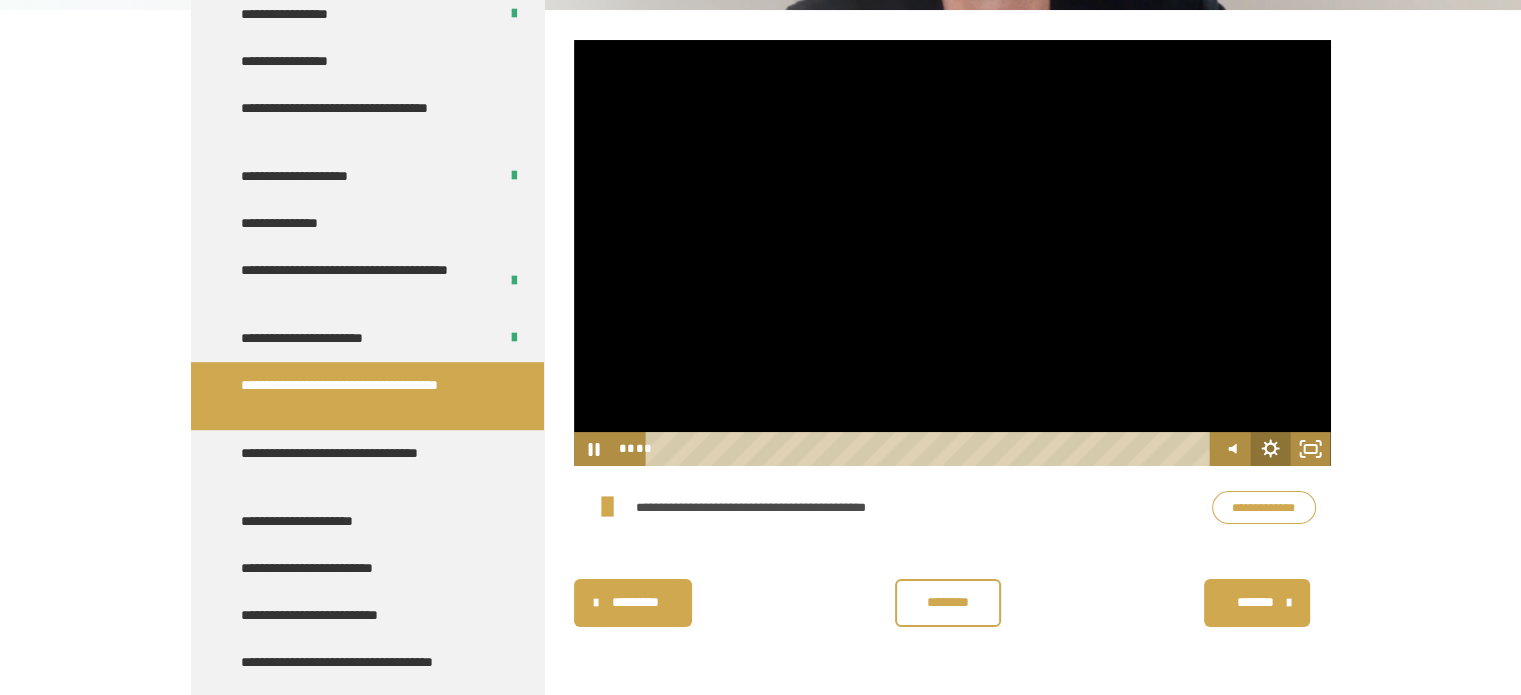 click 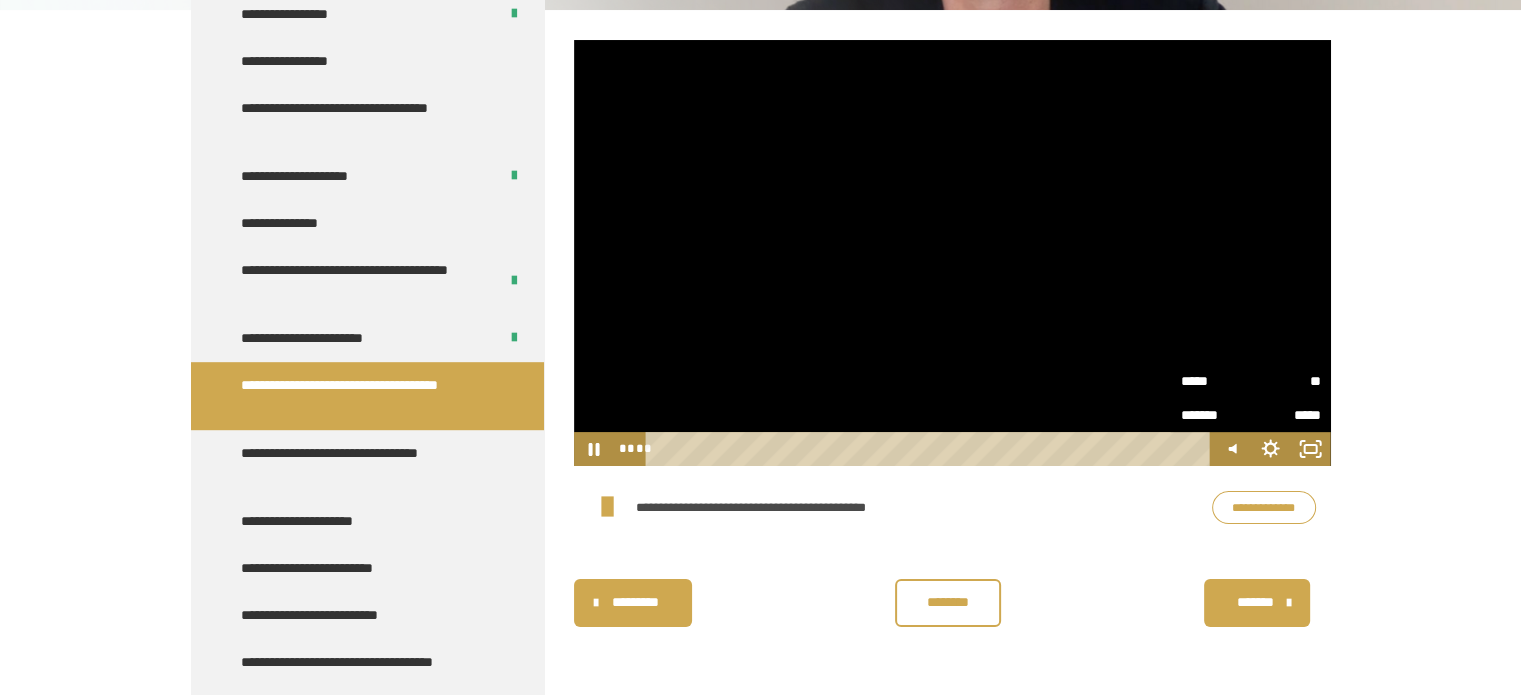 click on "**" at bounding box center (1286, 381) 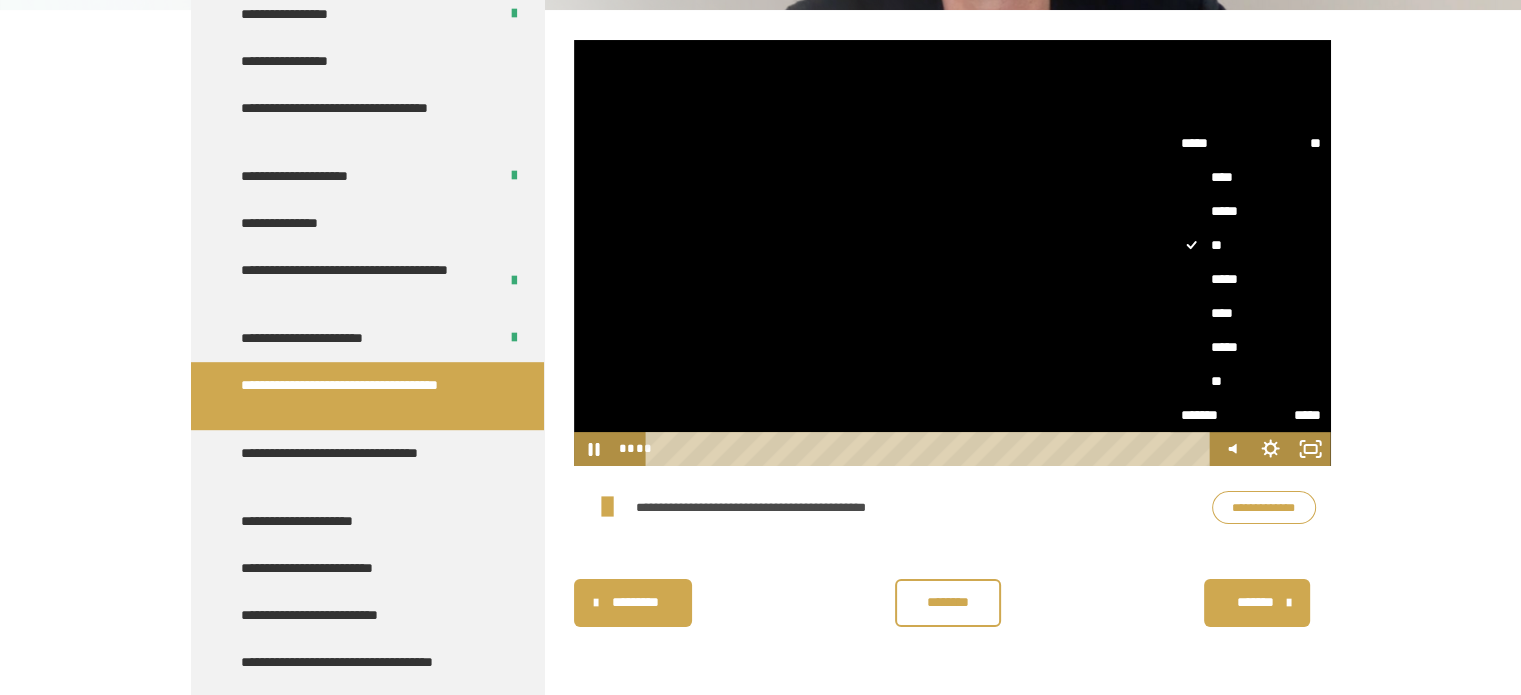 click on "****" at bounding box center [1251, 313] 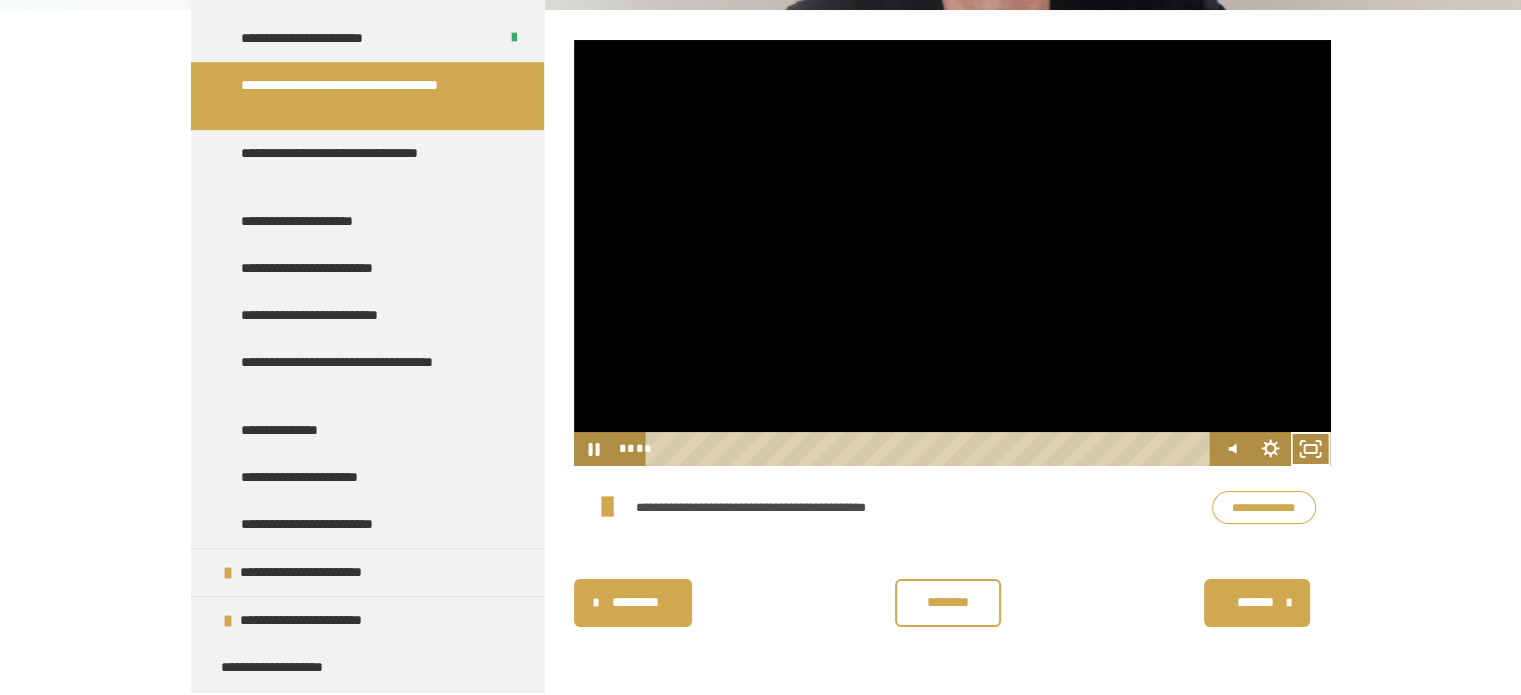 scroll, scrollTop: 1500, scrollLeft: 0, axis: vertical 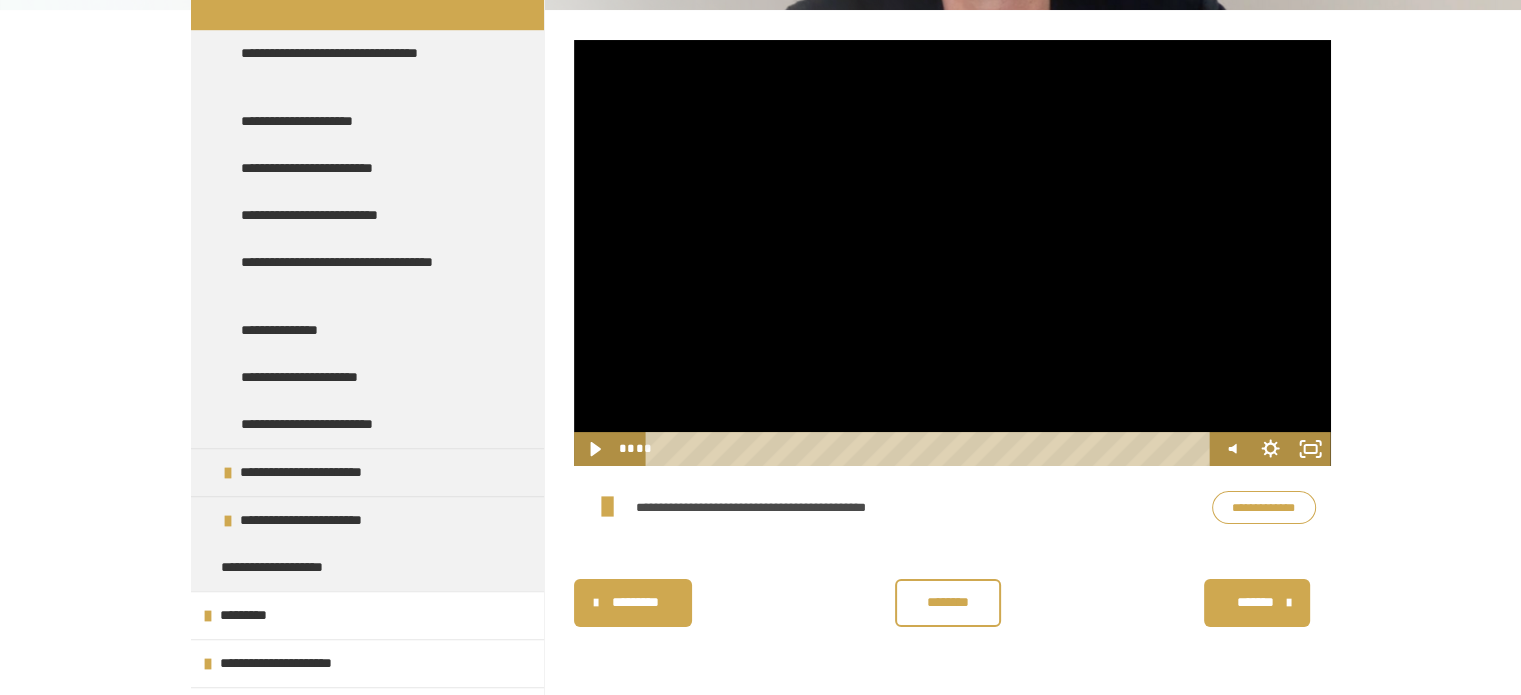 click on "********" at bounding box center (948, 602) 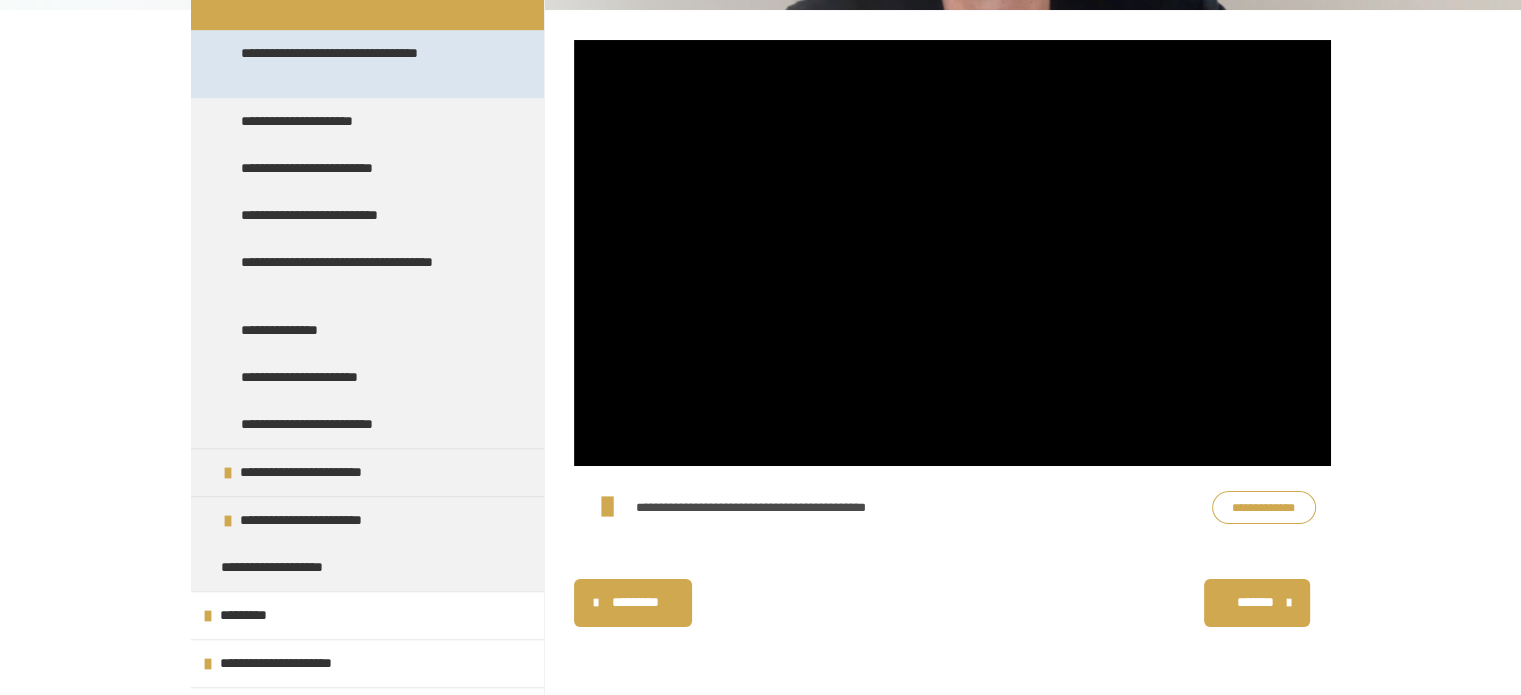 click on "**********" at bounding box center (362, 64) 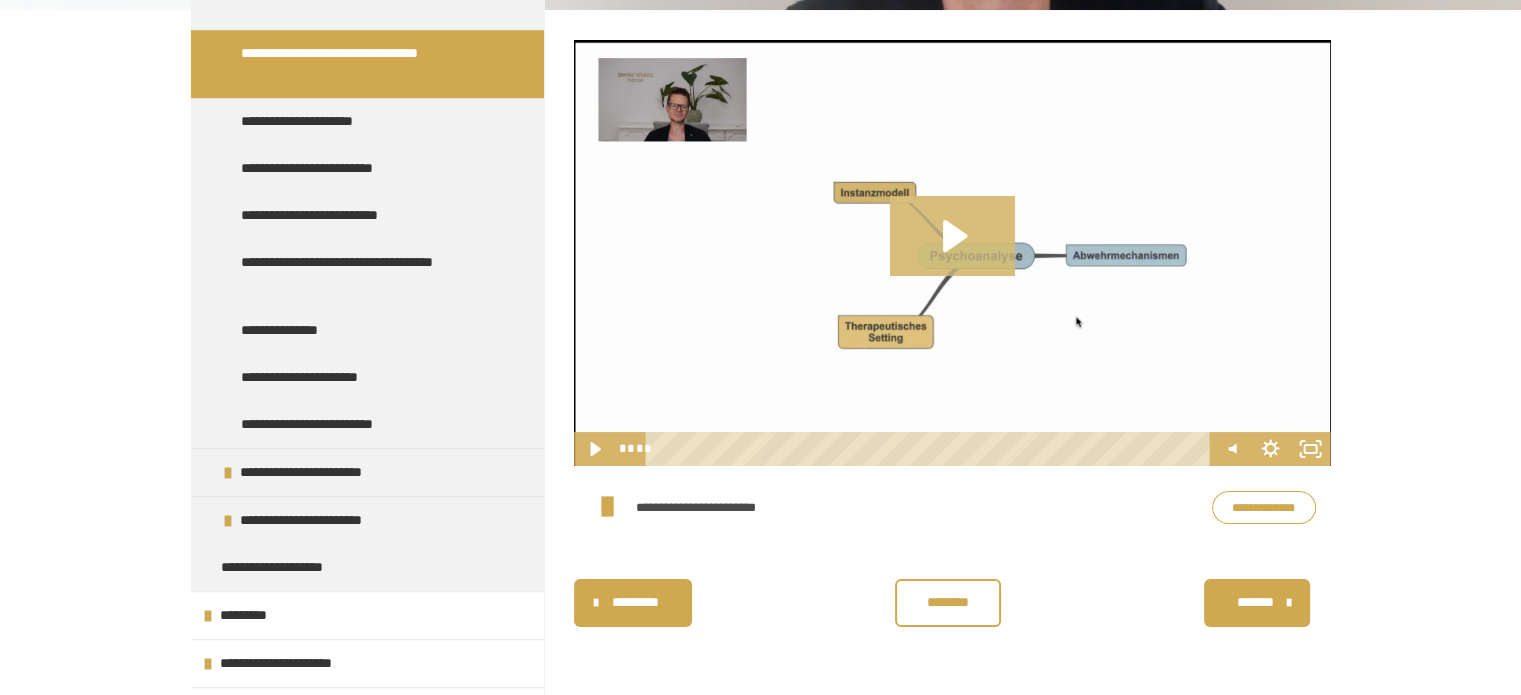 click 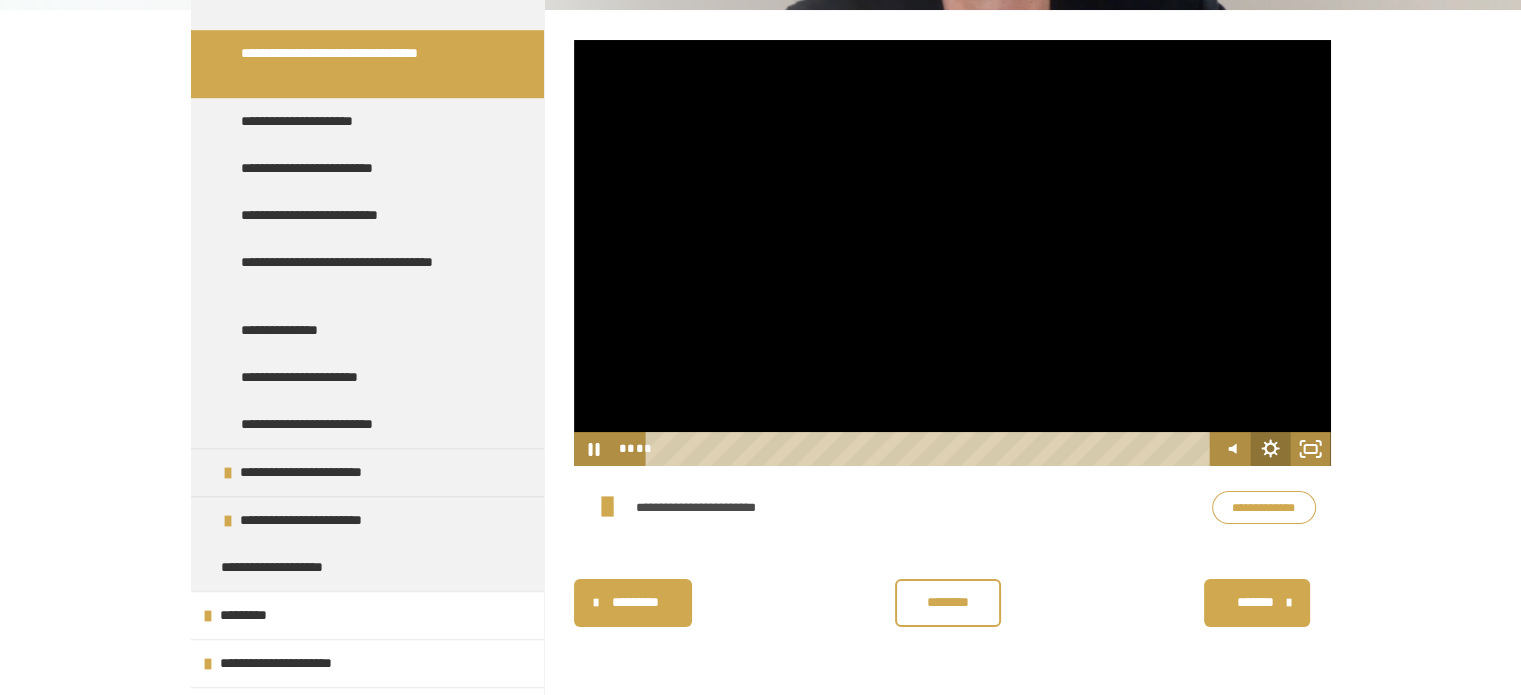 click 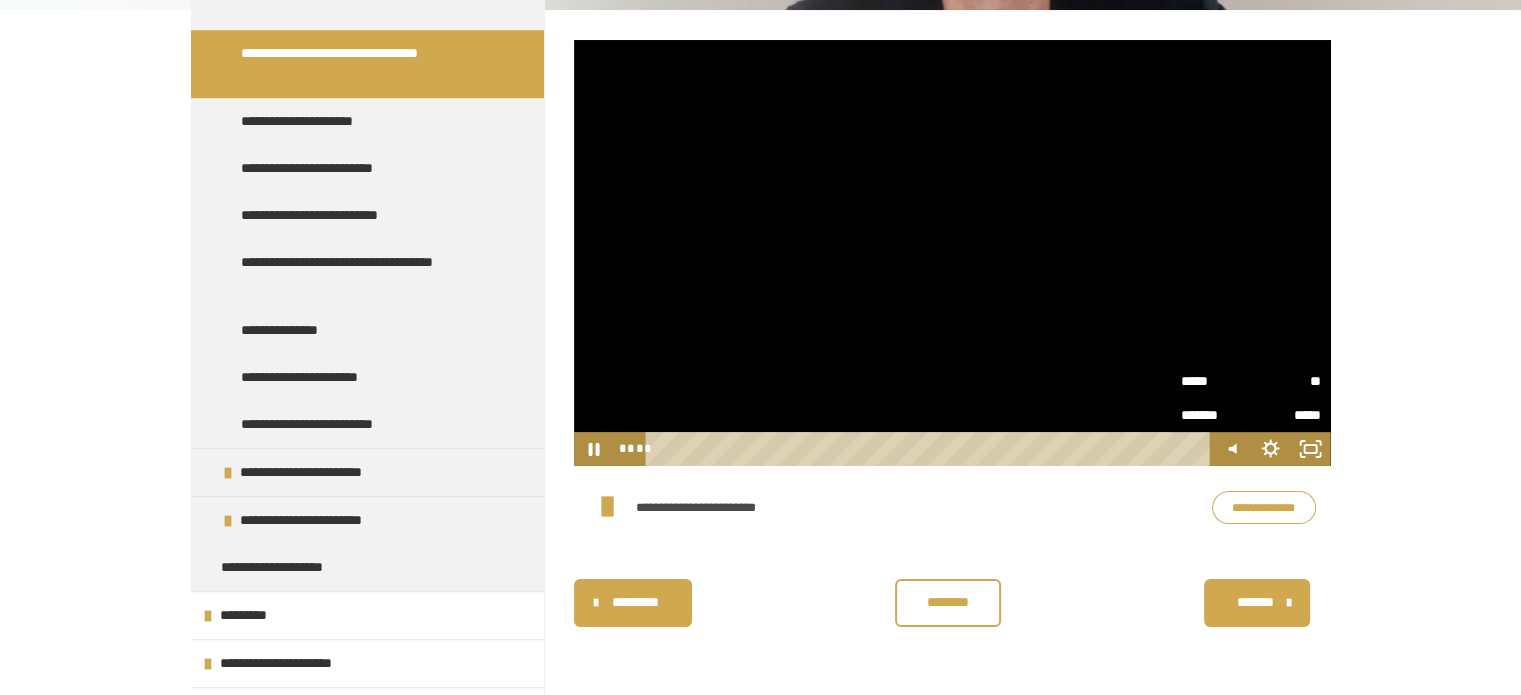 click on "**" at bounding box center [1286, 381] 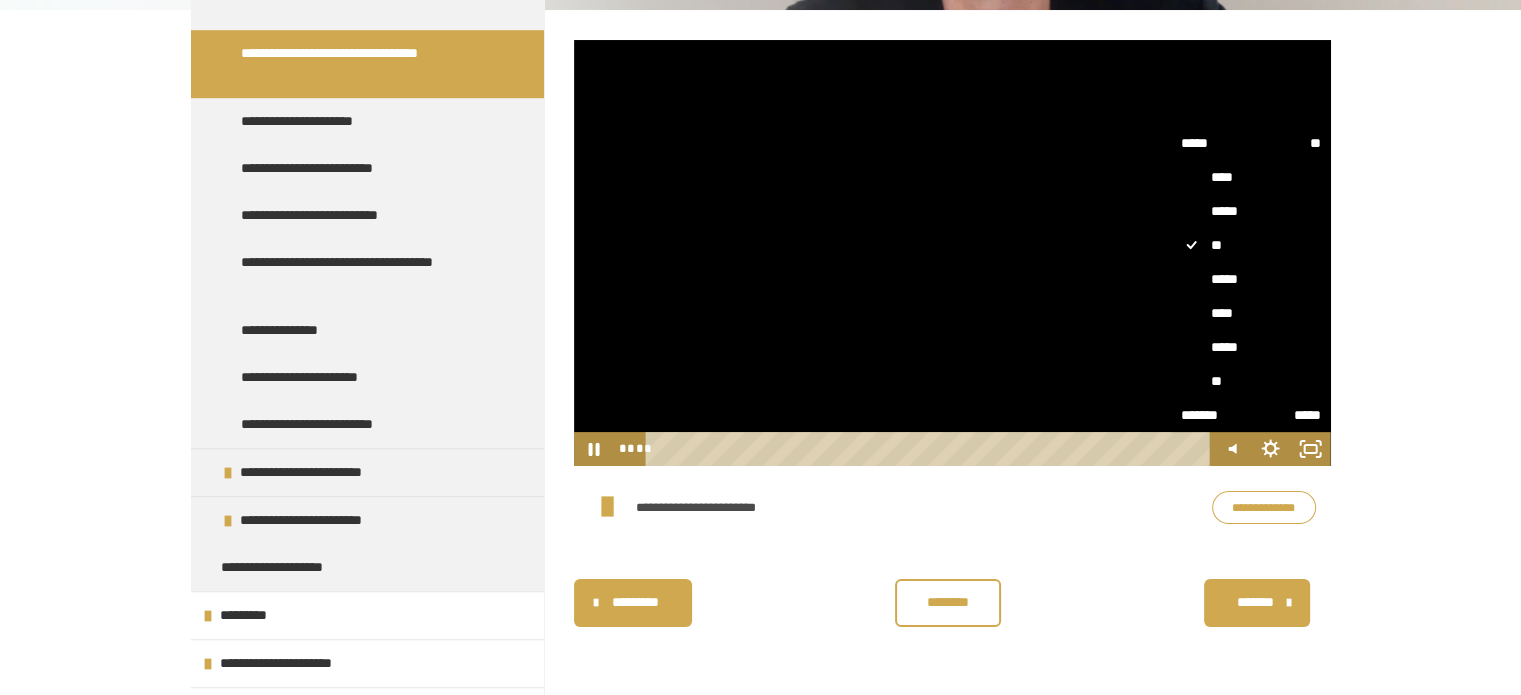 click on "****" at bounding box center (1251, 313) 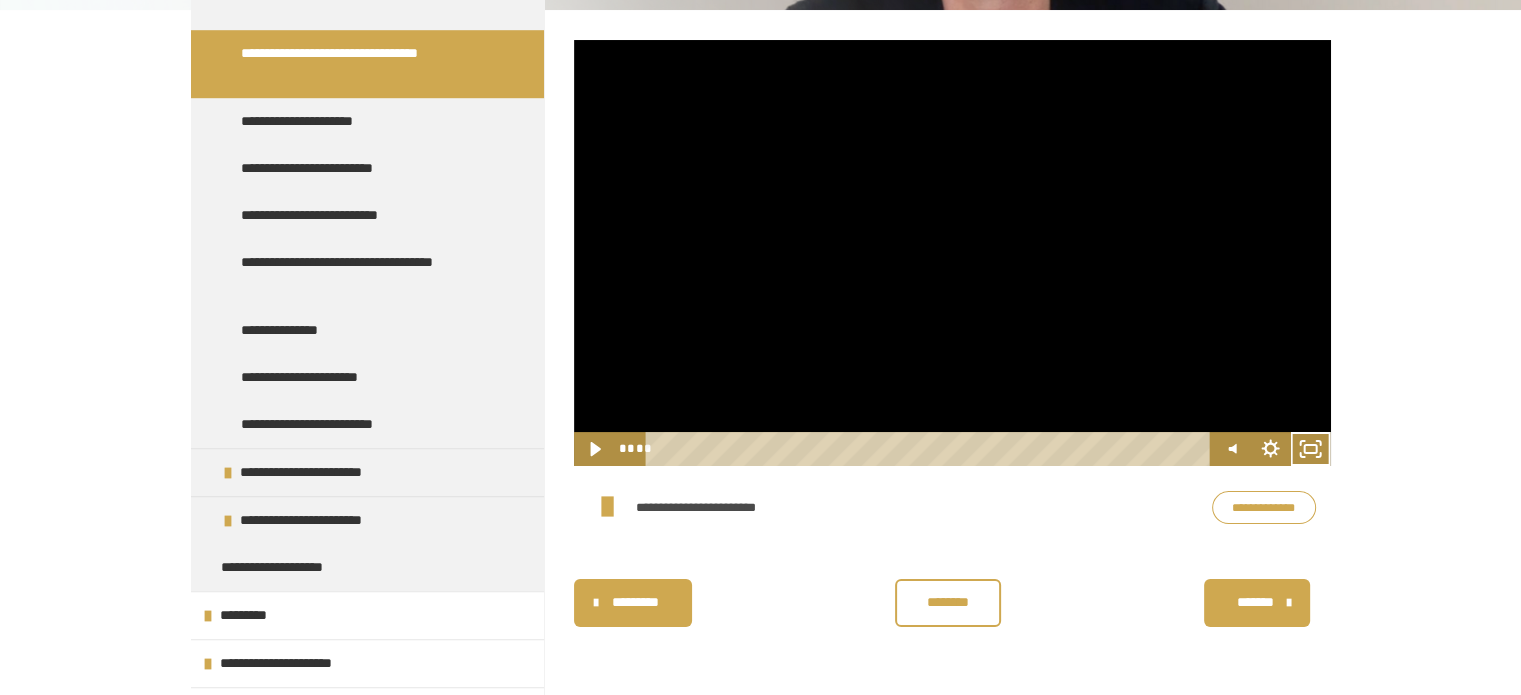 click on "********" at bounding box center (948, 602) 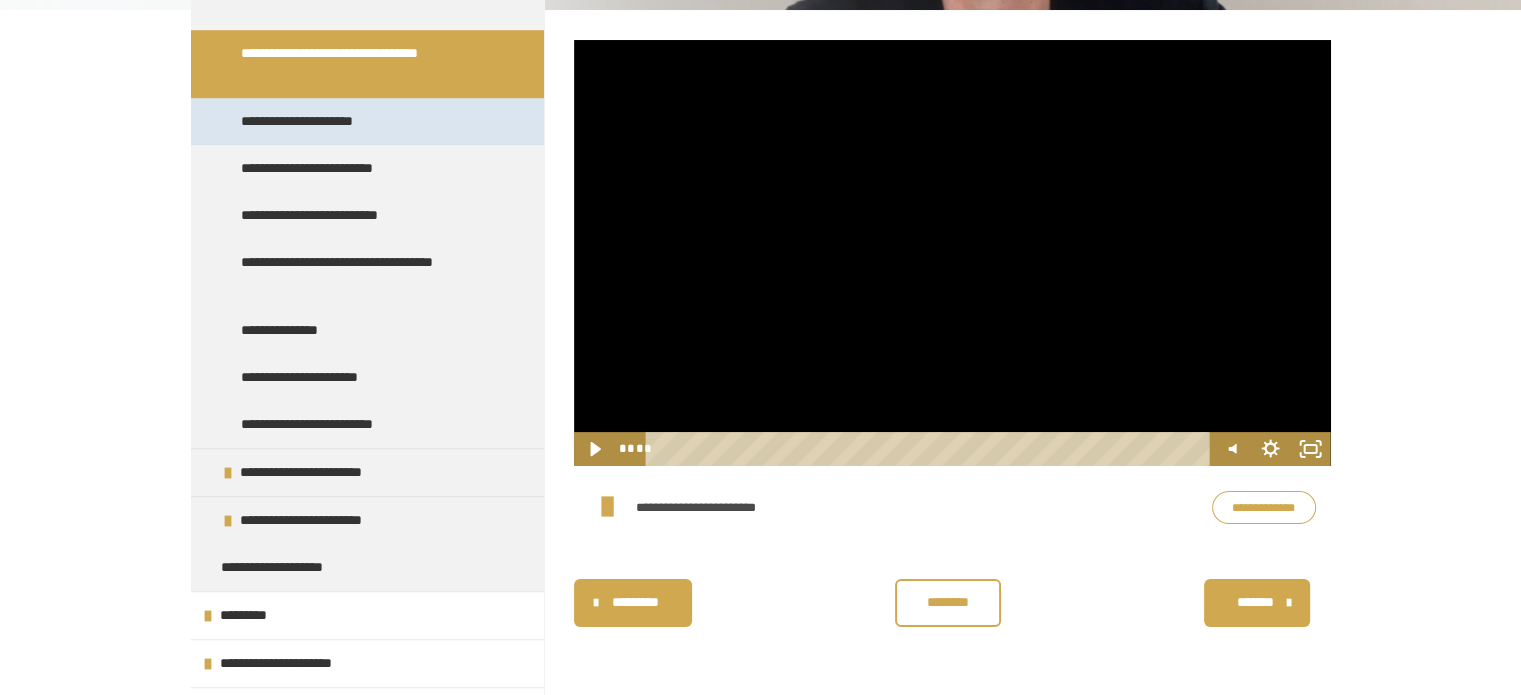 click on "**********" at bounding box center (367, 121) 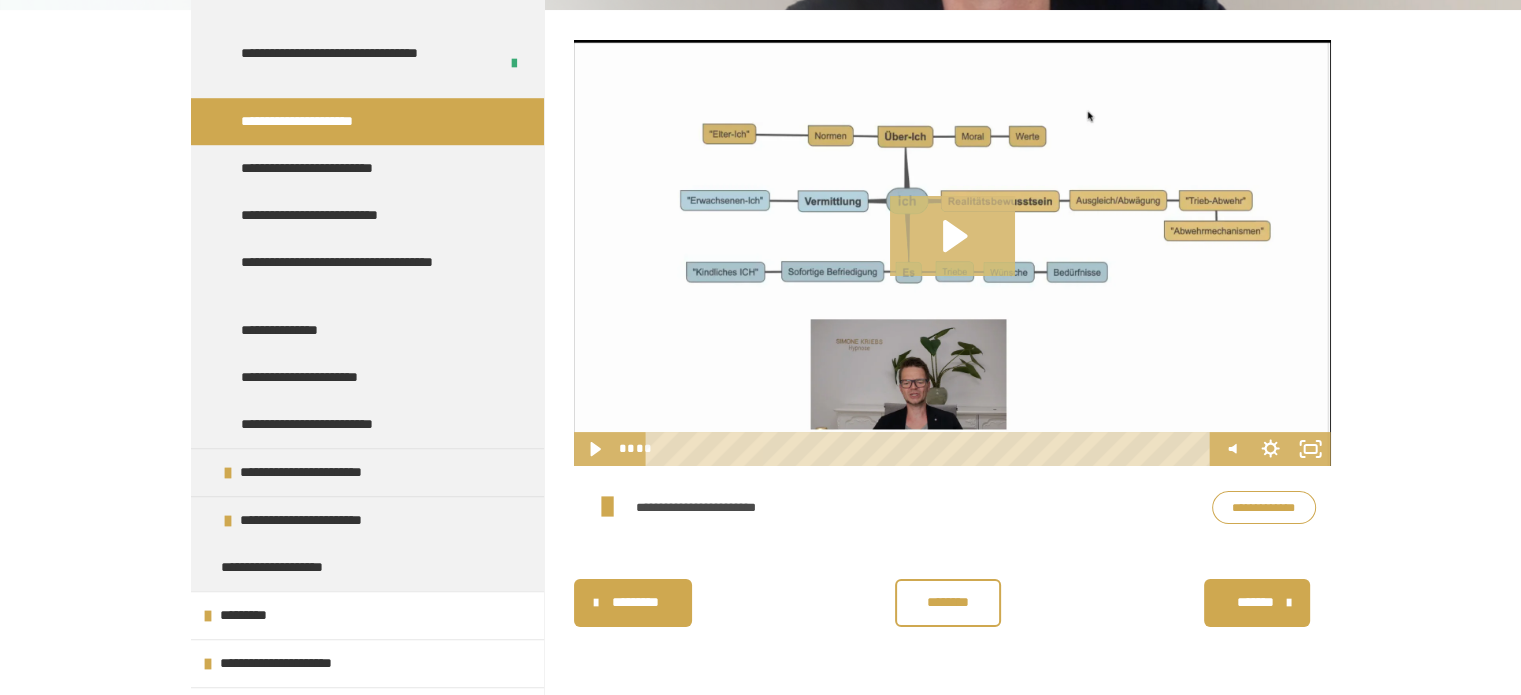 click 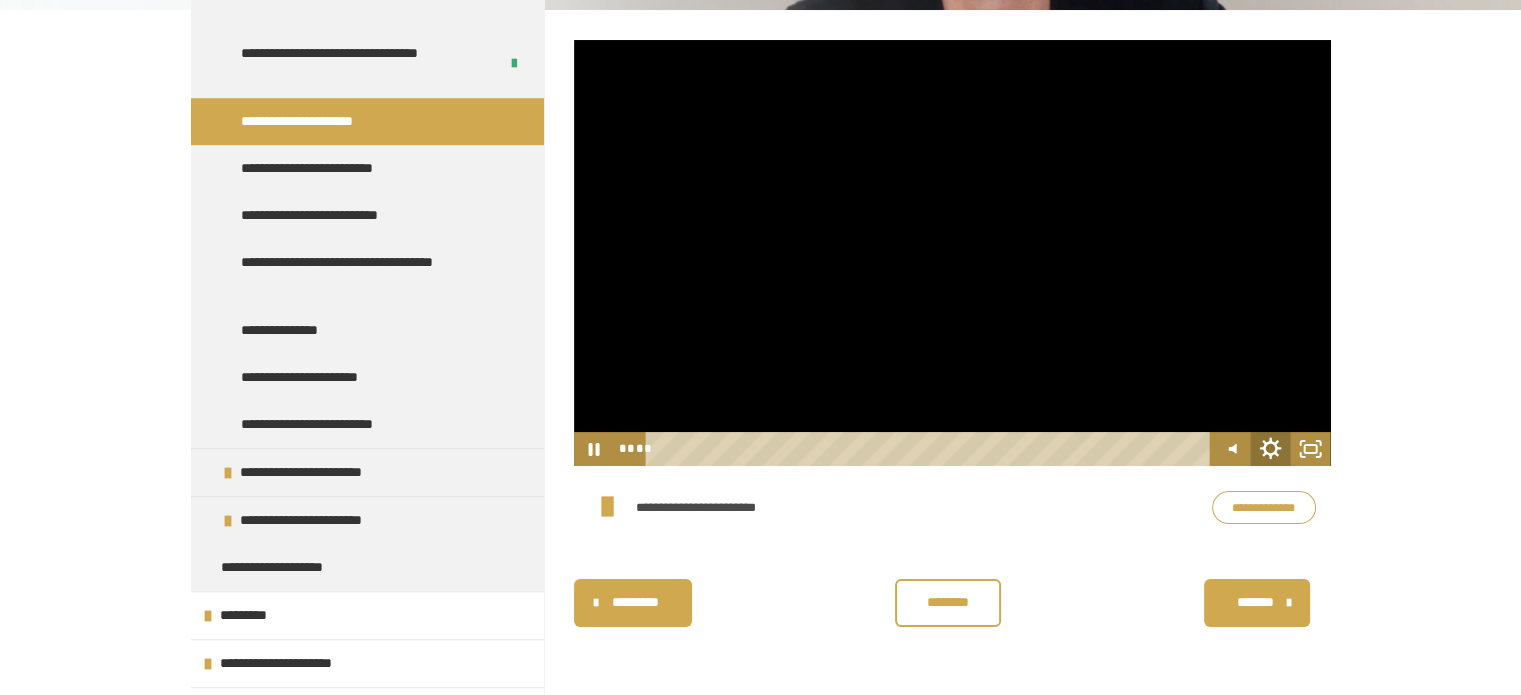 click 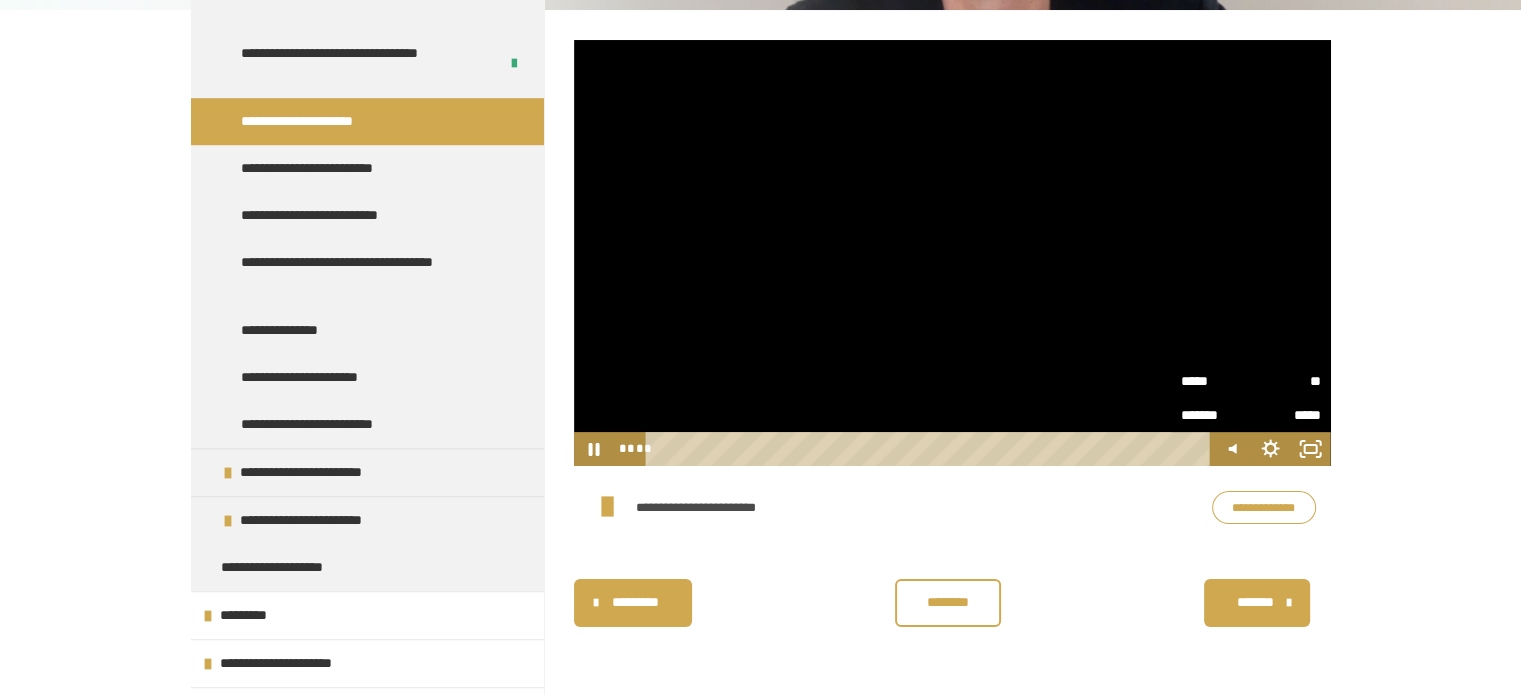 click on "*****" at bounding box center (1216, 381) 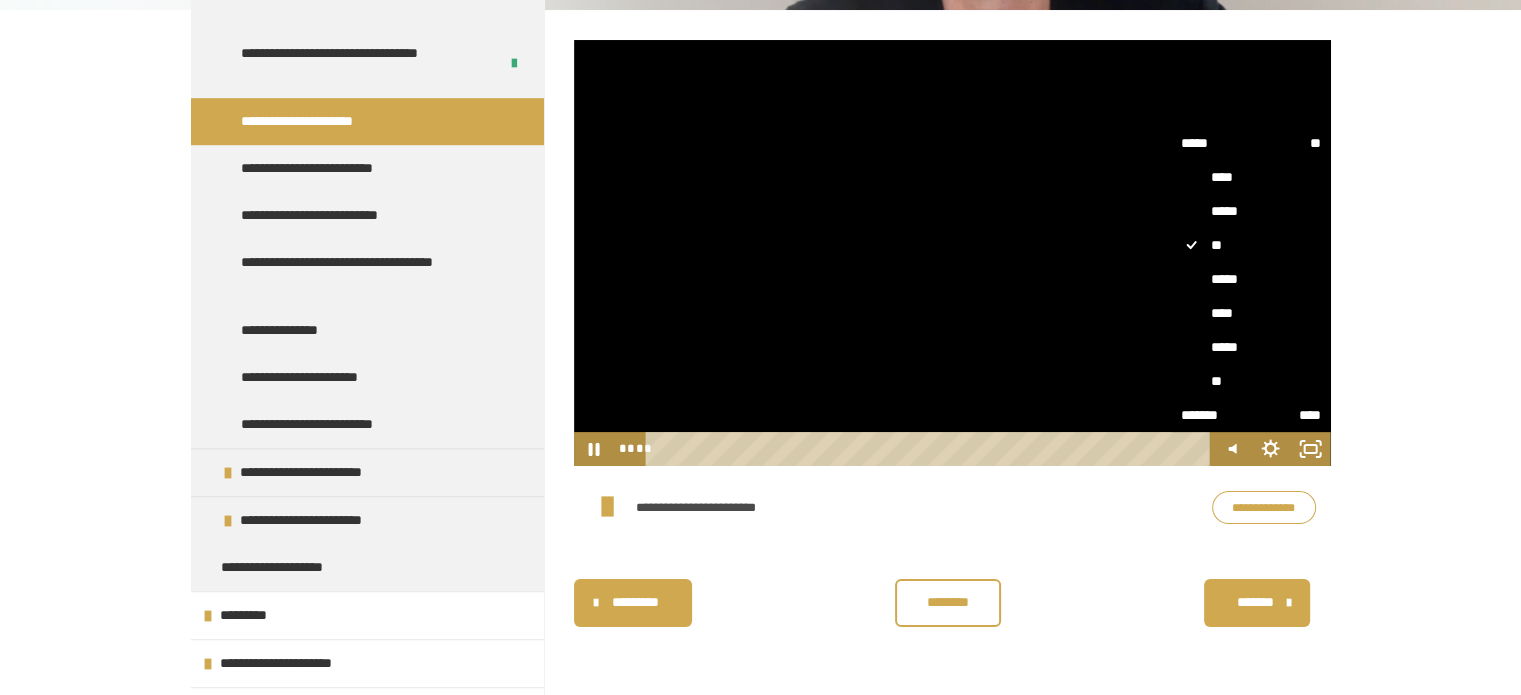 click on "****" at bounding box center (1251, 313) 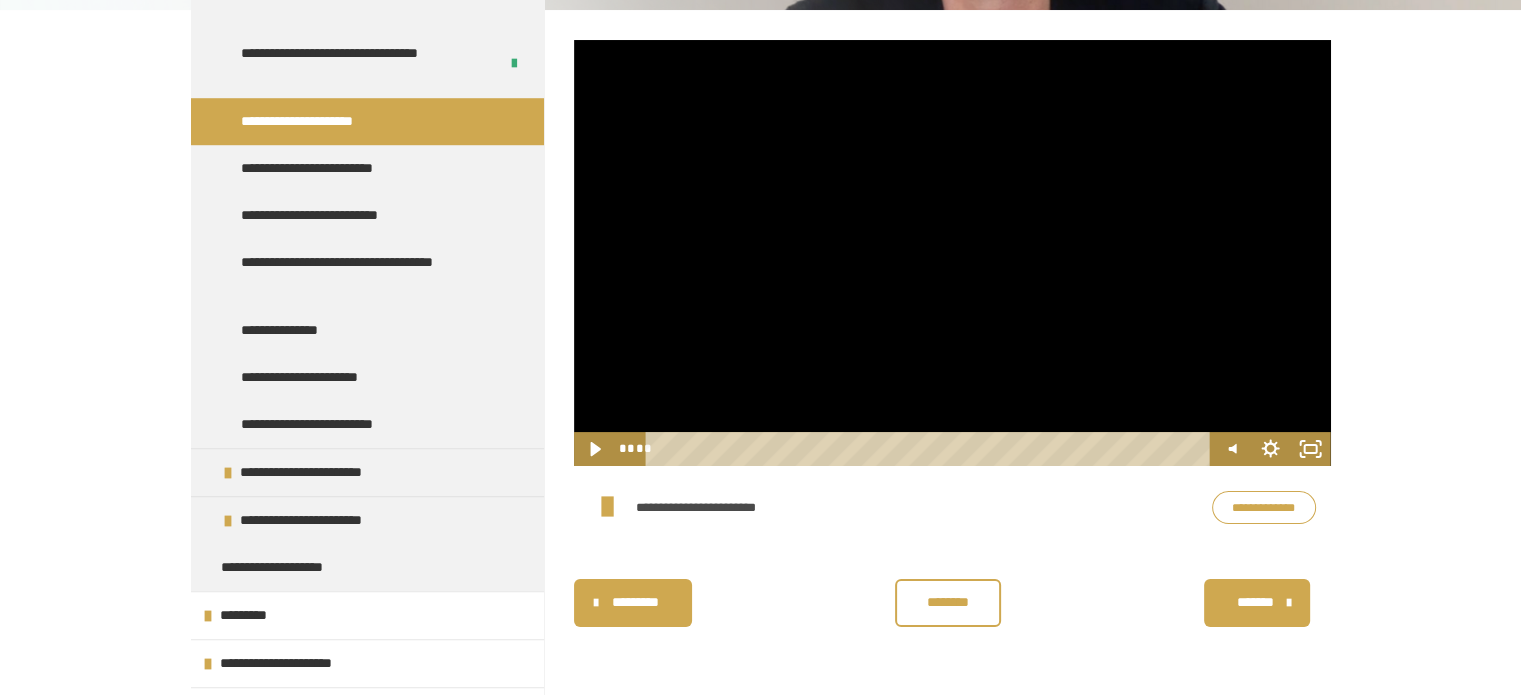 click on "********" at bounding box center [948, 602] 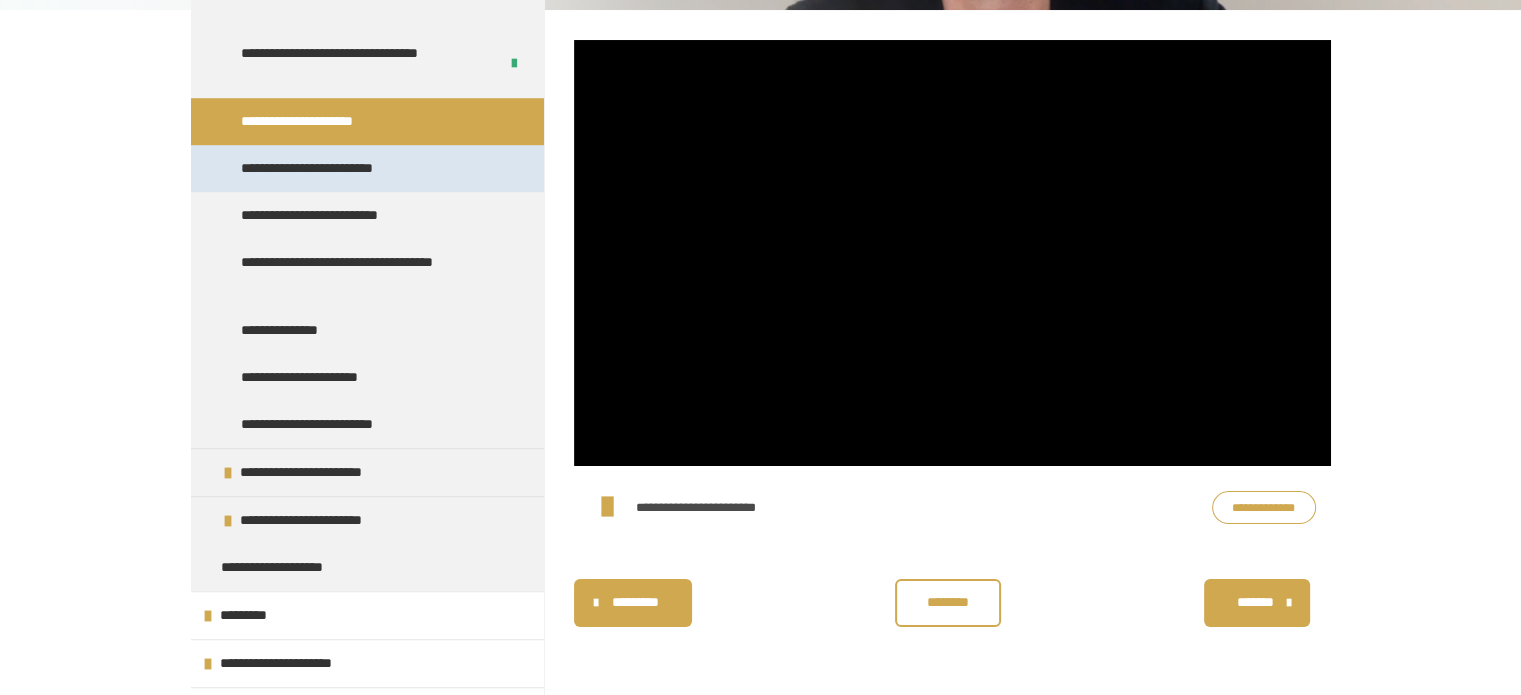 click on "**********" at bounding box center [339, 168] 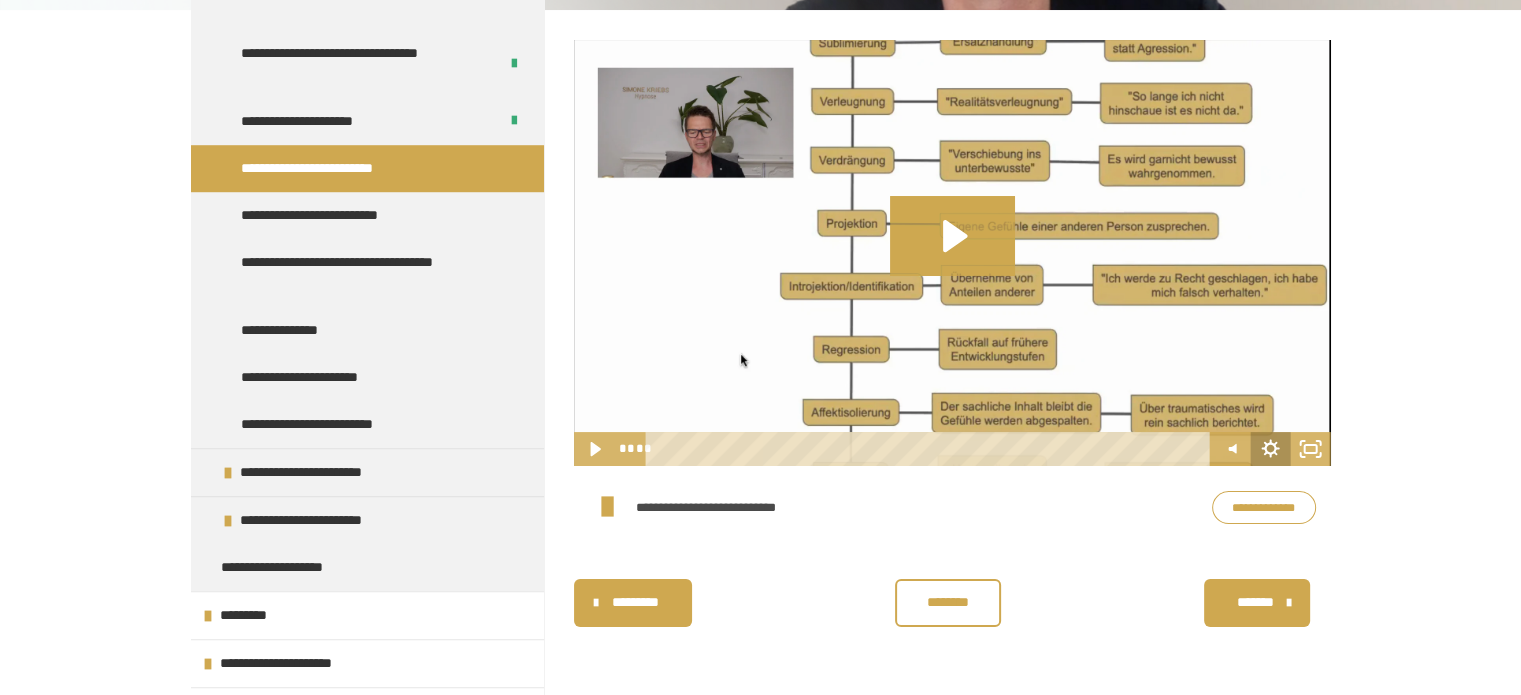 click 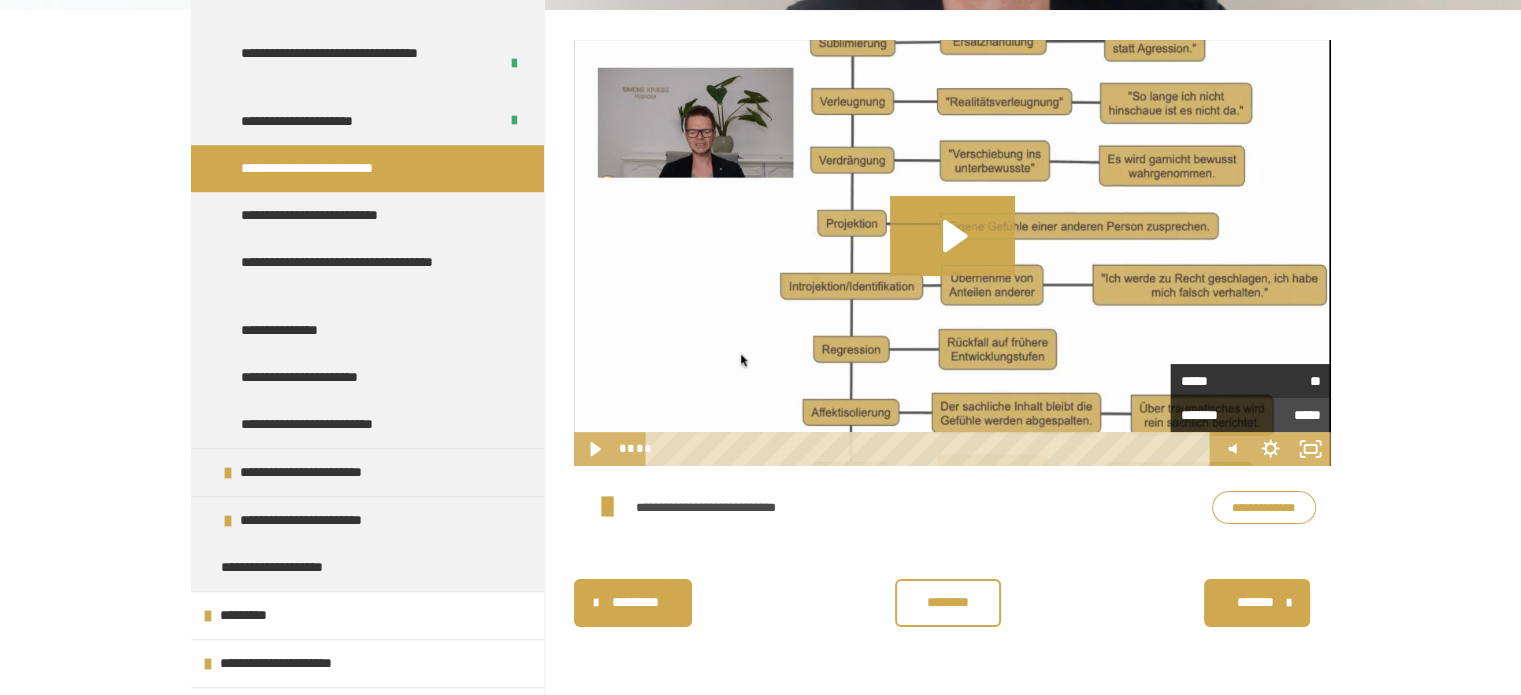 click on "**" at bounding box center (1286, 379) 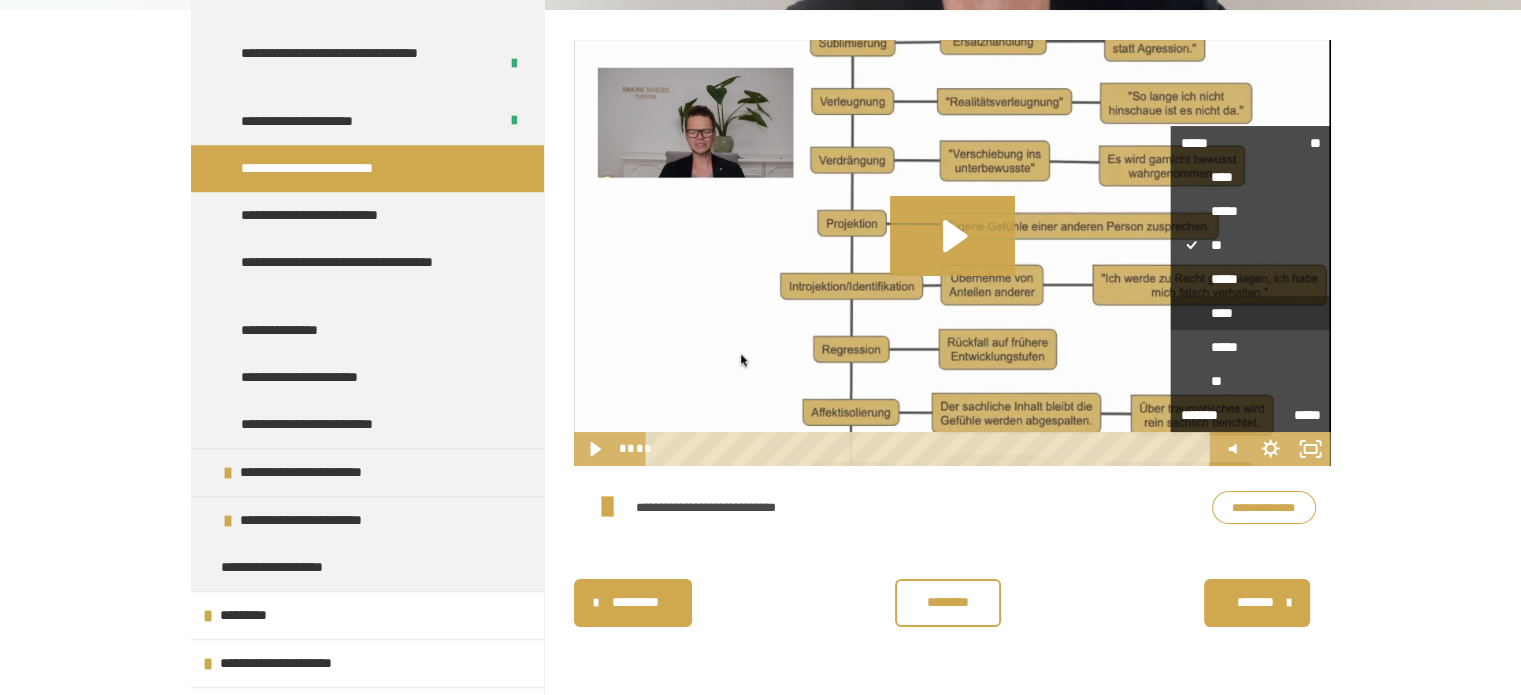 click on "****" at bounding box center (1251, 313) 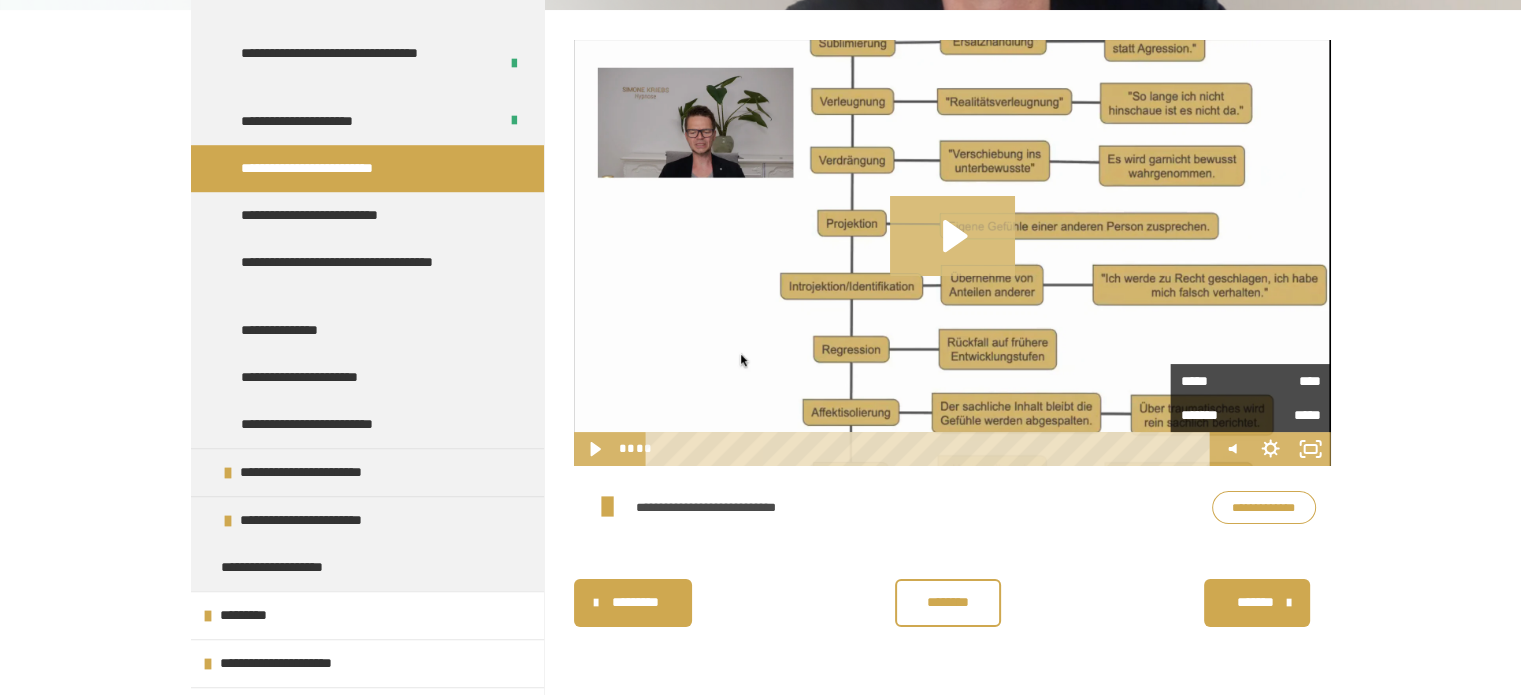 click 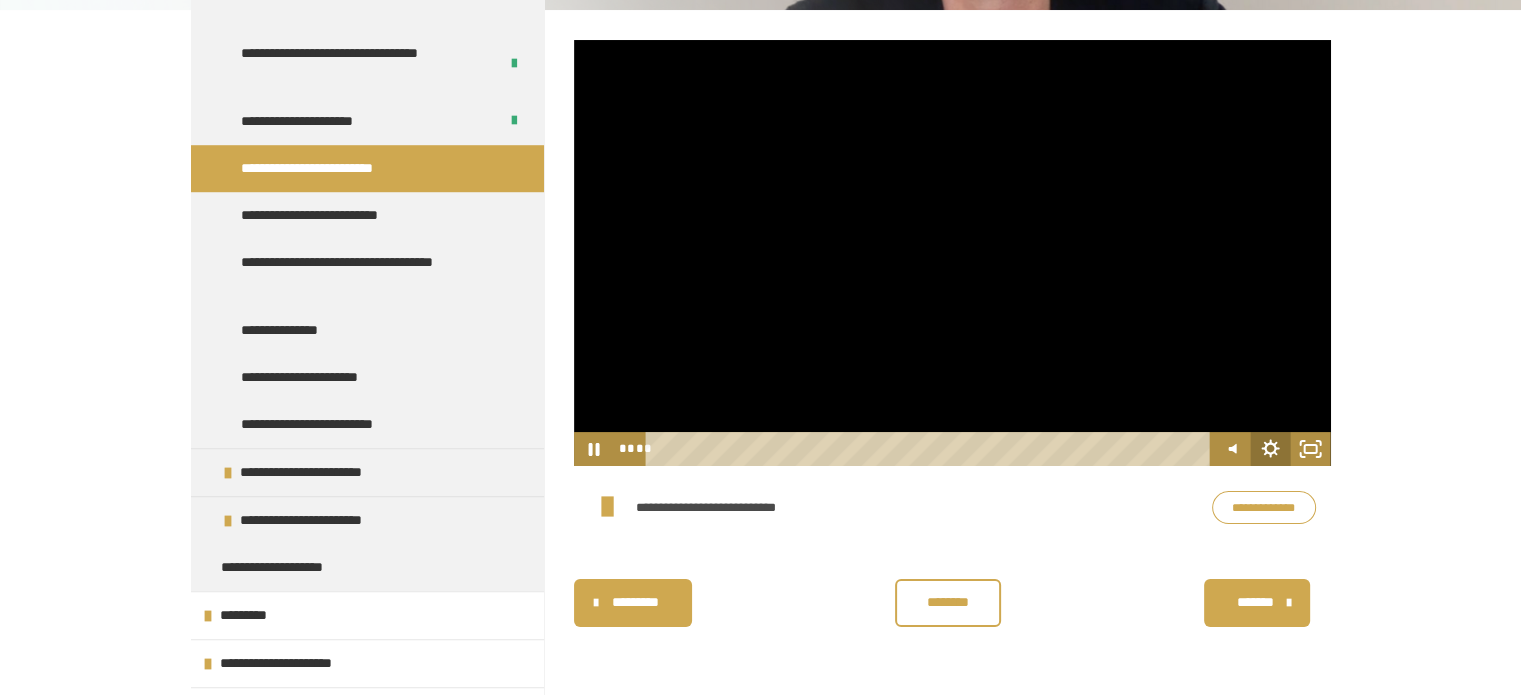 click 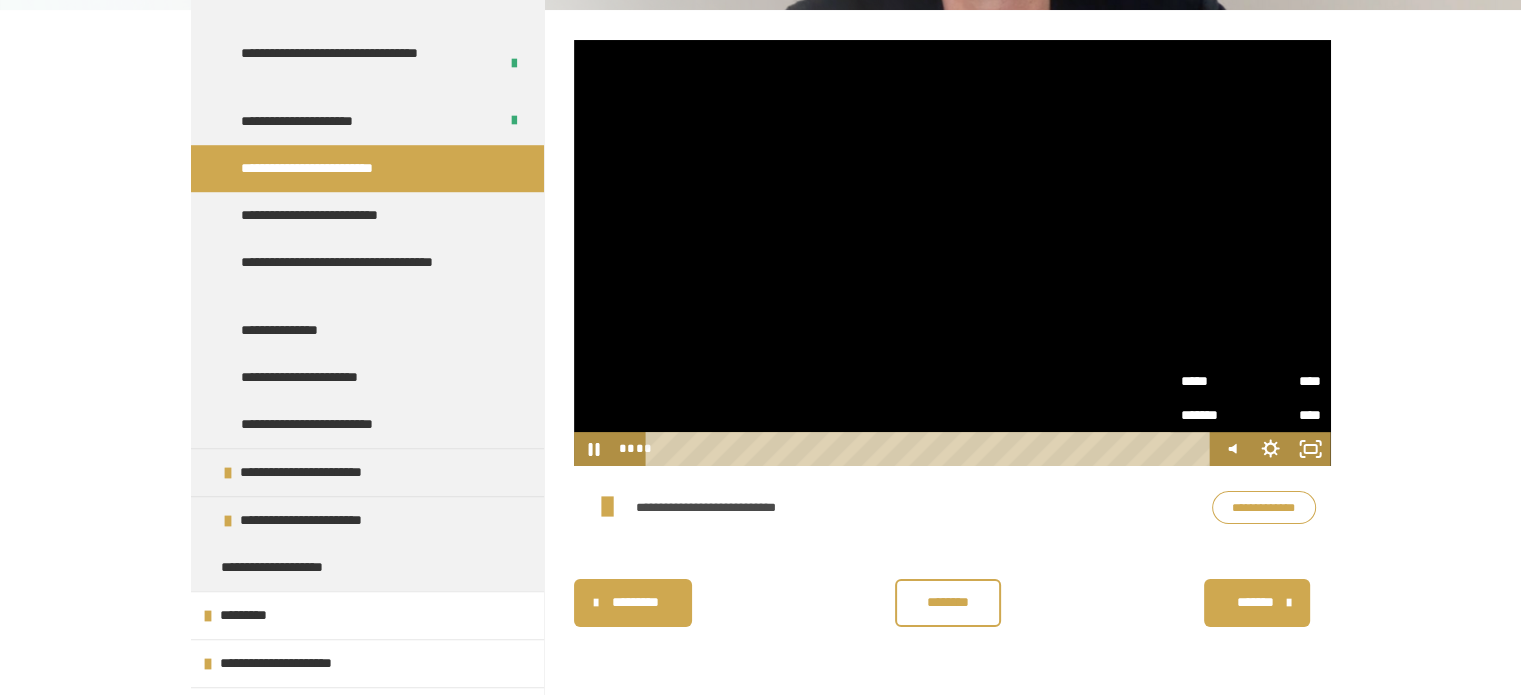 click on "****" at bounding box center (1286, 374) 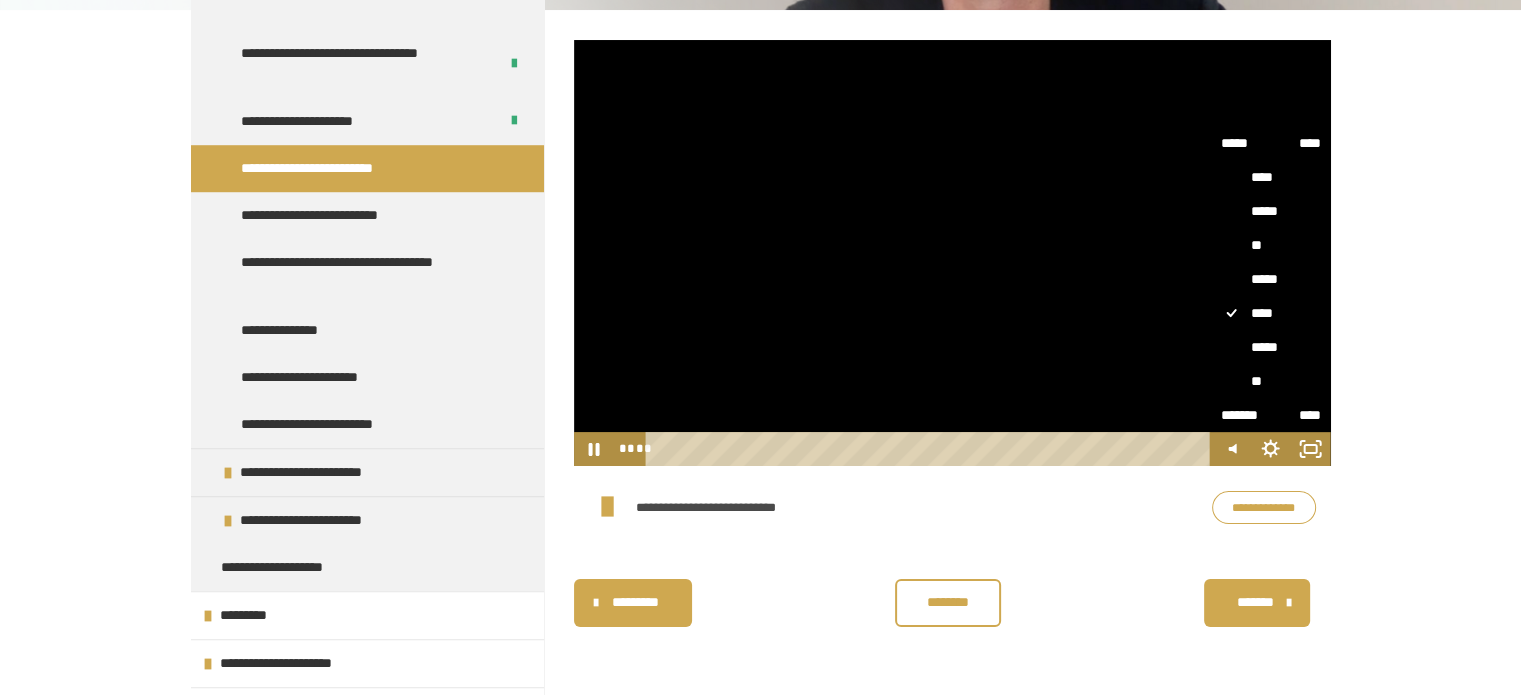 click on "**" at bounding box center [1271, 245] 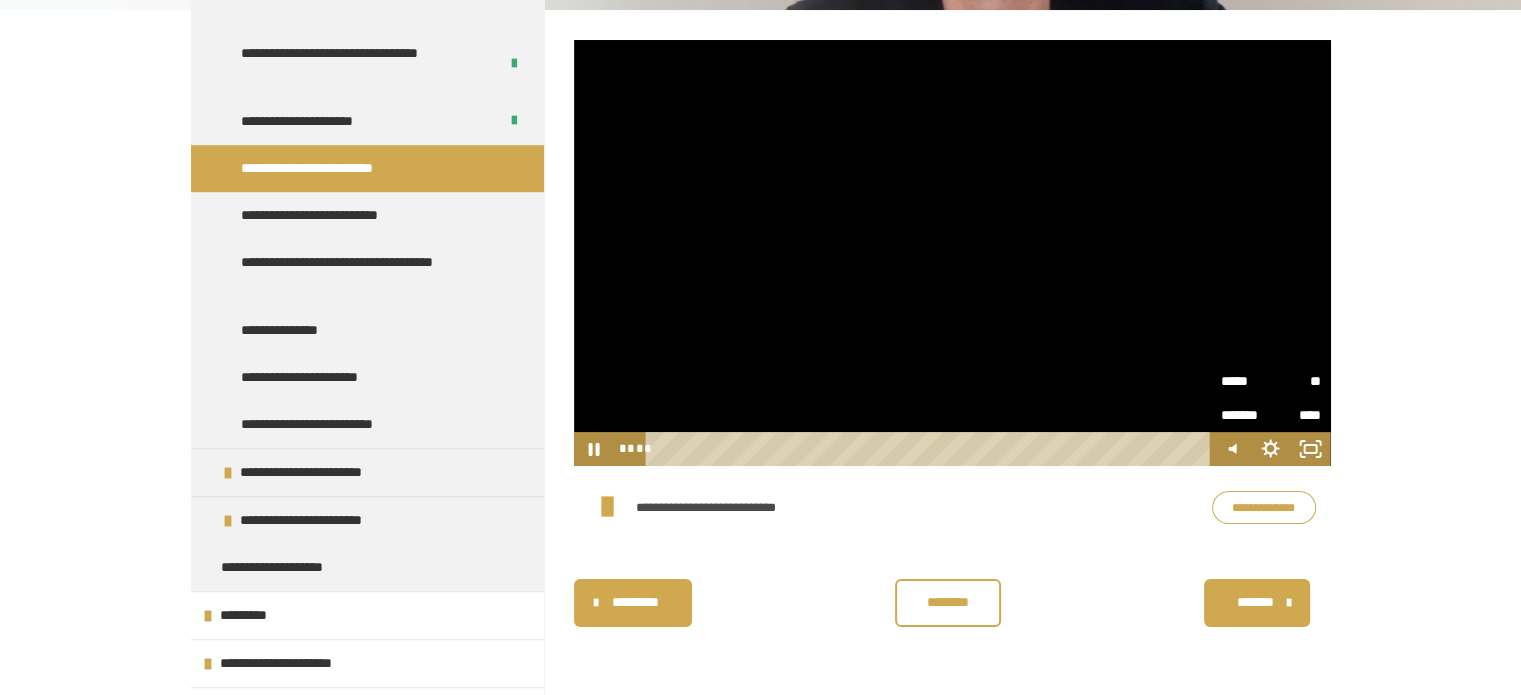 click on "**********" at bounding box center [760, 247] 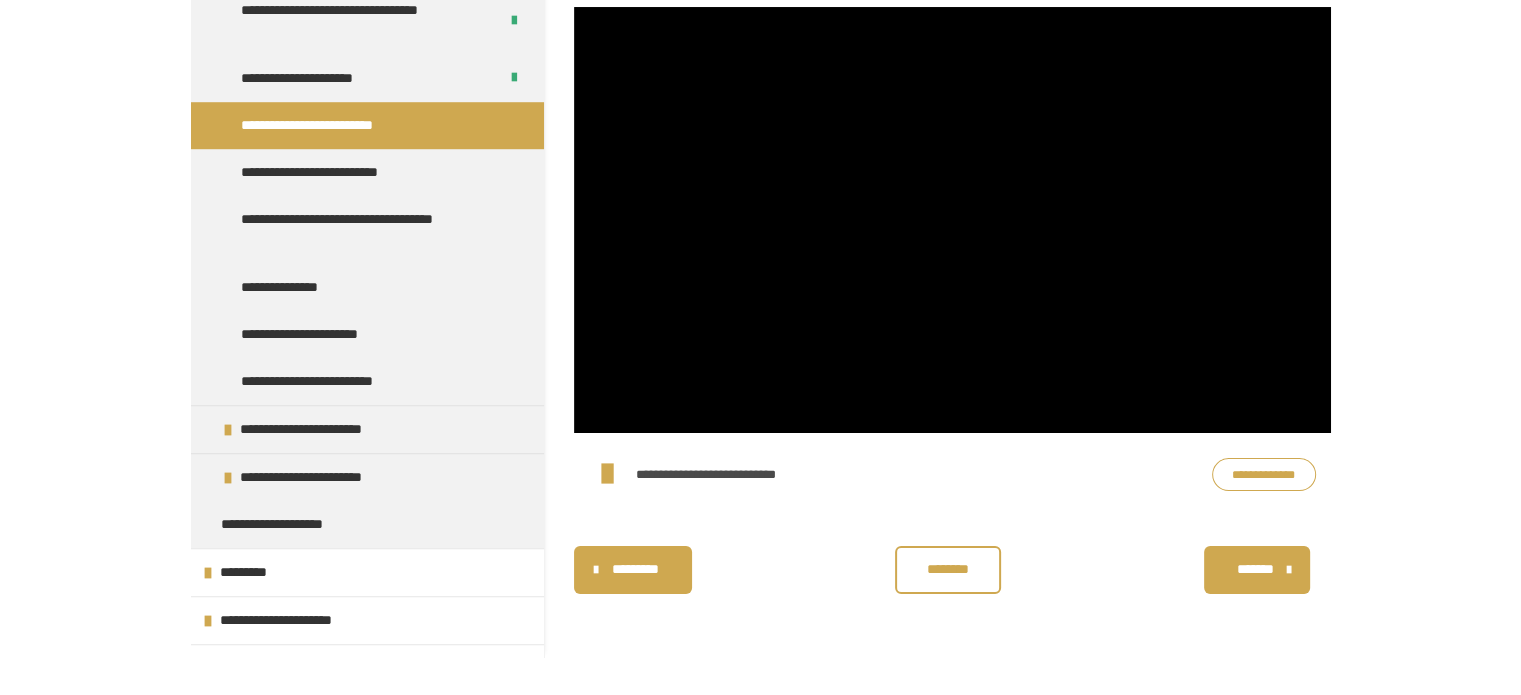 scroll, scrollTop: 240, scrollLeft: 0, axis: vertical 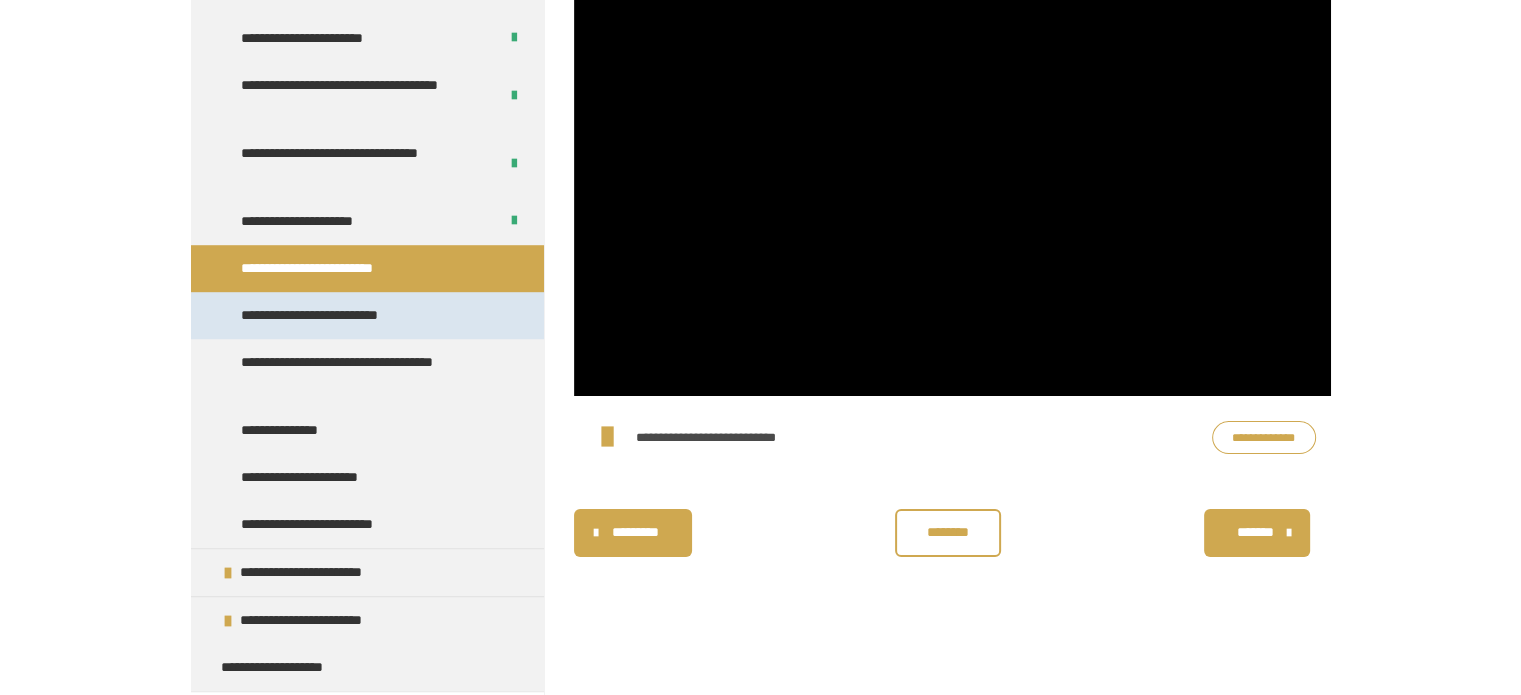 click on "**********" at bounding box center (334, 315) 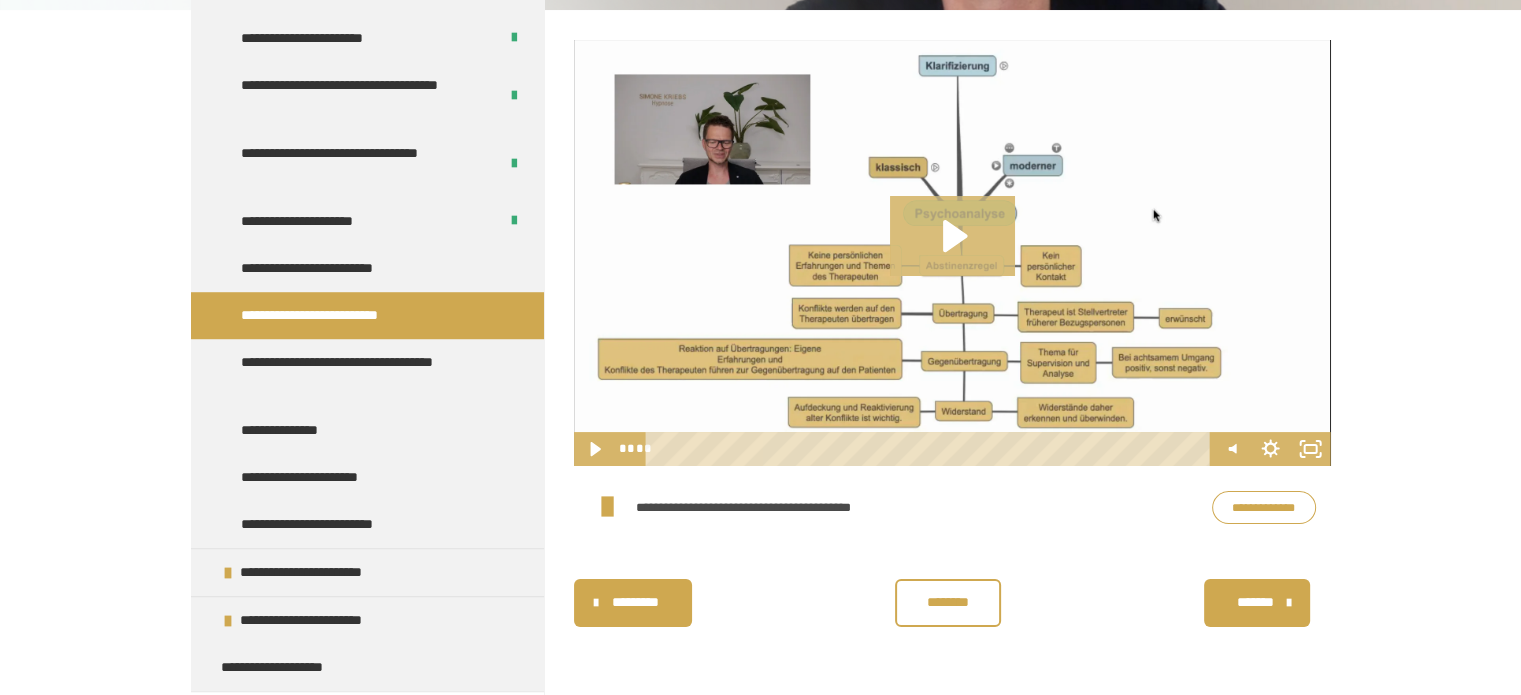 click 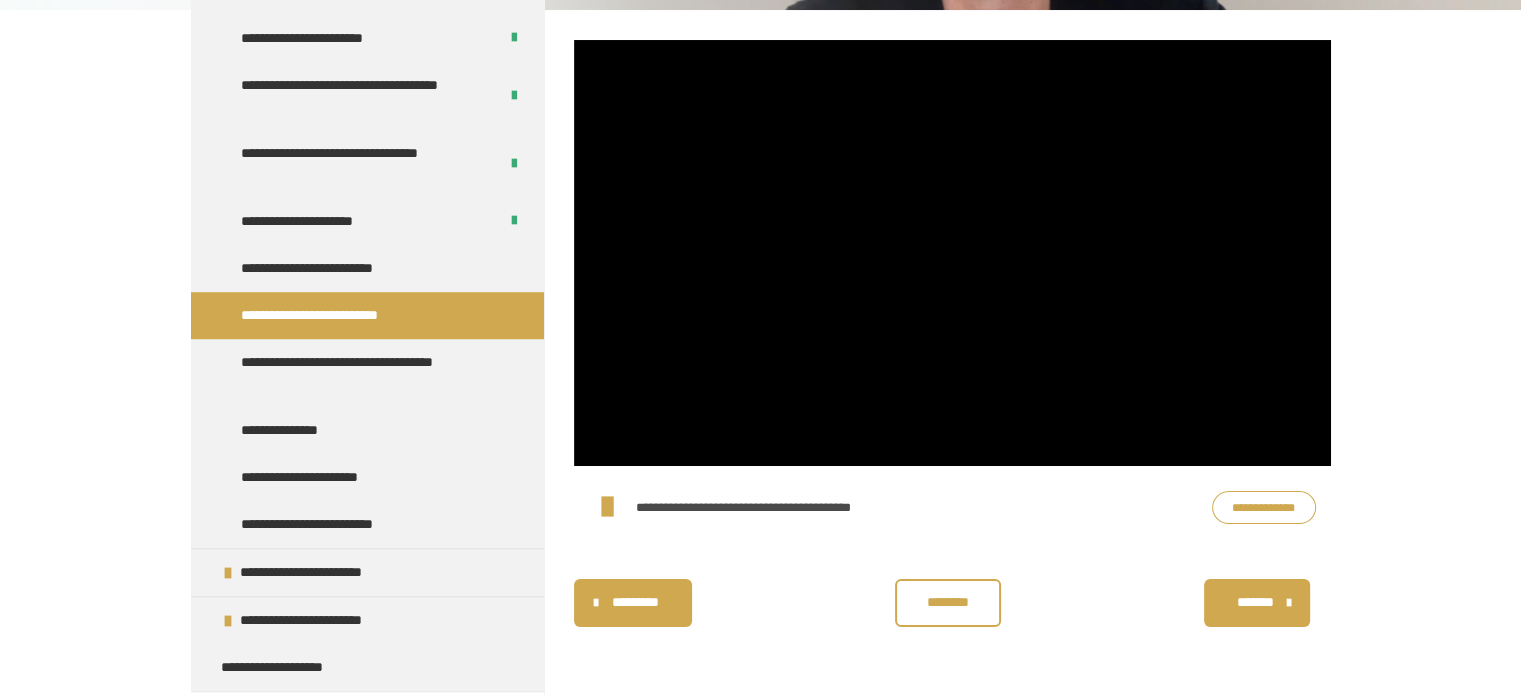 click on "********" at bounding box center [948, 602] 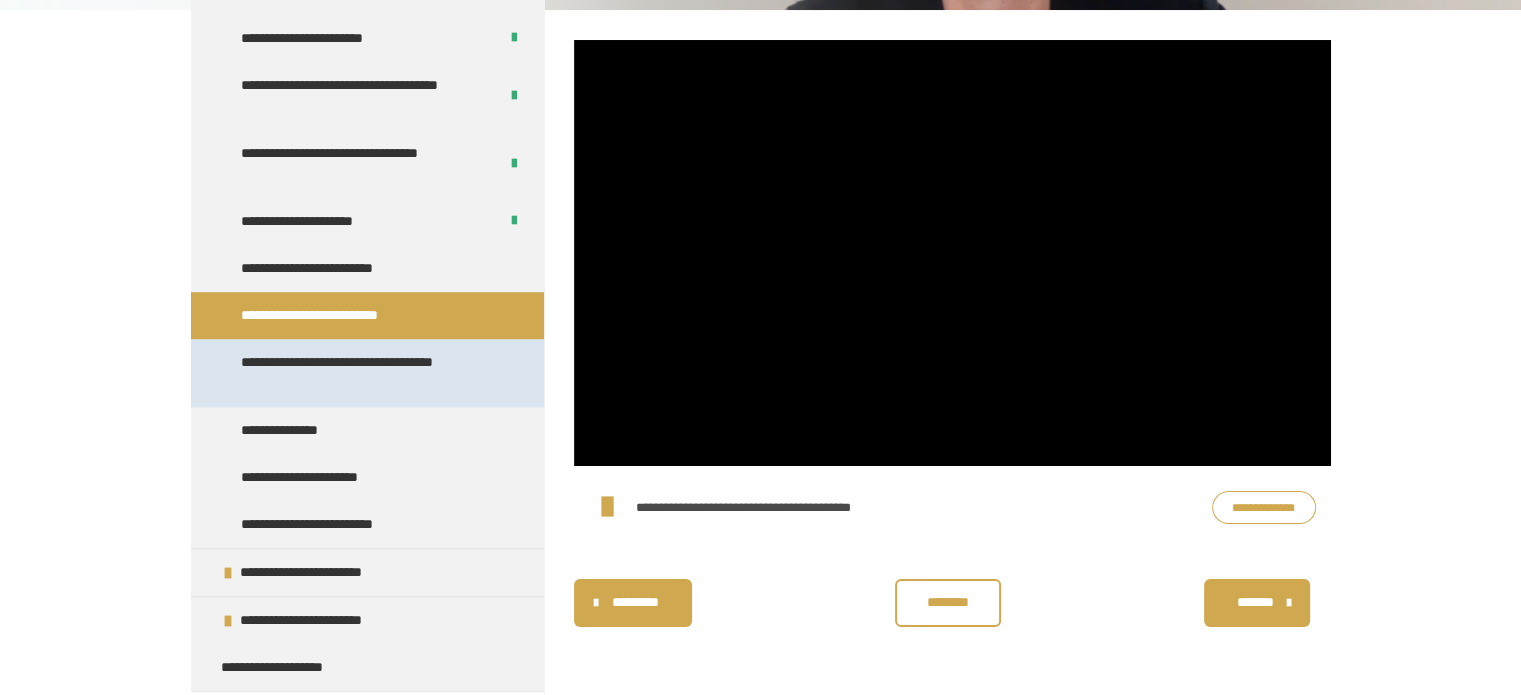 click on "**********" at bounding box center (362, 373) 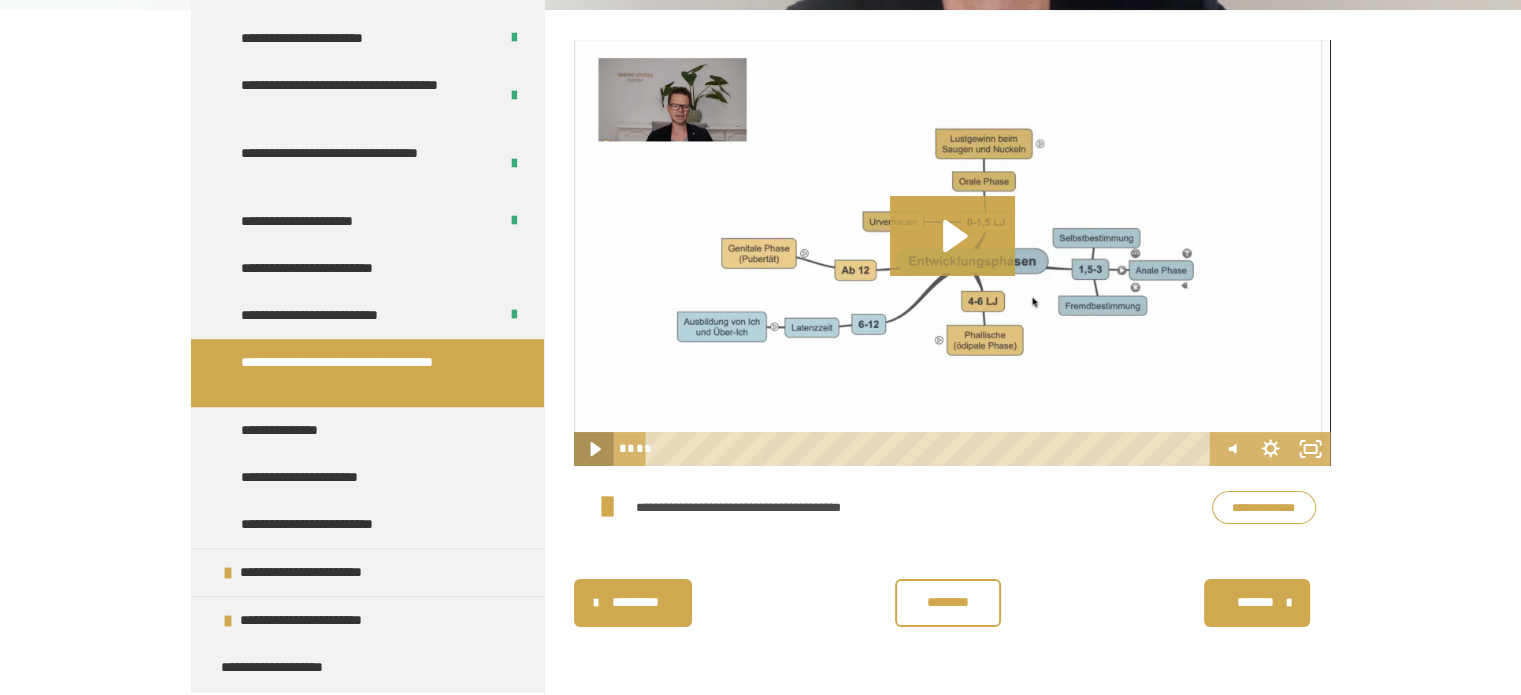 click 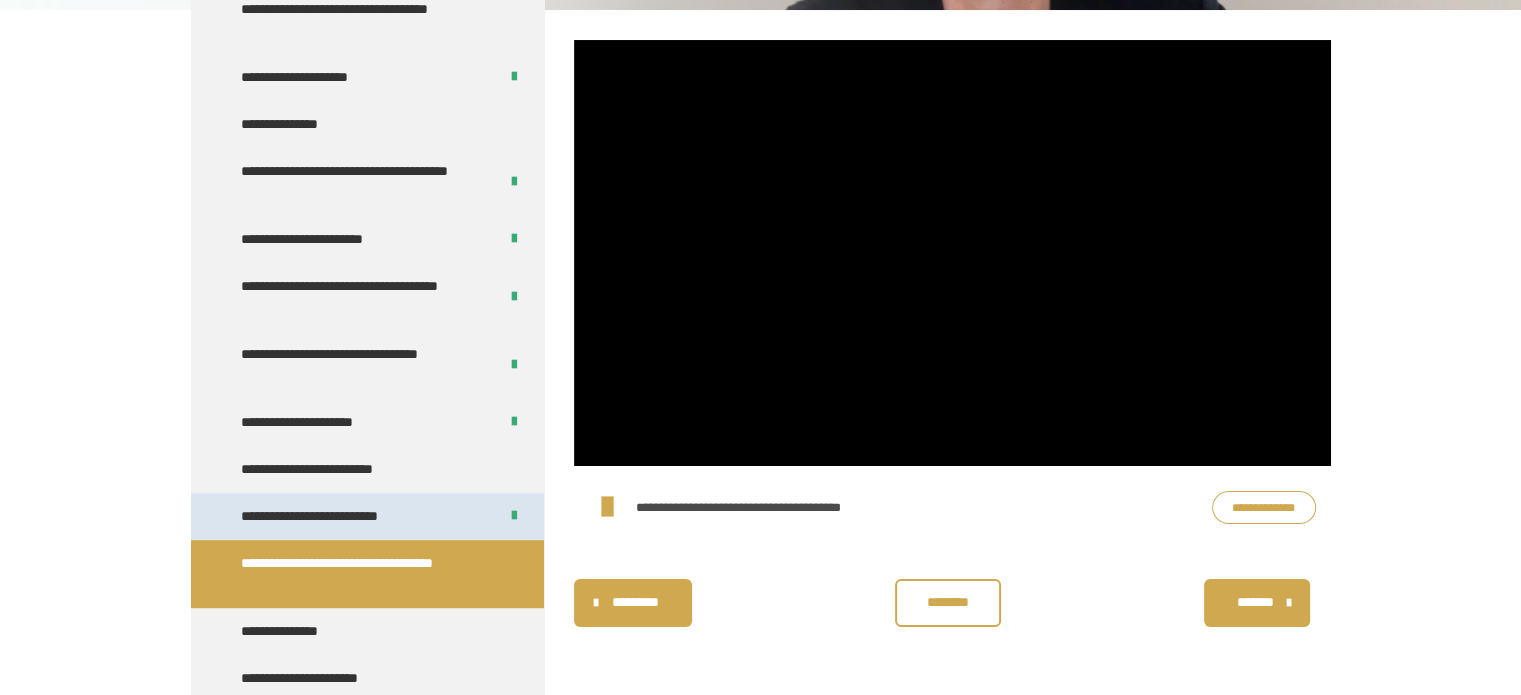 scroll, scrollTop: 1200, scrollLeft: 0, axis: vertical 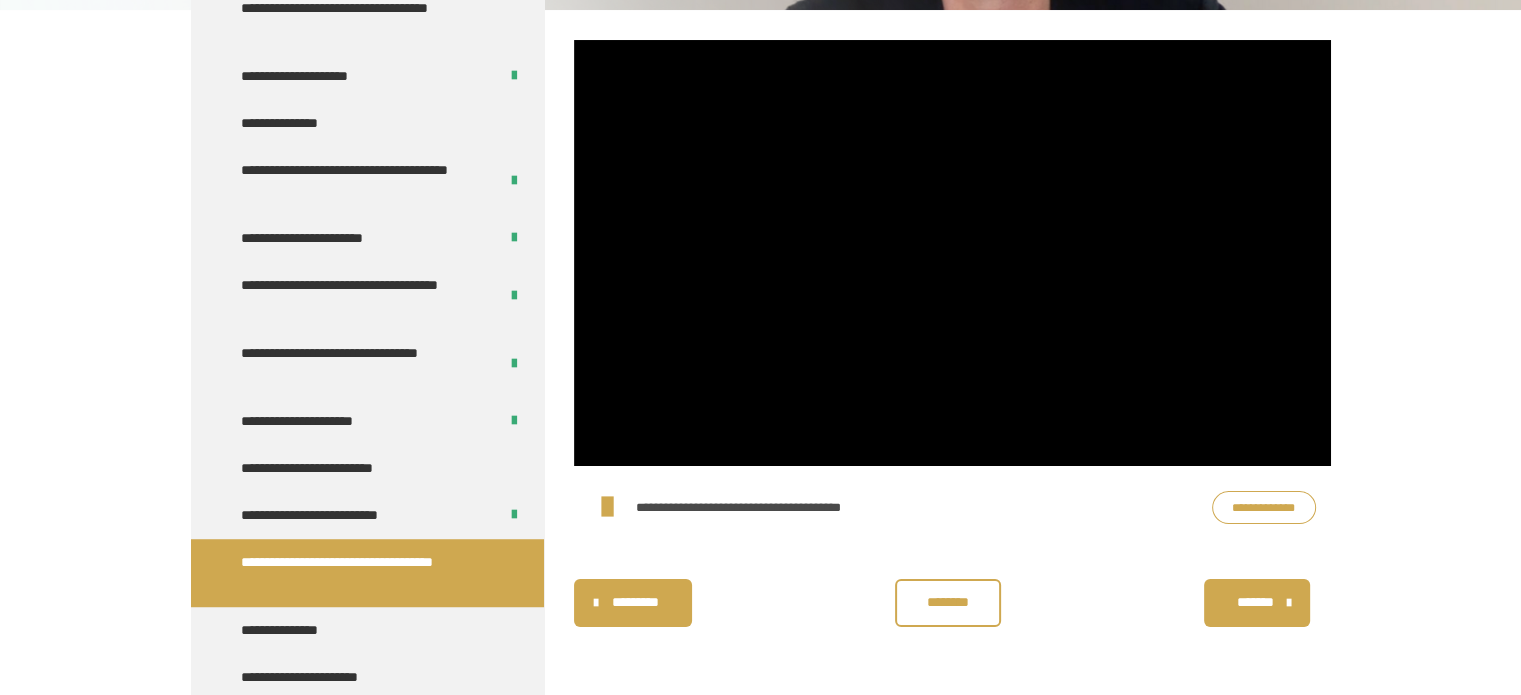 click on "********" at bounding box center [948, 602] 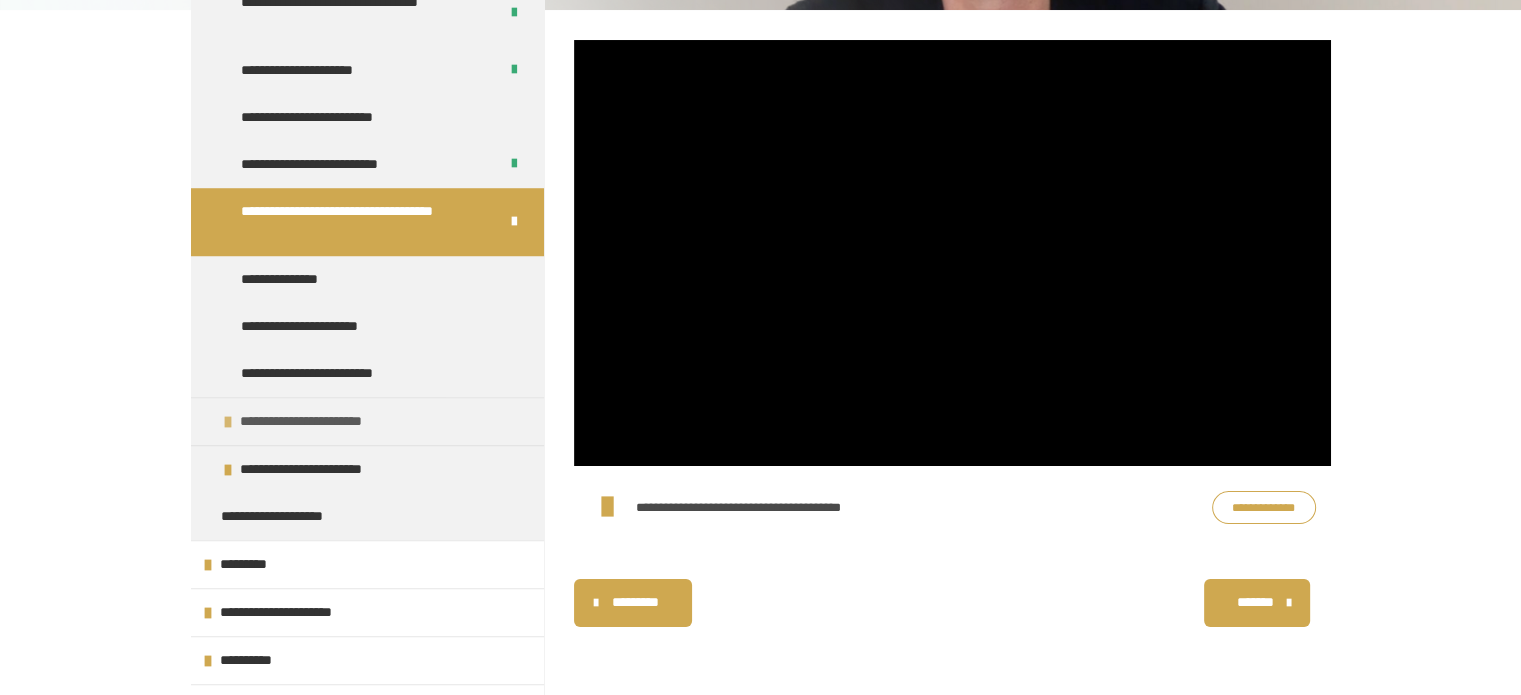 scroll, scrollTop: 1580, scrollLeft: 0, axis: vertical 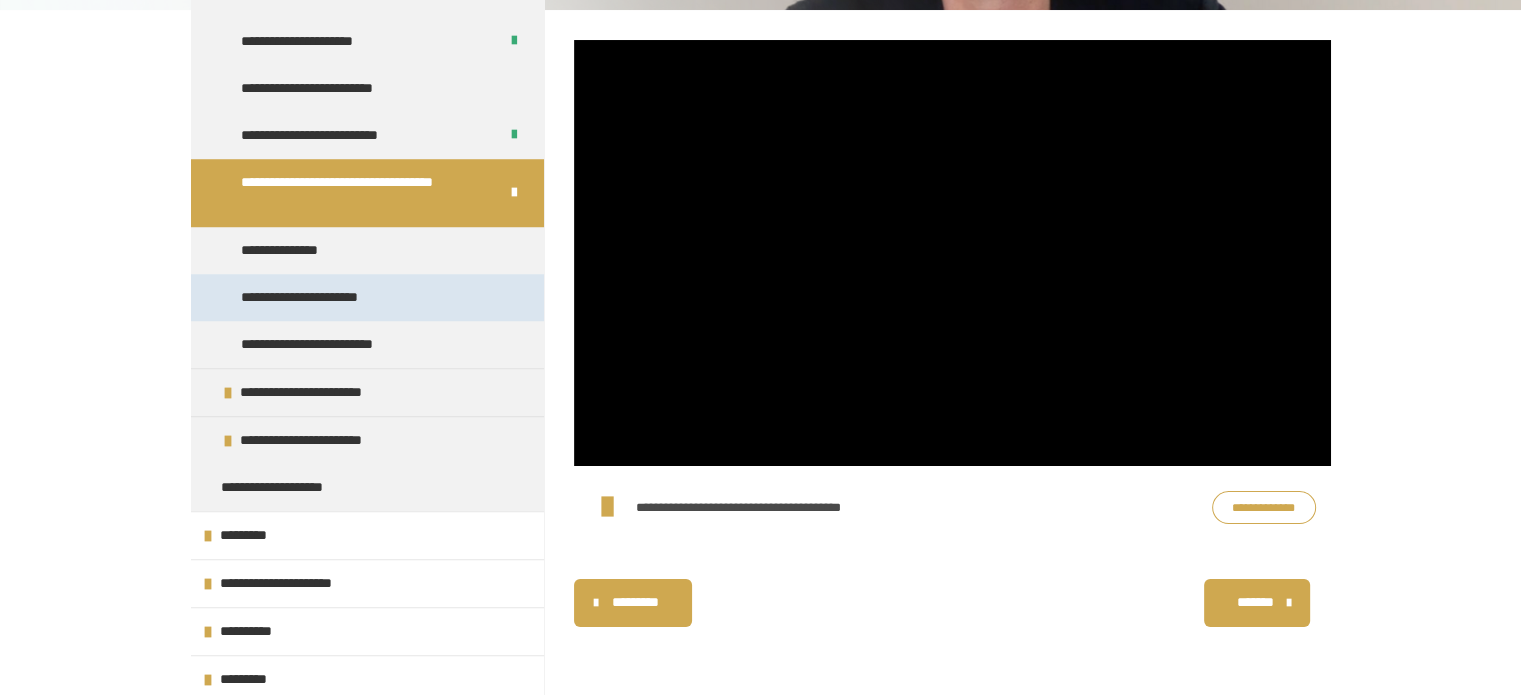 click on "**********" at bounding box center (318, 297) 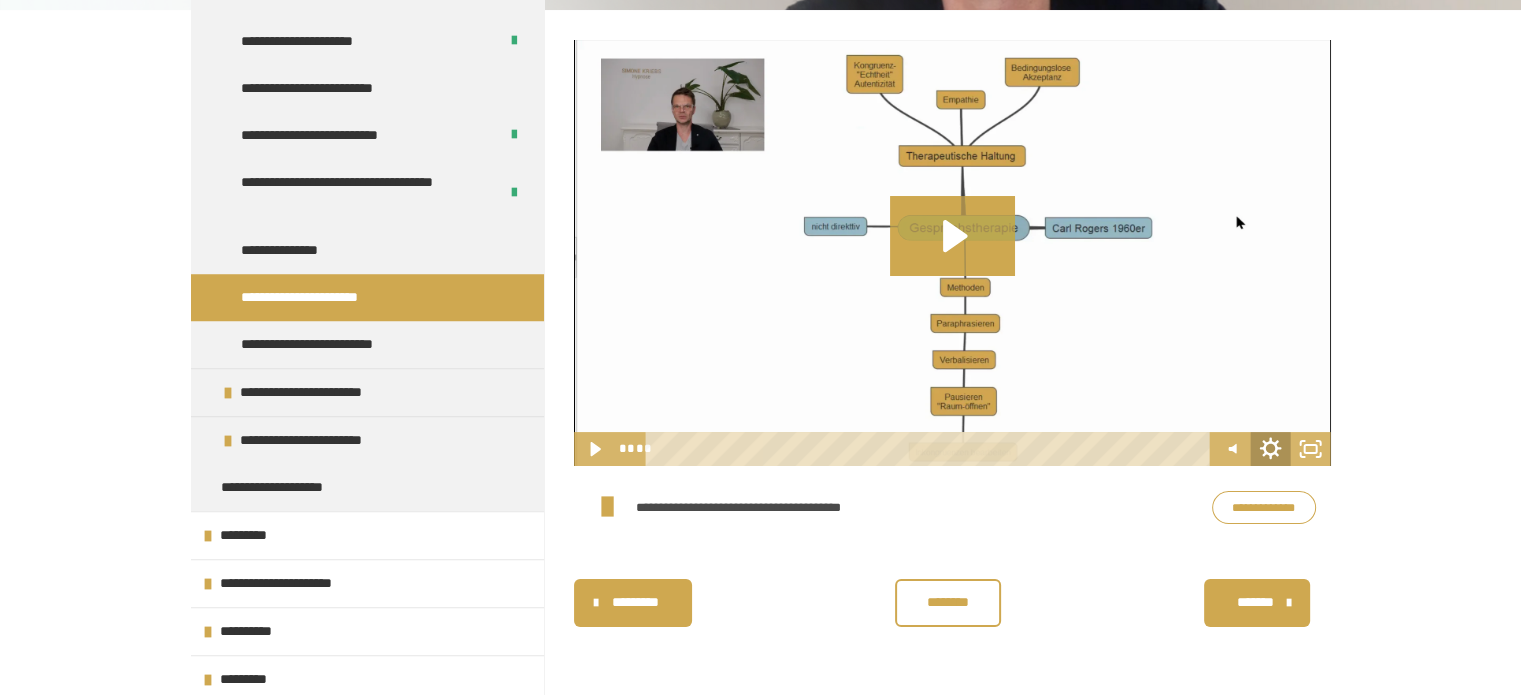 click 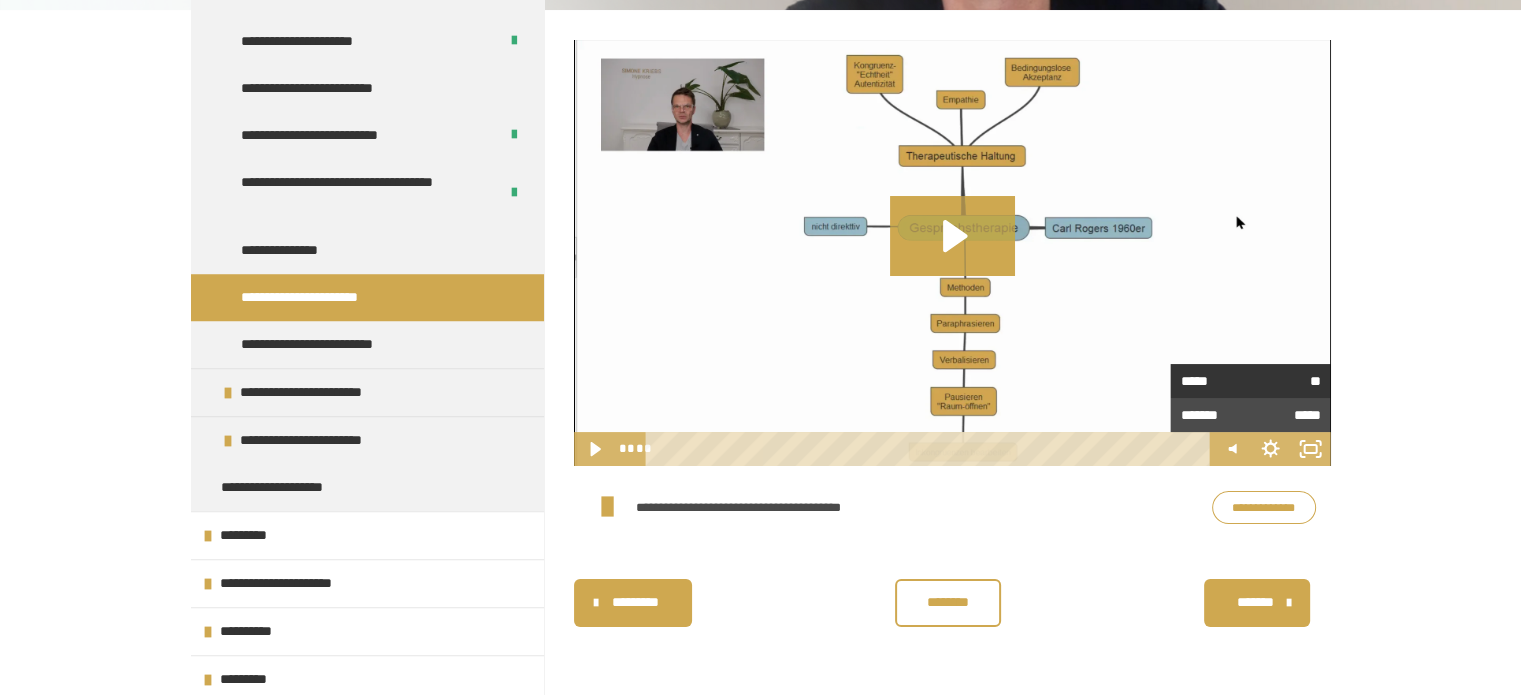 click on "**" at bounding box center (1286, 381) 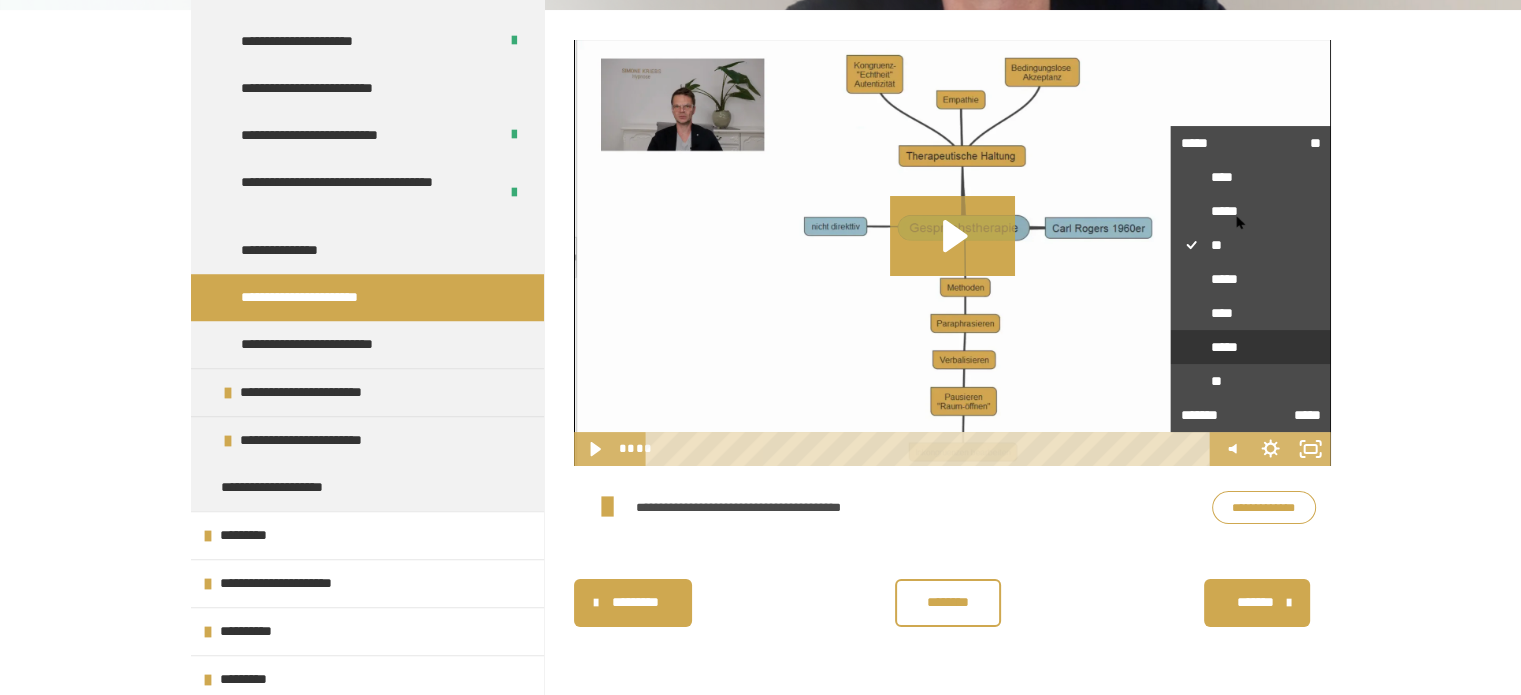 click on "*****" at bounding box center [1251, 347] 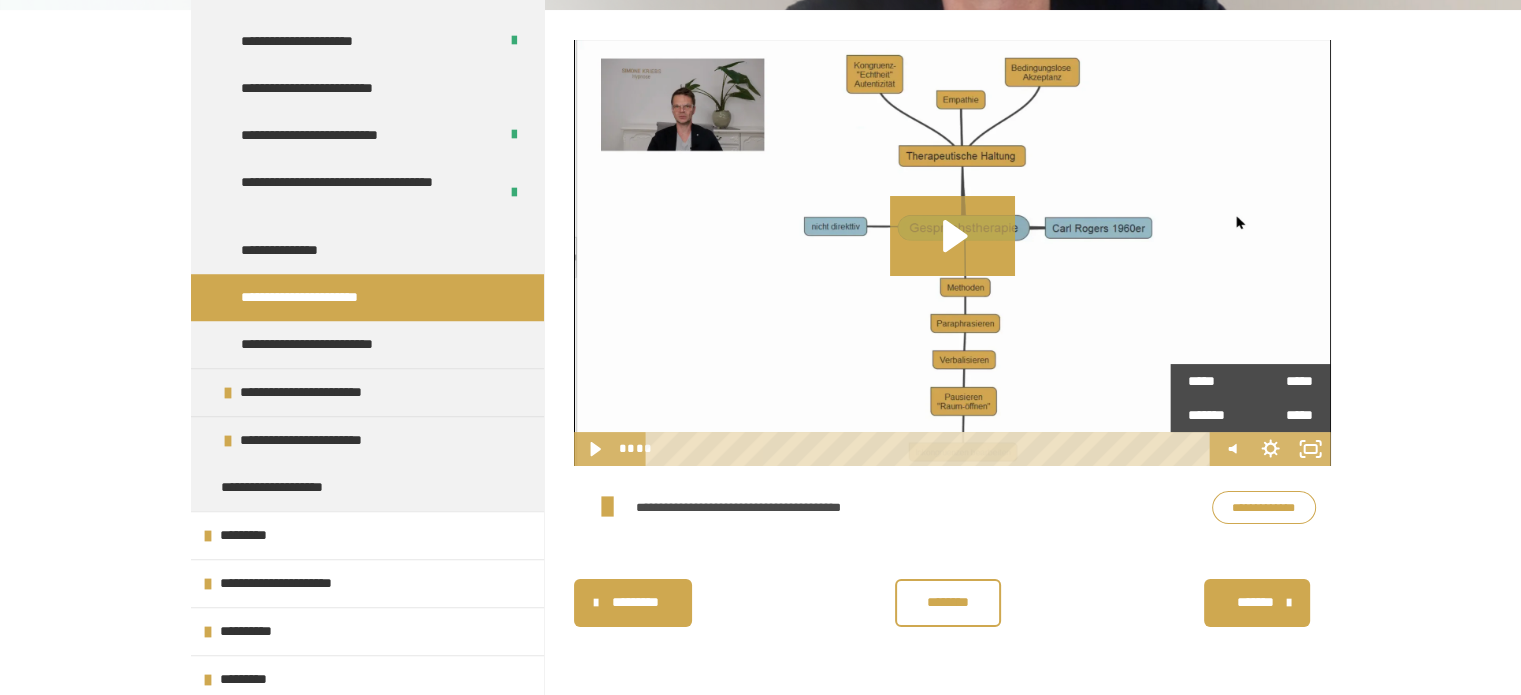 click at bounding box center (952, 253) 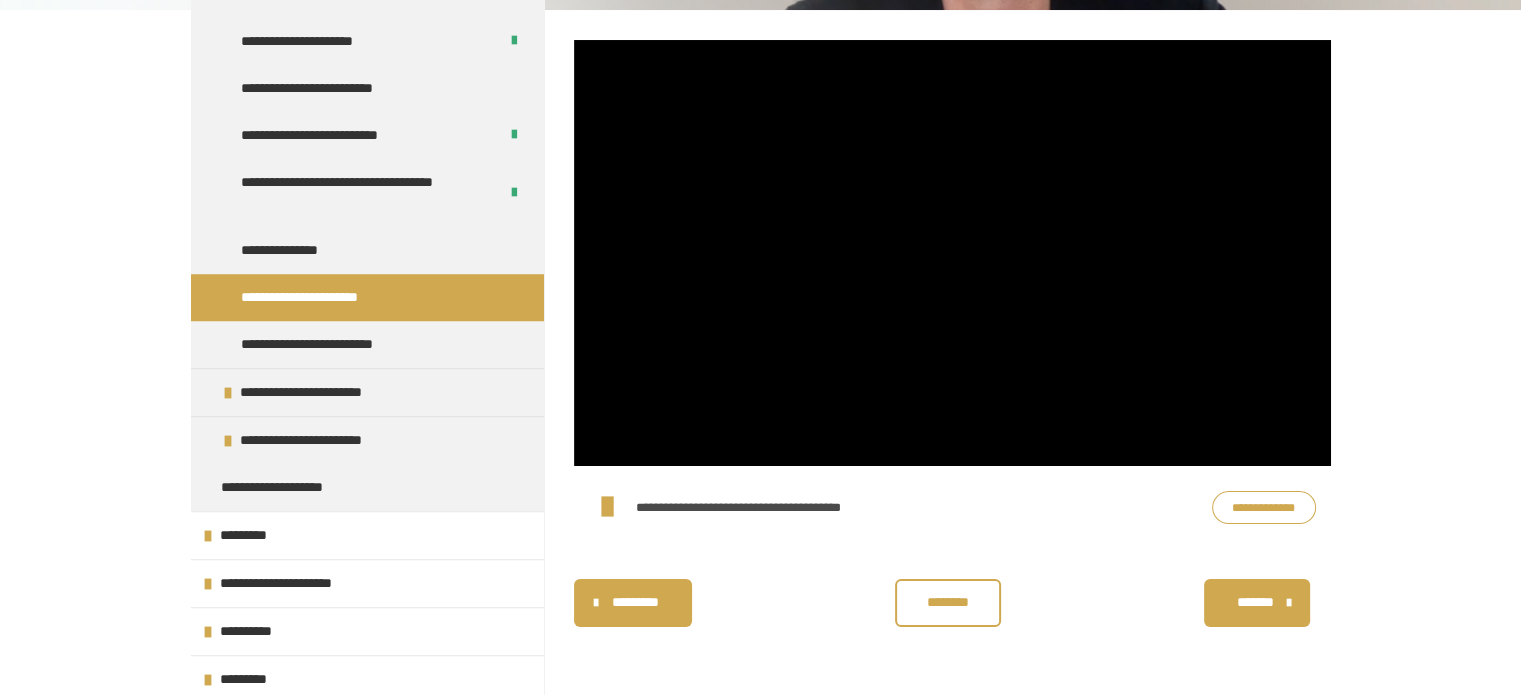 click on "********" at bounding box center [948, 602] 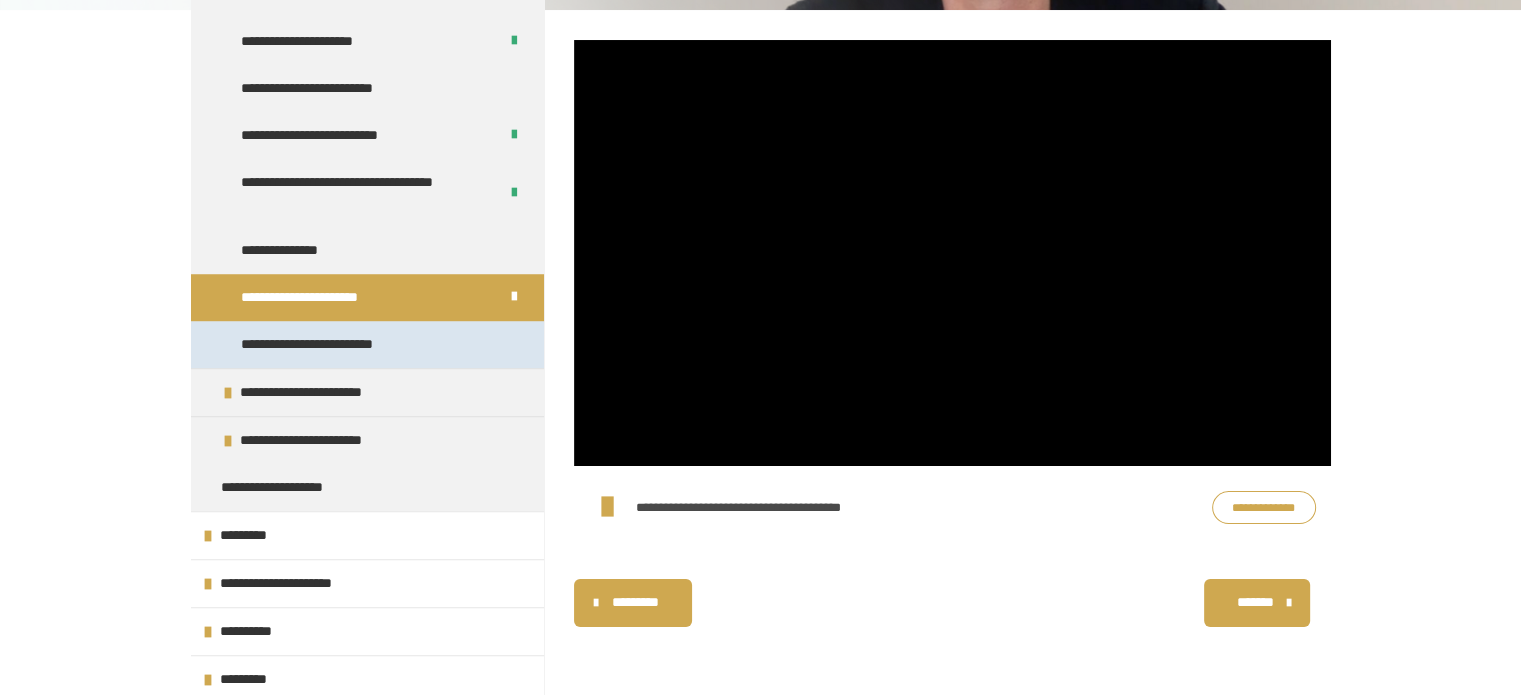 click on "**********" at bounding box center (329, 344) 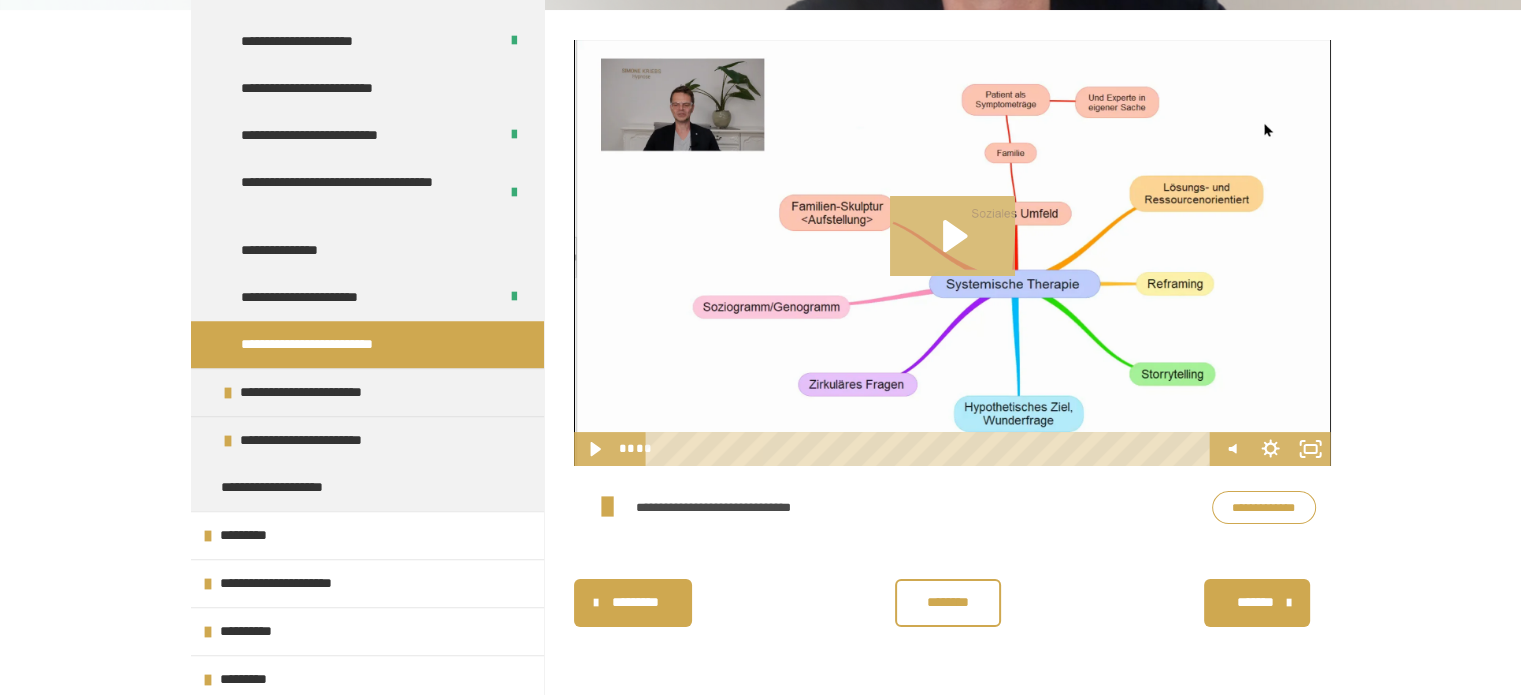click 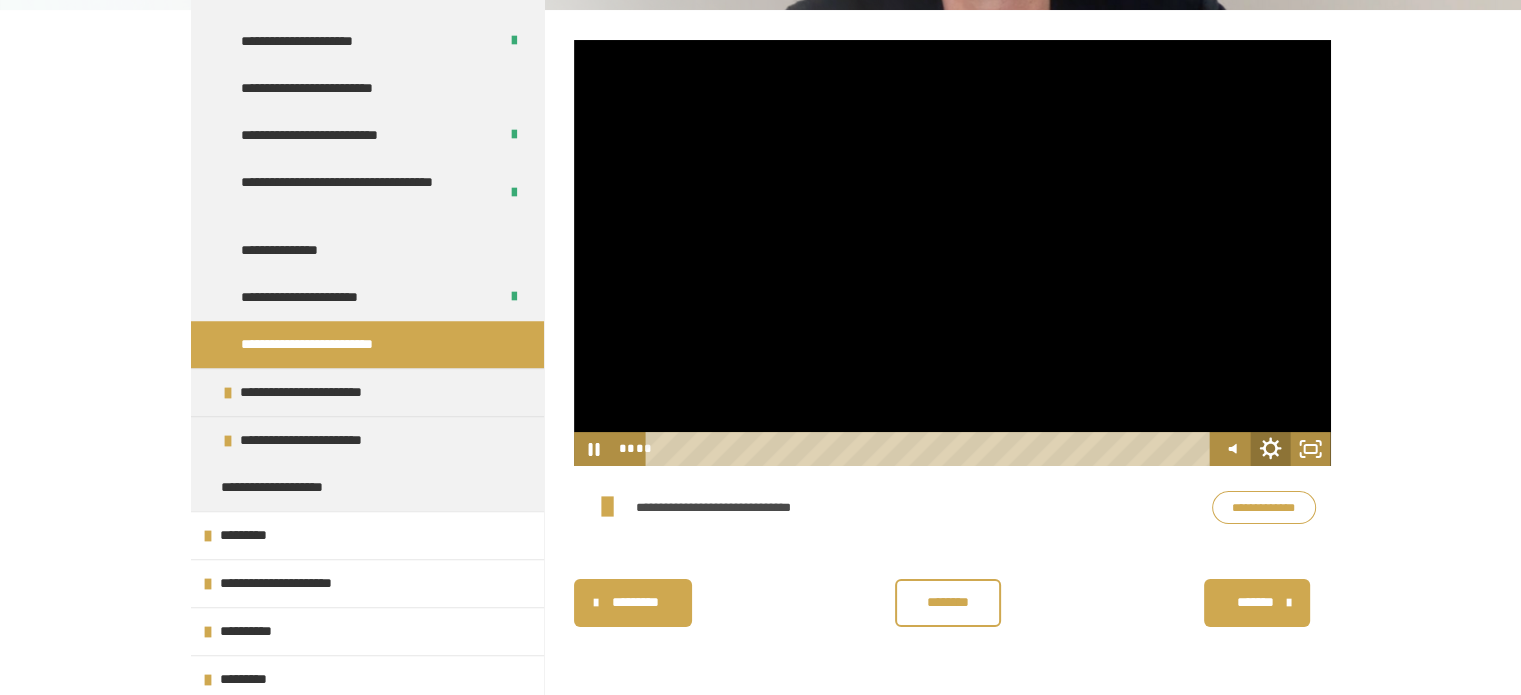 click 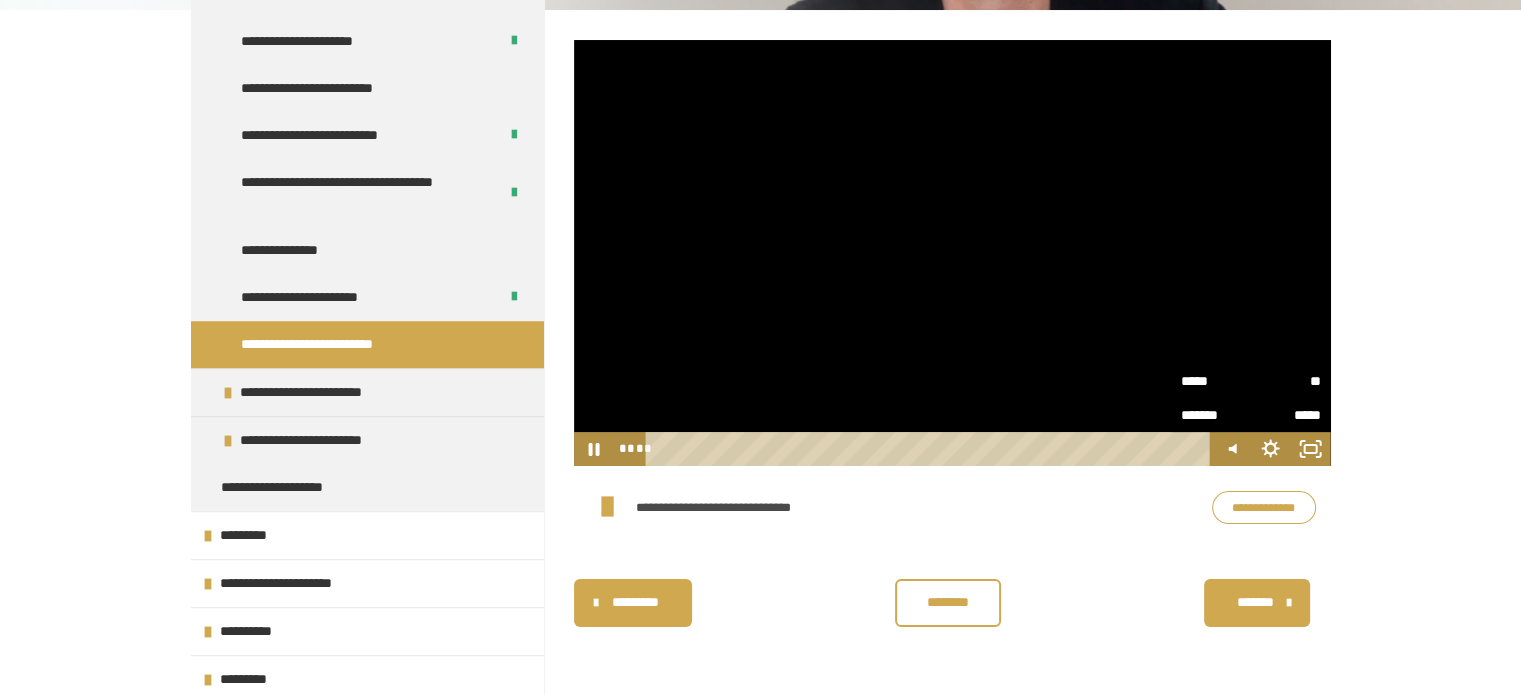 click on "**" at bounding box center [1286, 381] 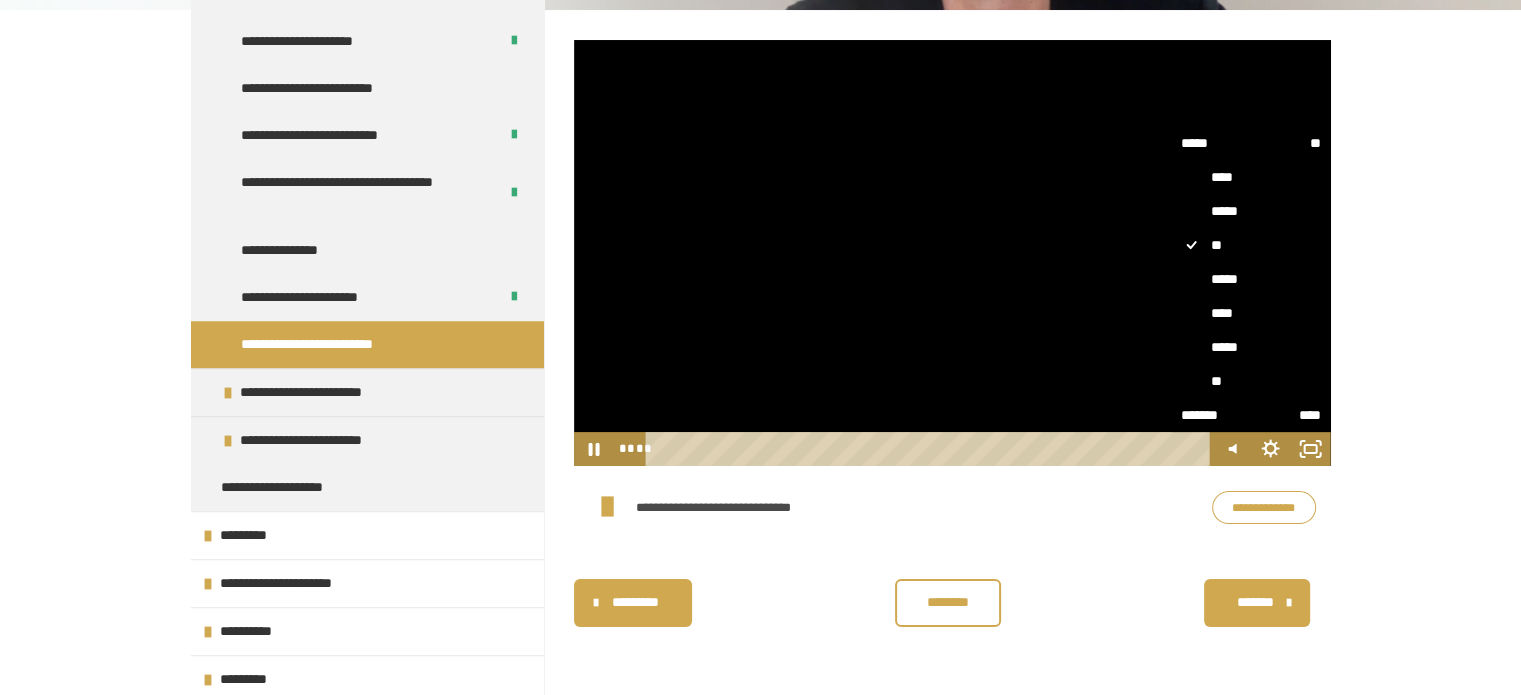 click on "*****" at bounding box center [1251, 279] 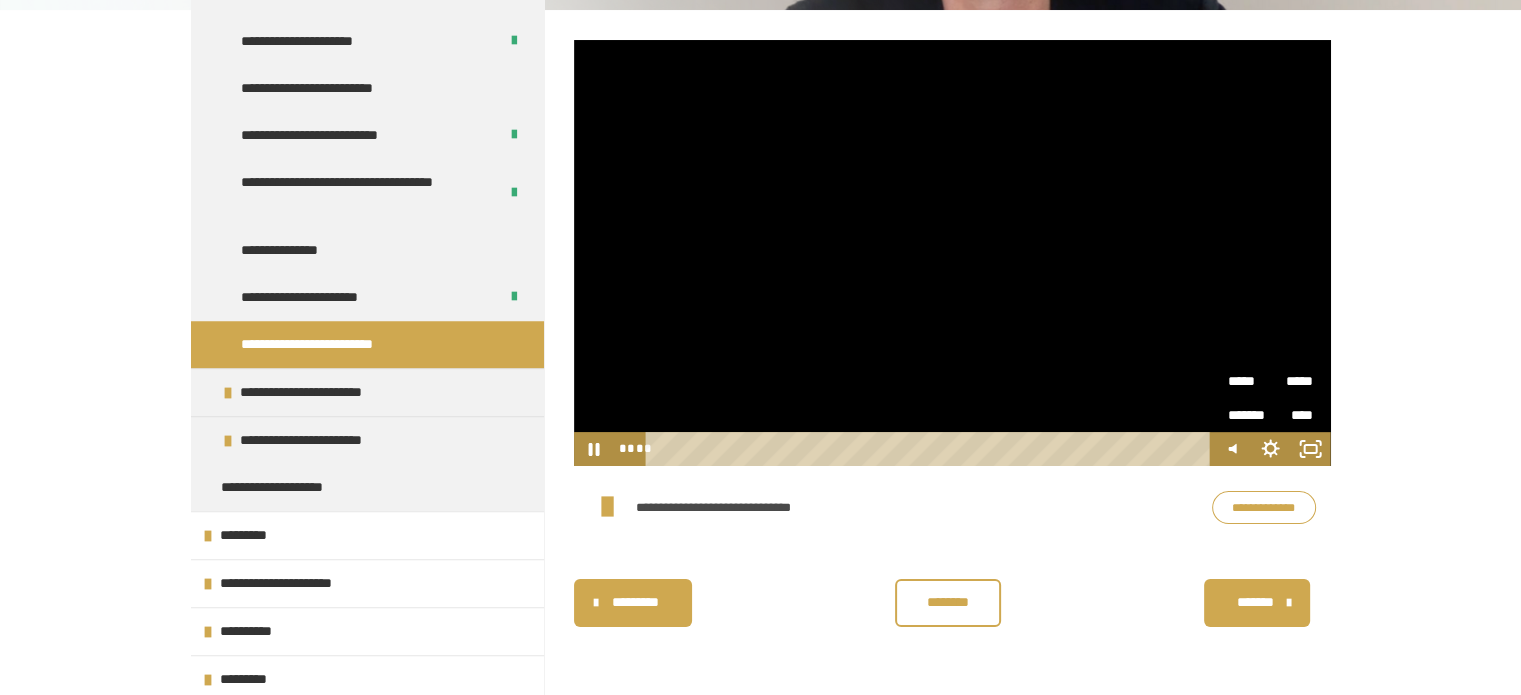 click on "**********" at bounding box center [760, 247] 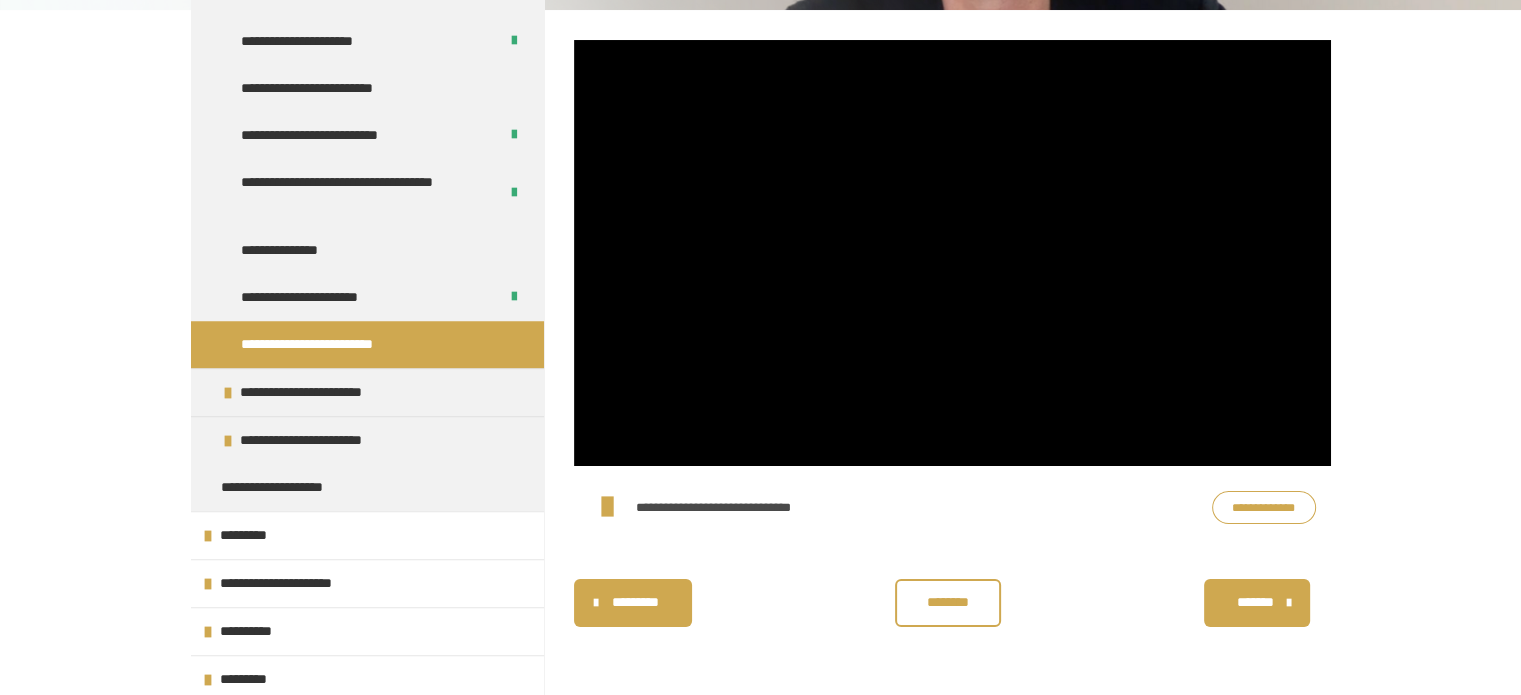 click on "********" at bounding box center [948, 603] 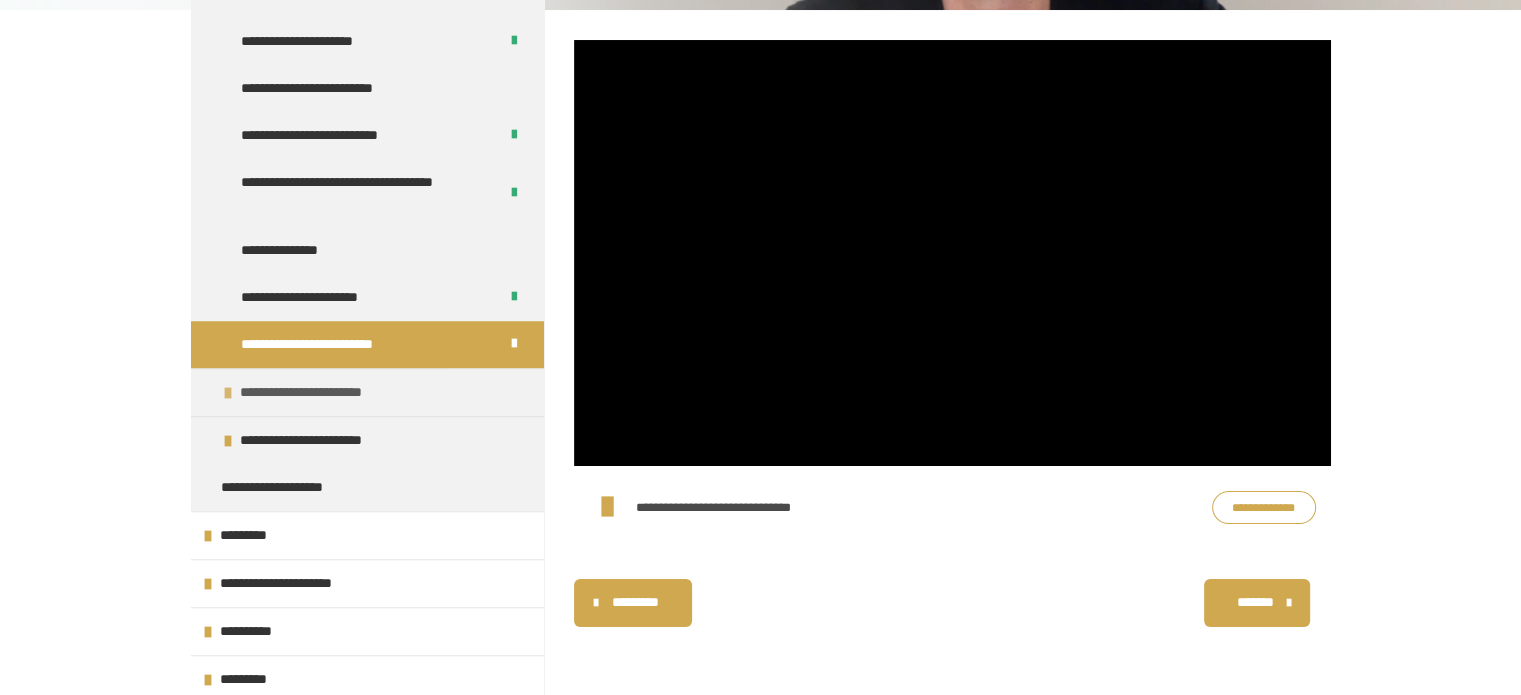 click on "**********" at bounding box center [317, 392] 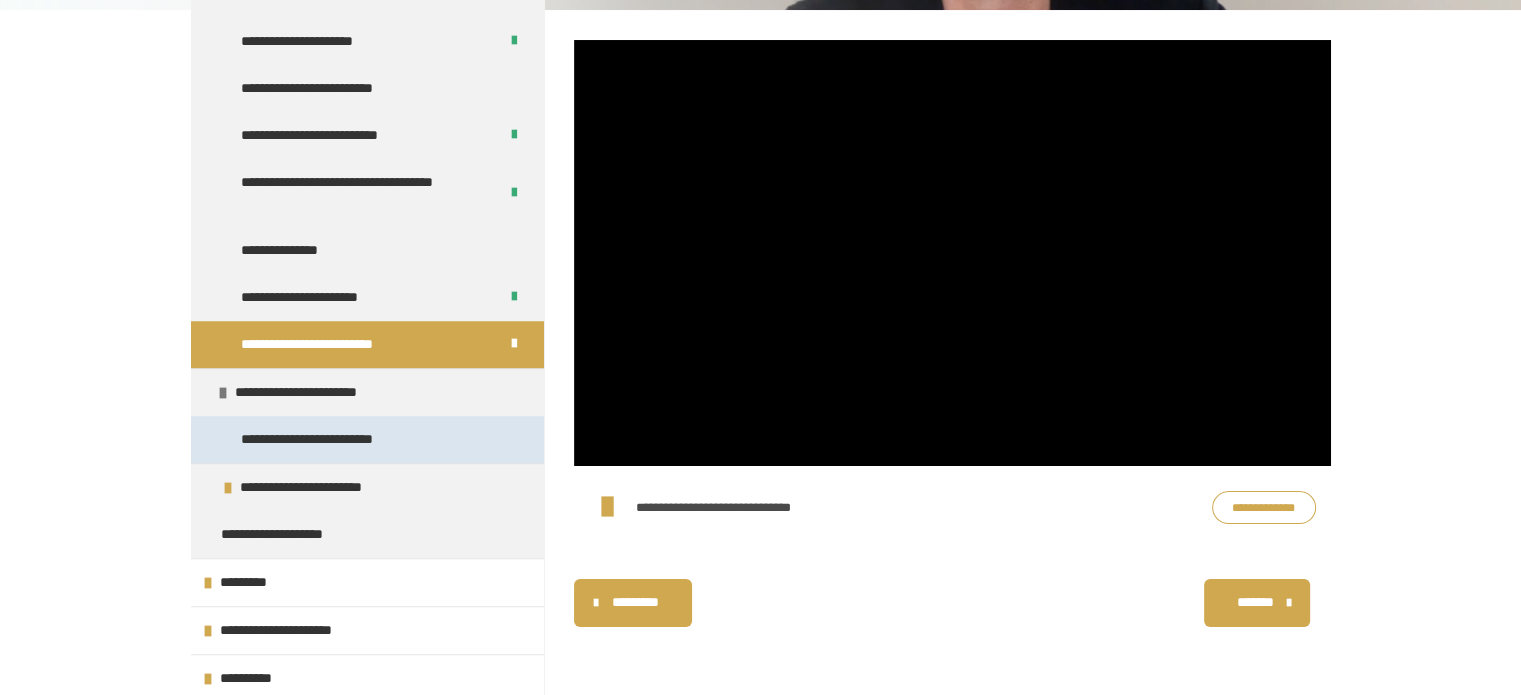 click on "**********" at bounding box center [325, 439] 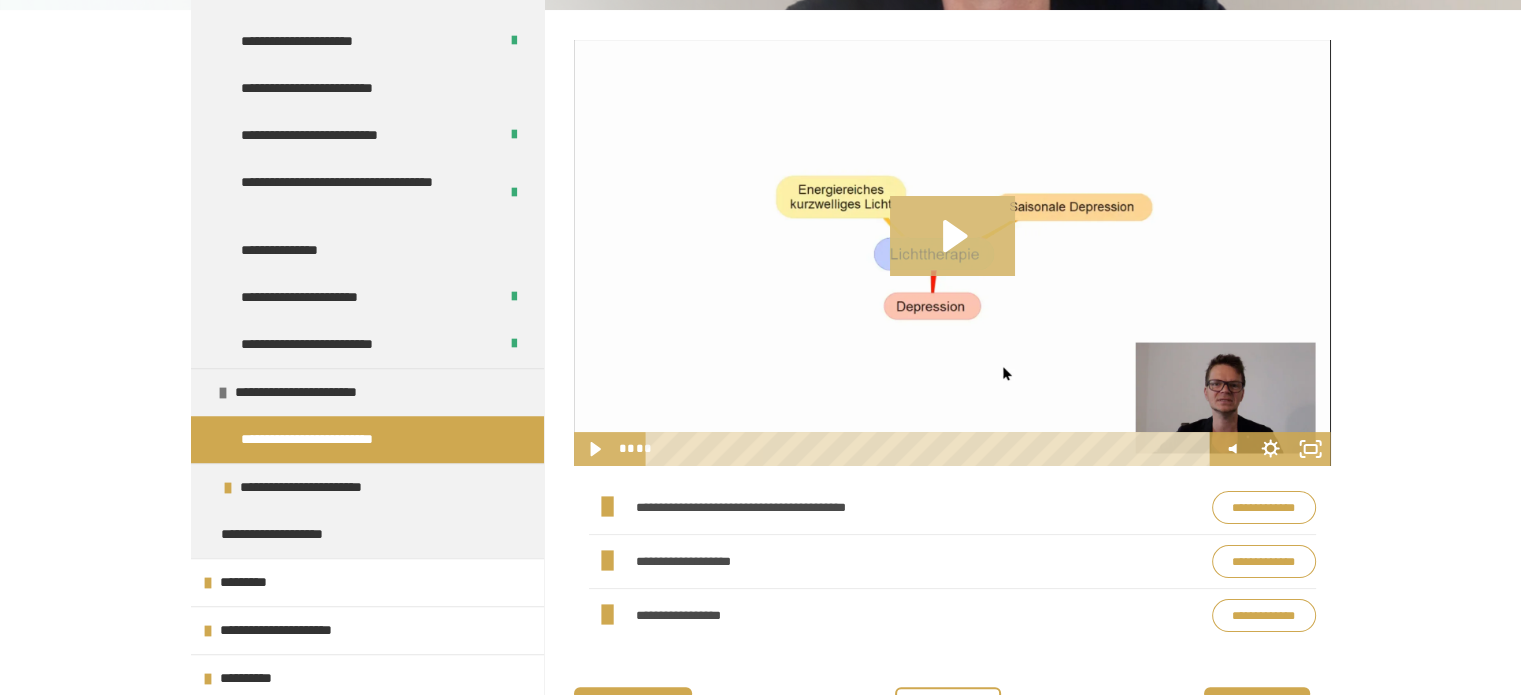click 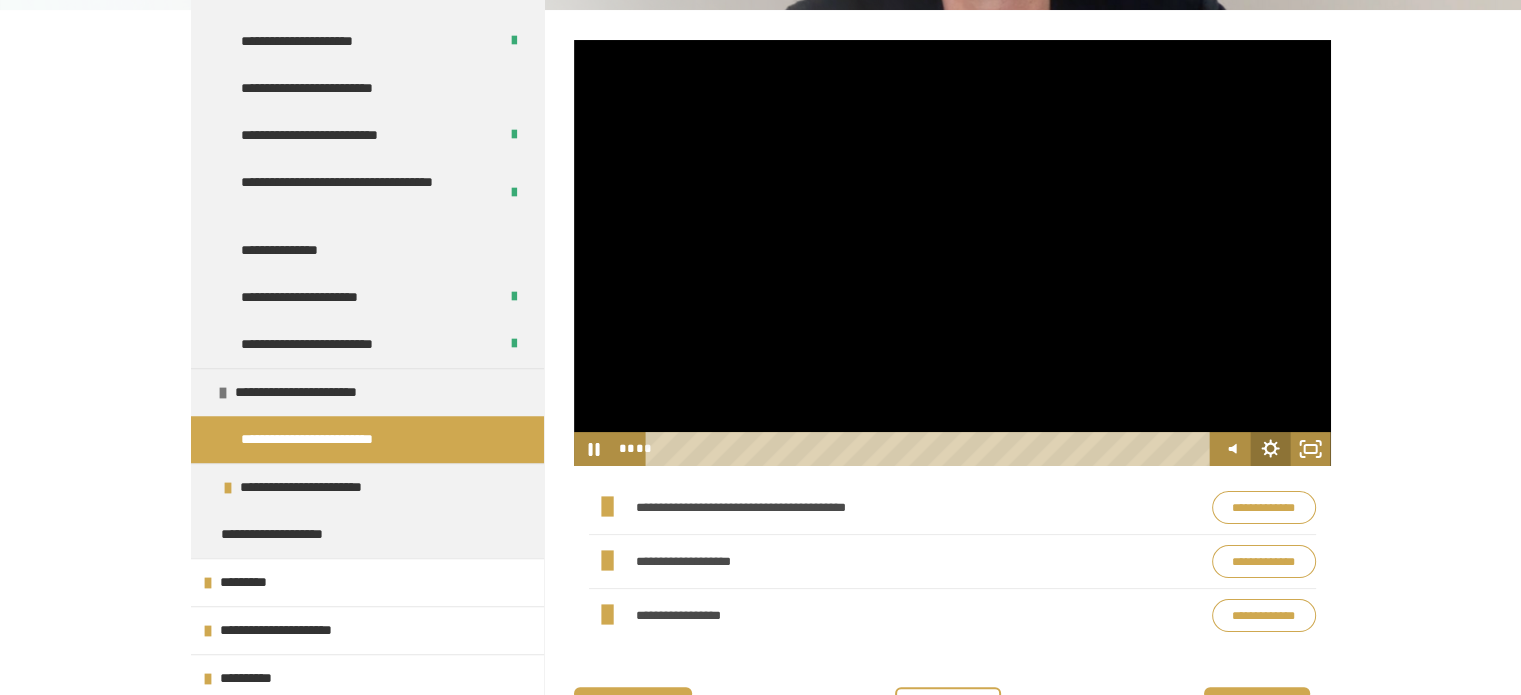 click 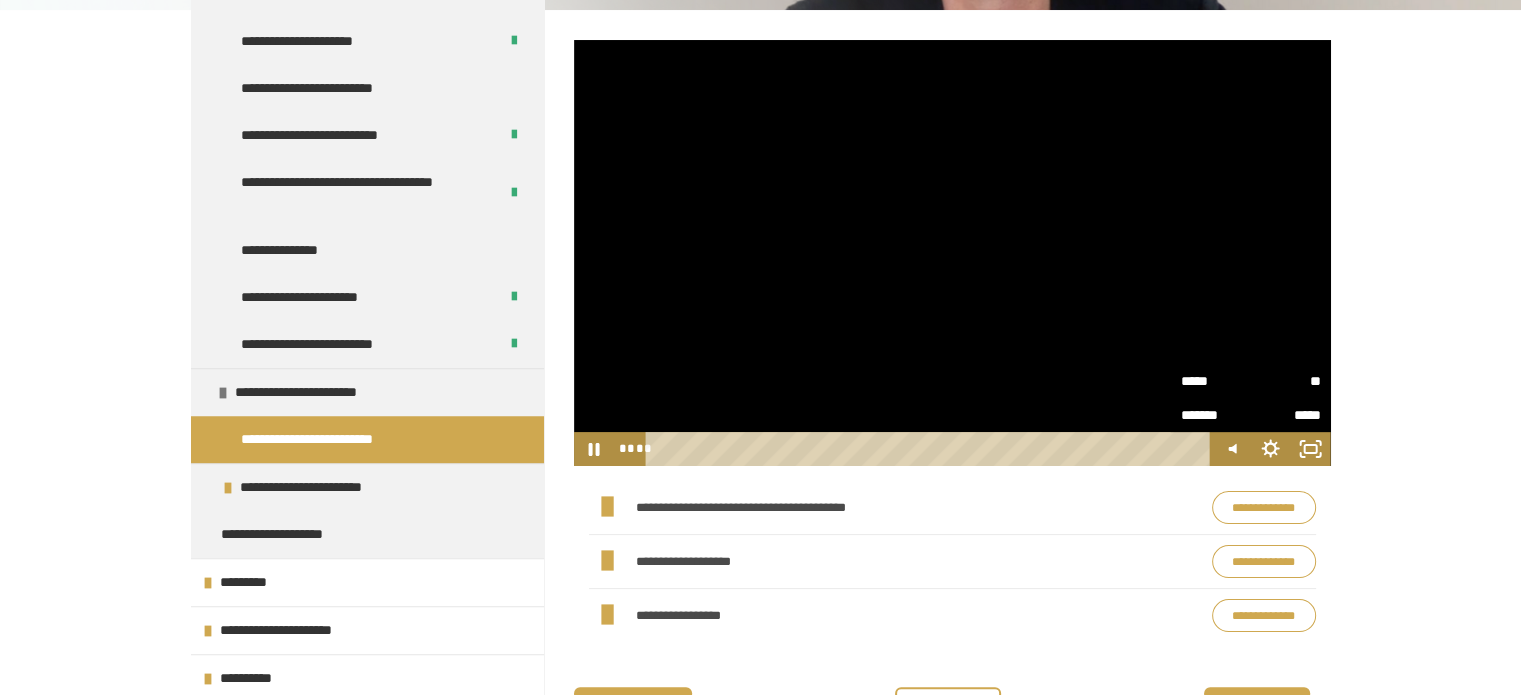 click on "**" at bounding box center [1286, 381] 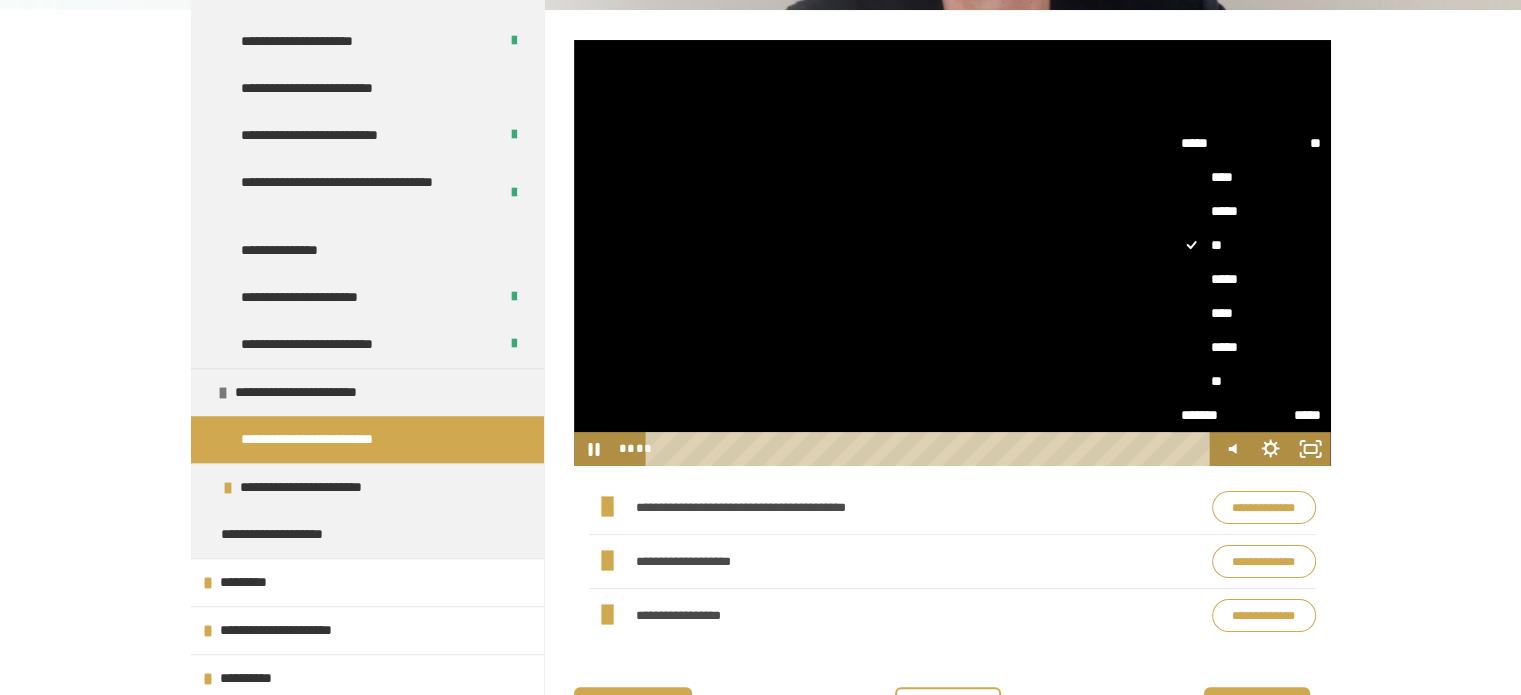click on "****" at bounding box center [1251, 313] 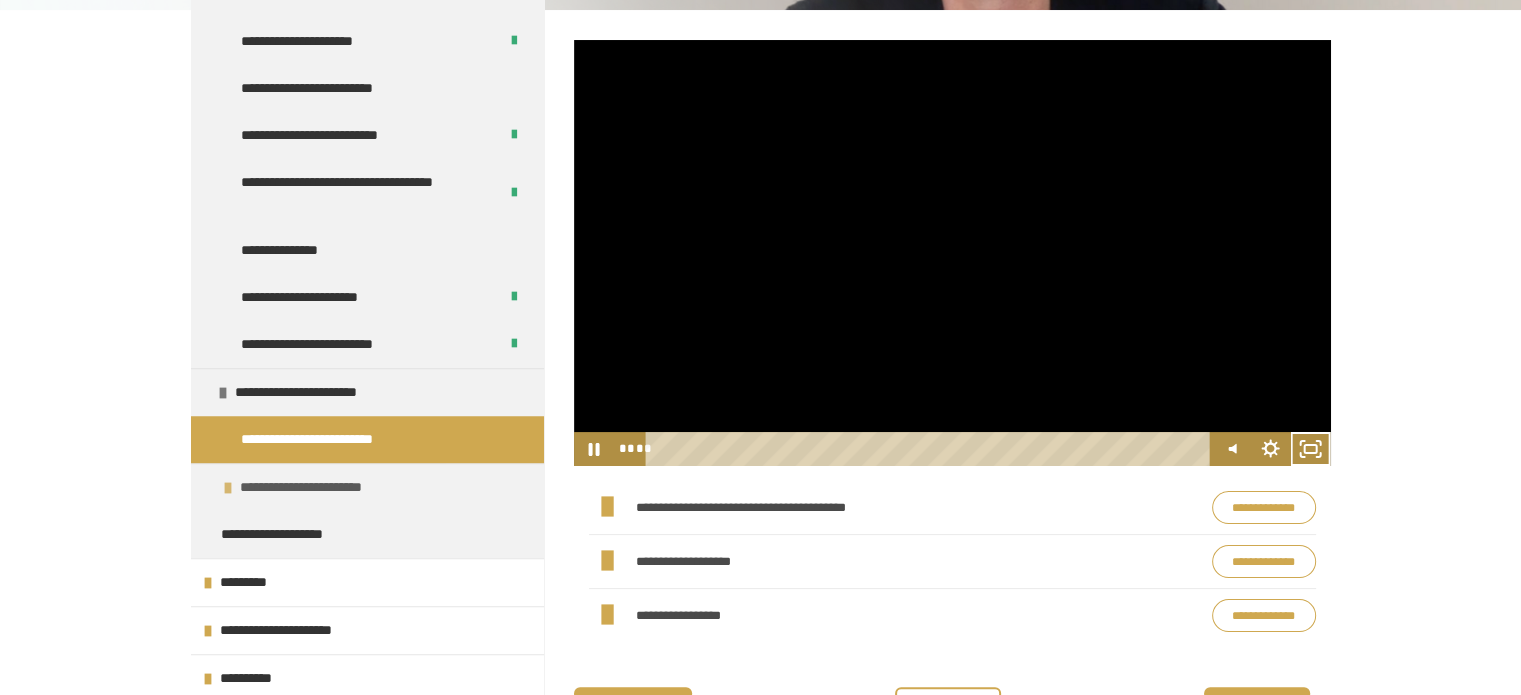 click on "**********" at bounding box center [320, 487] 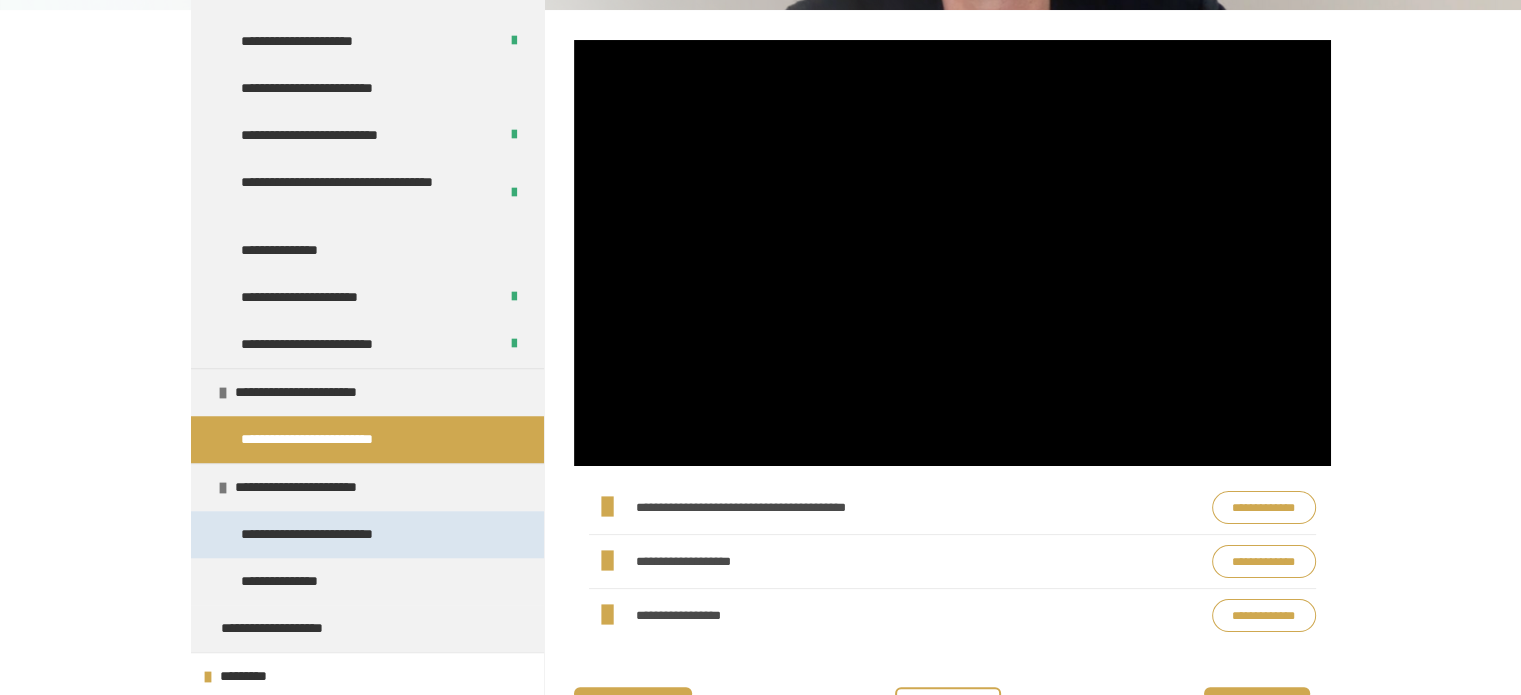 click on "**********" at bounding box center (329, 534) 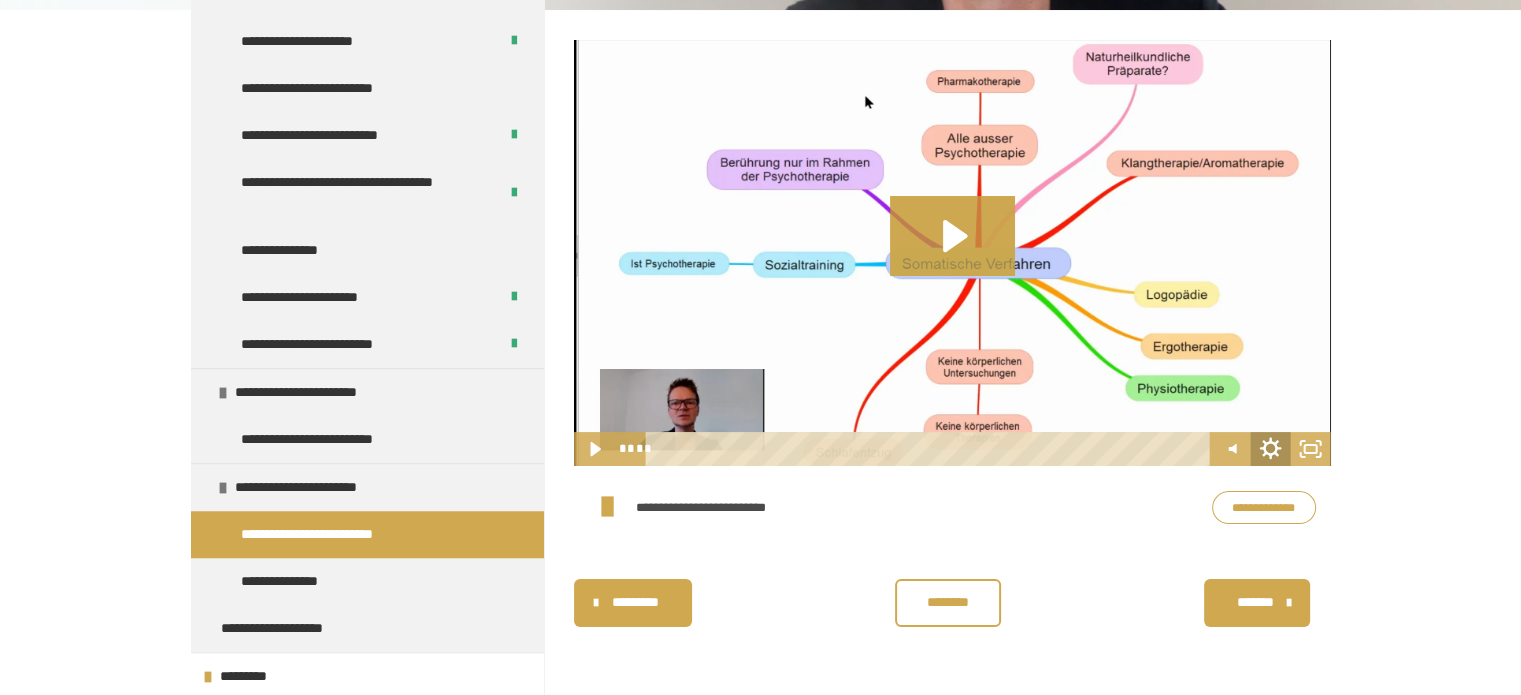 click 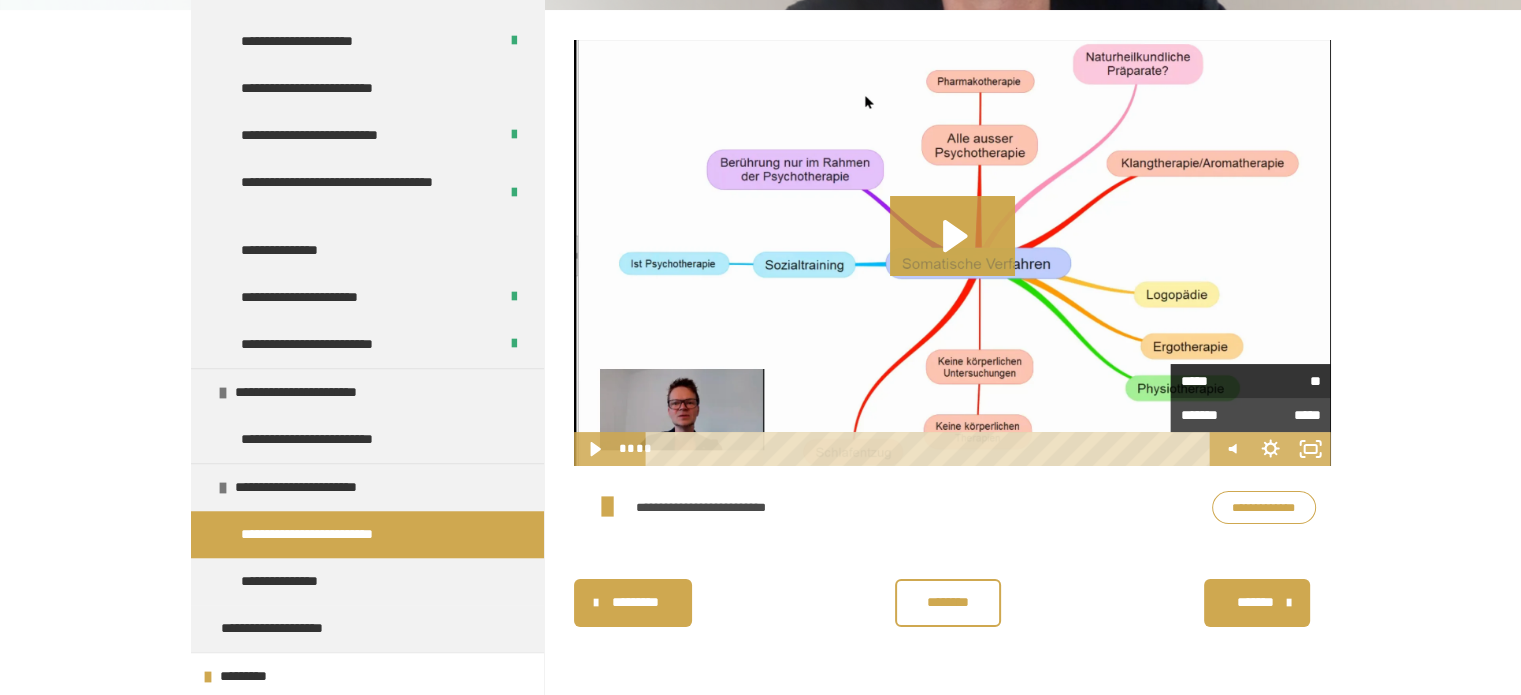 click on "**" at bounding box center (1286, 381) 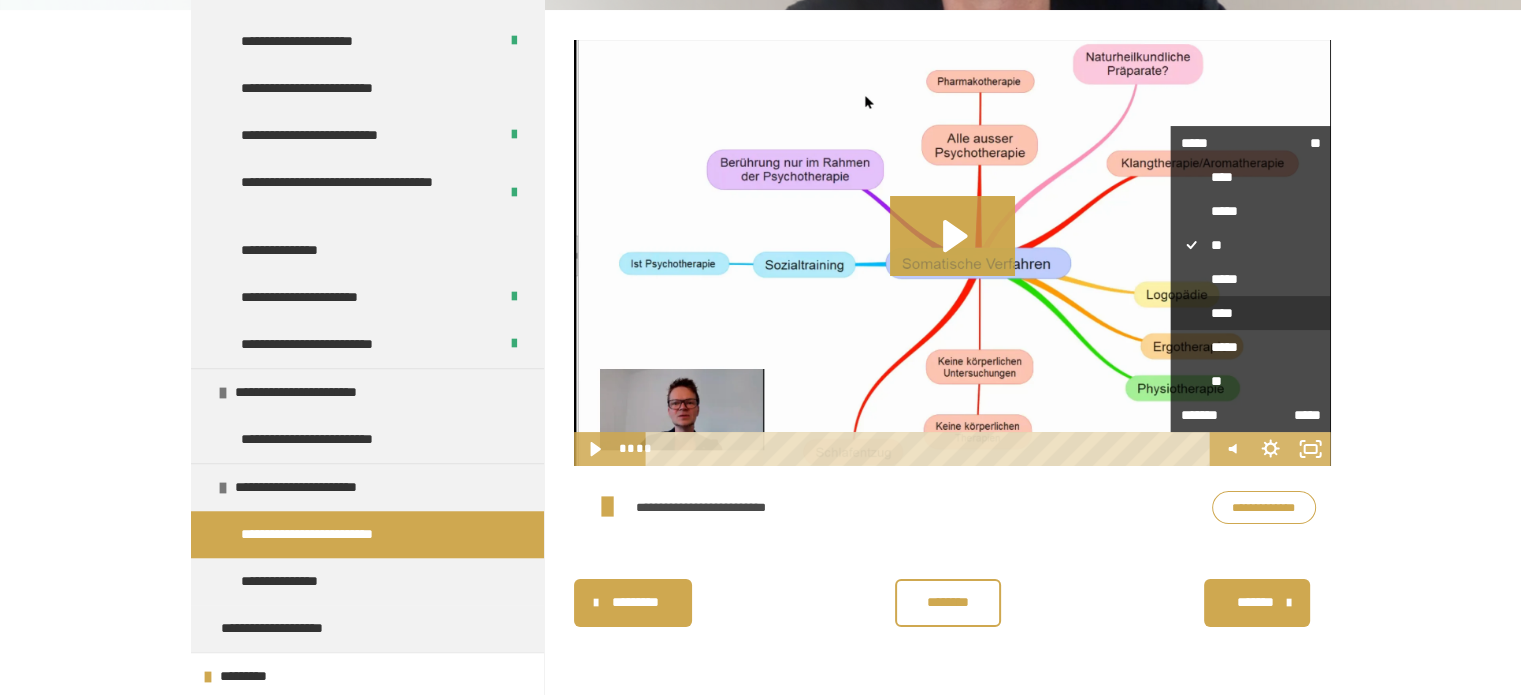 click on "****" at bounding box center [1251, 313] 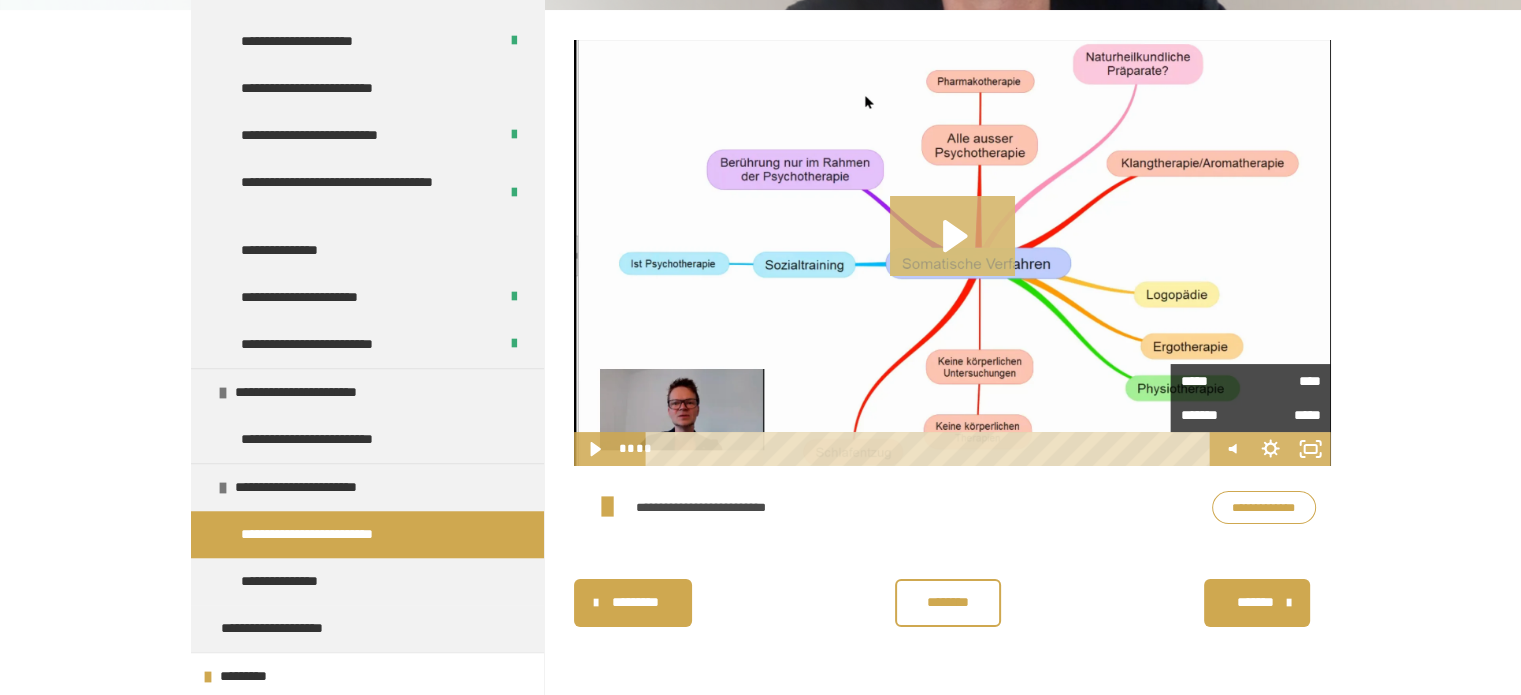 click 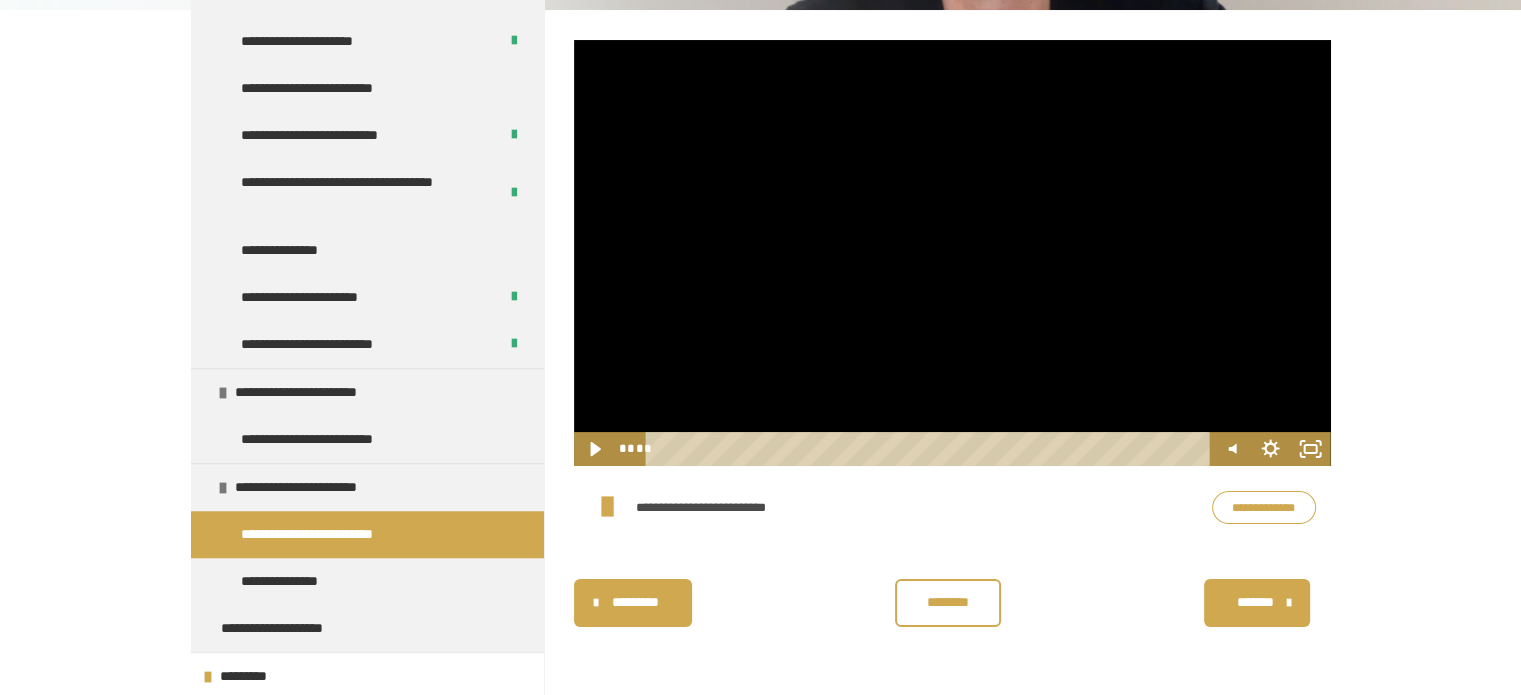 click on "********" at bounding box center [948, 603] 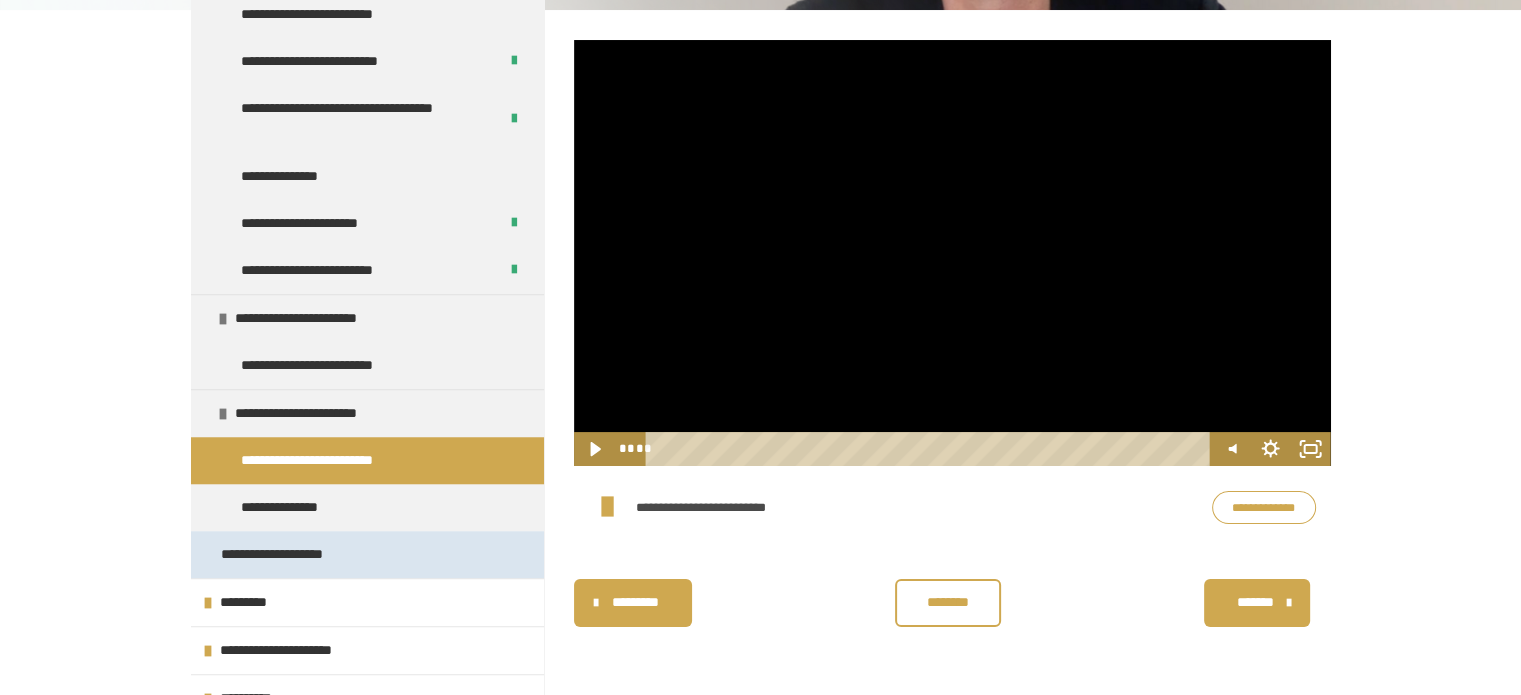 scroll, scrollTop: 1721, scrollLeft: 0, axis: vertical 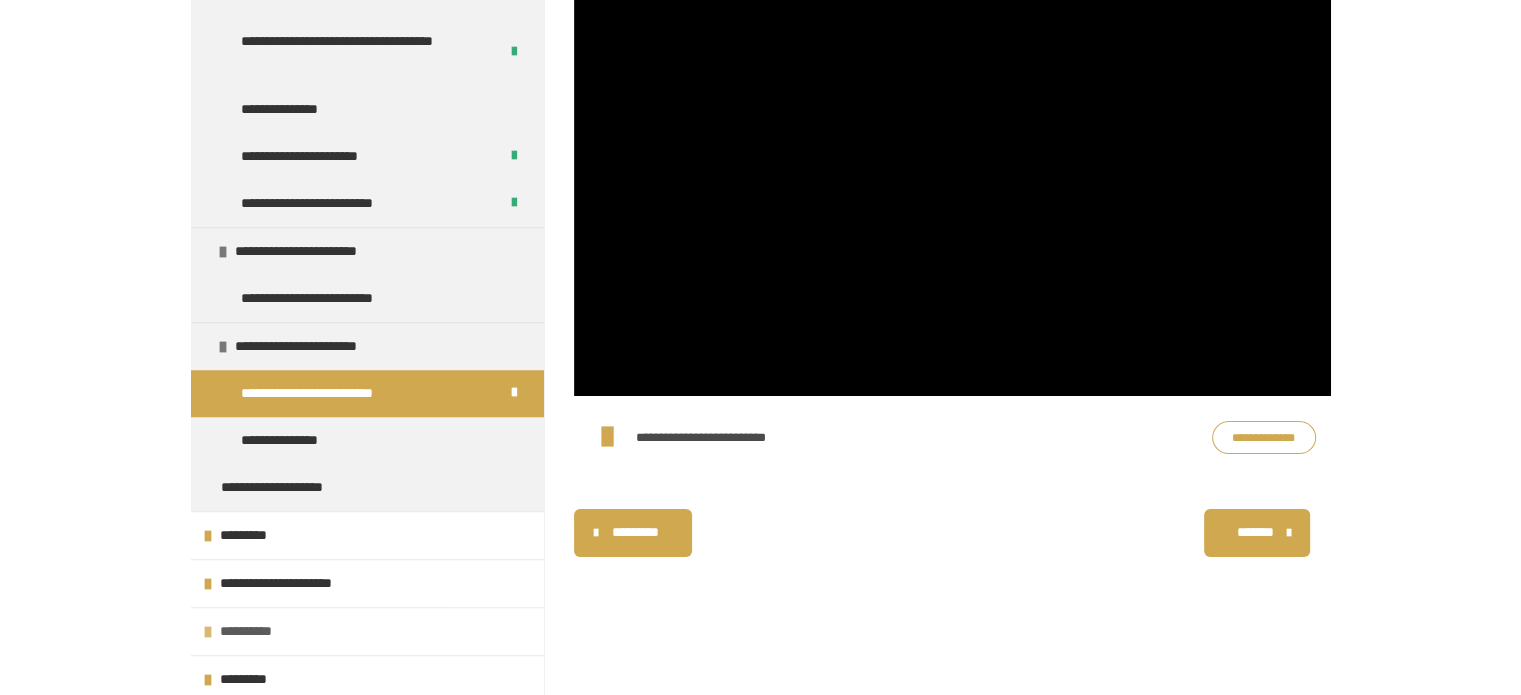 click on "**********" at bounding box center [367, 631] 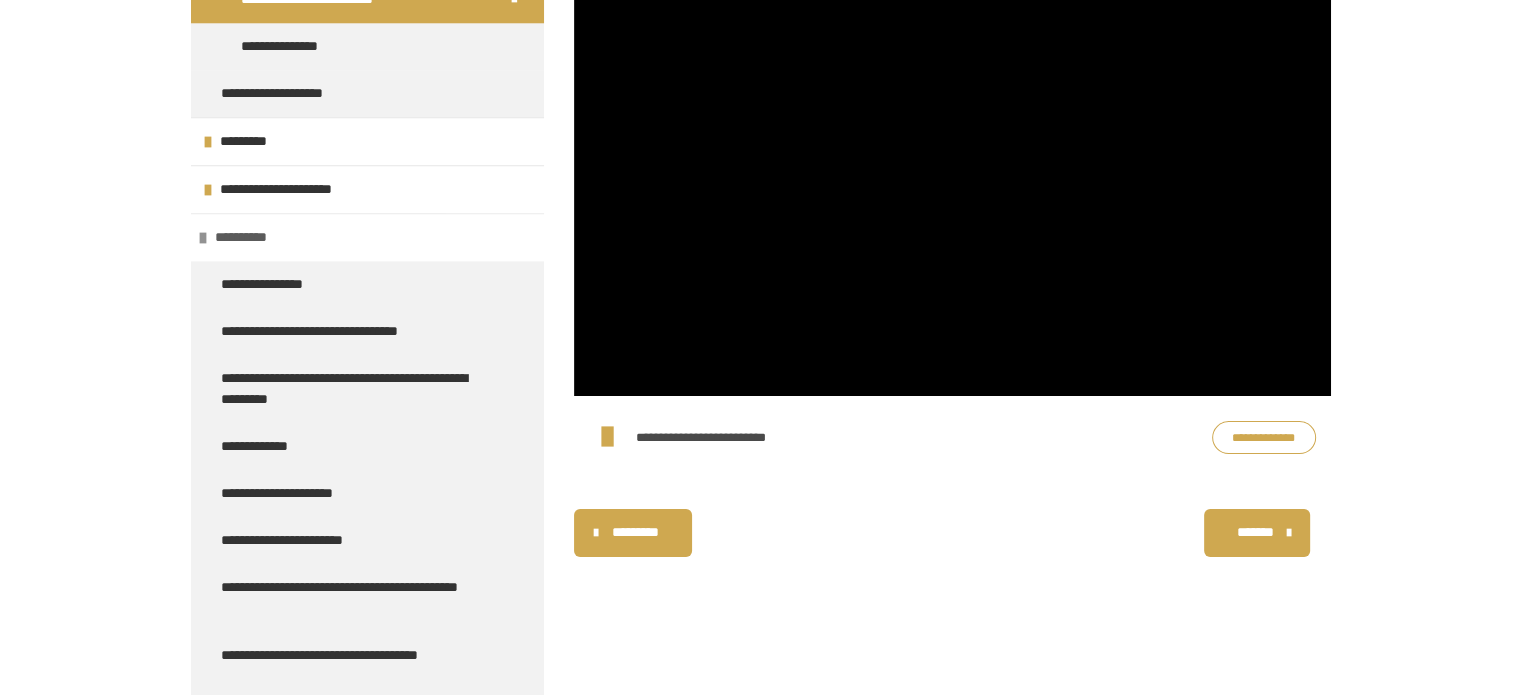 scroll, scrollTop: 2121, scrollLeft: 0, axis: vertical 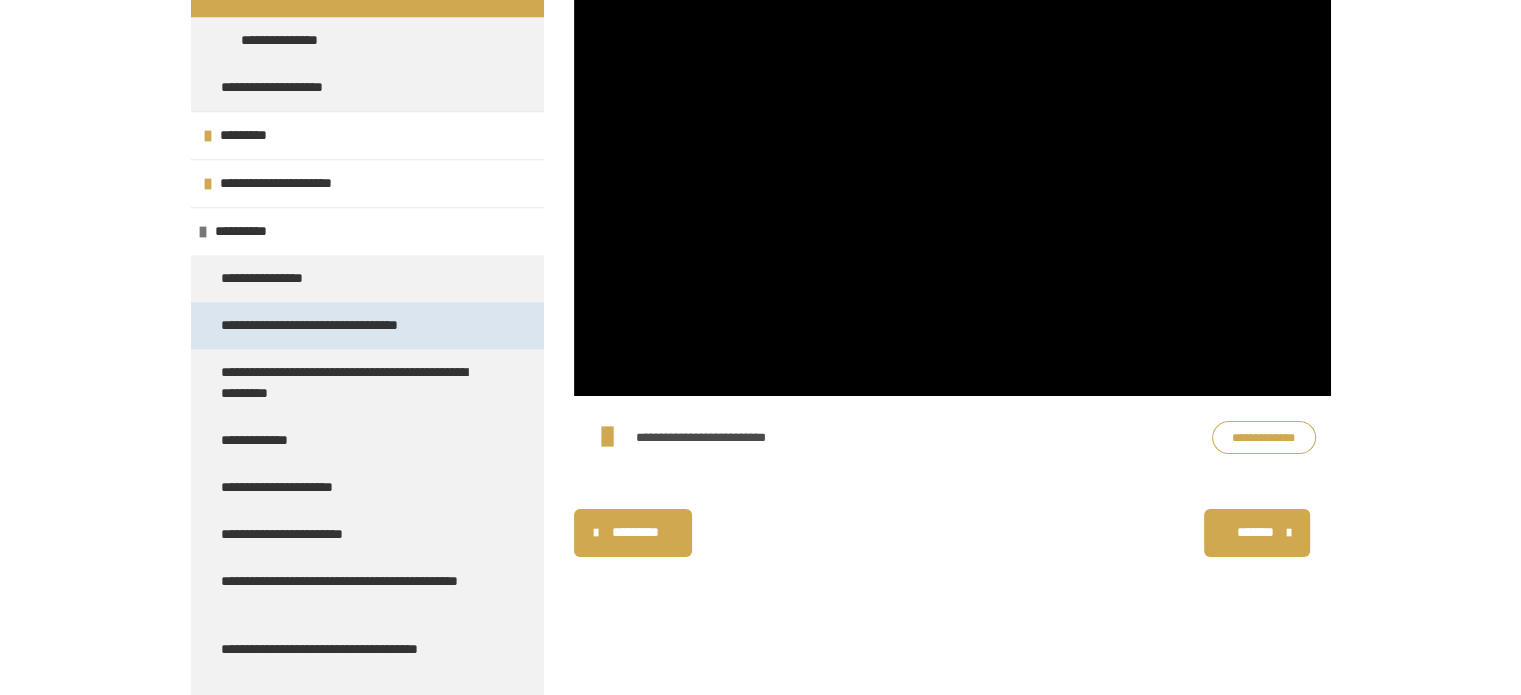 click on "**********" at bounding box center (341, 325) 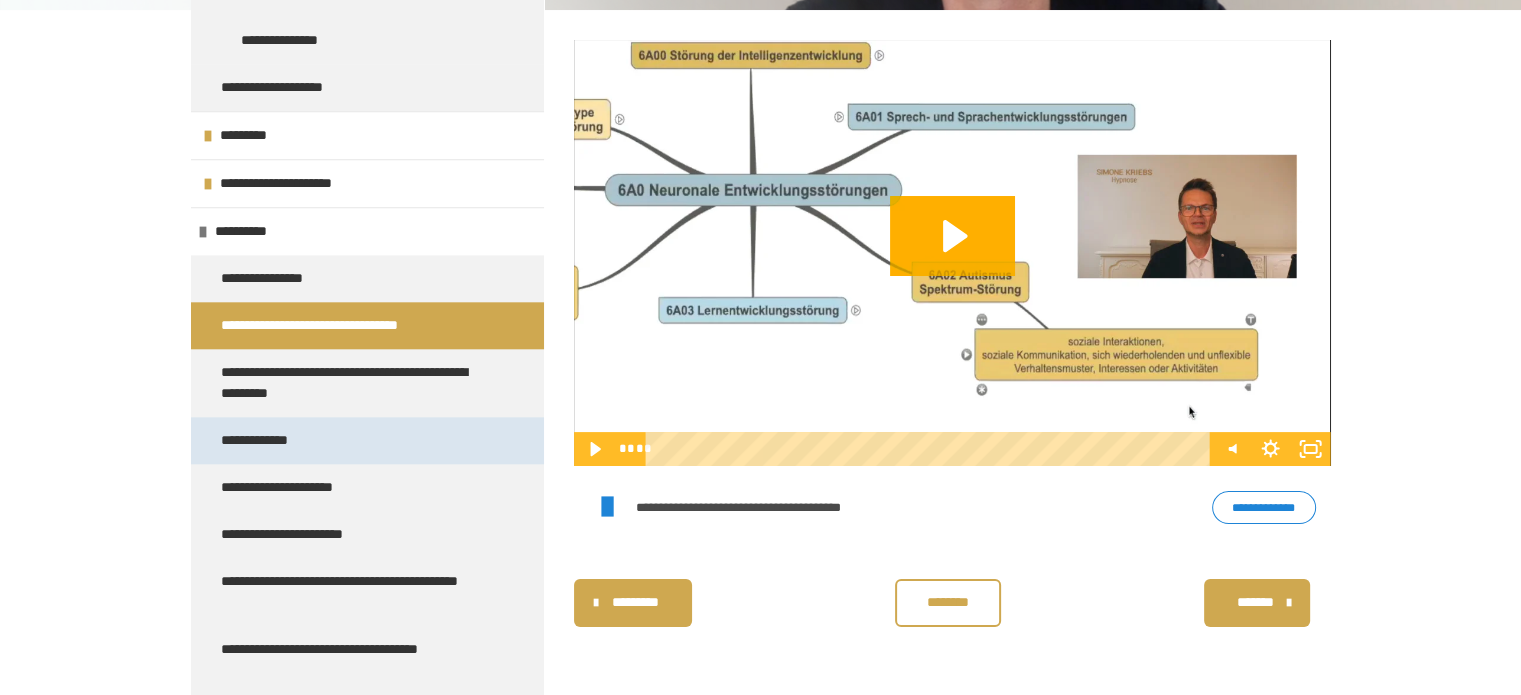 click on "**********" at bounding box center [367, 440] 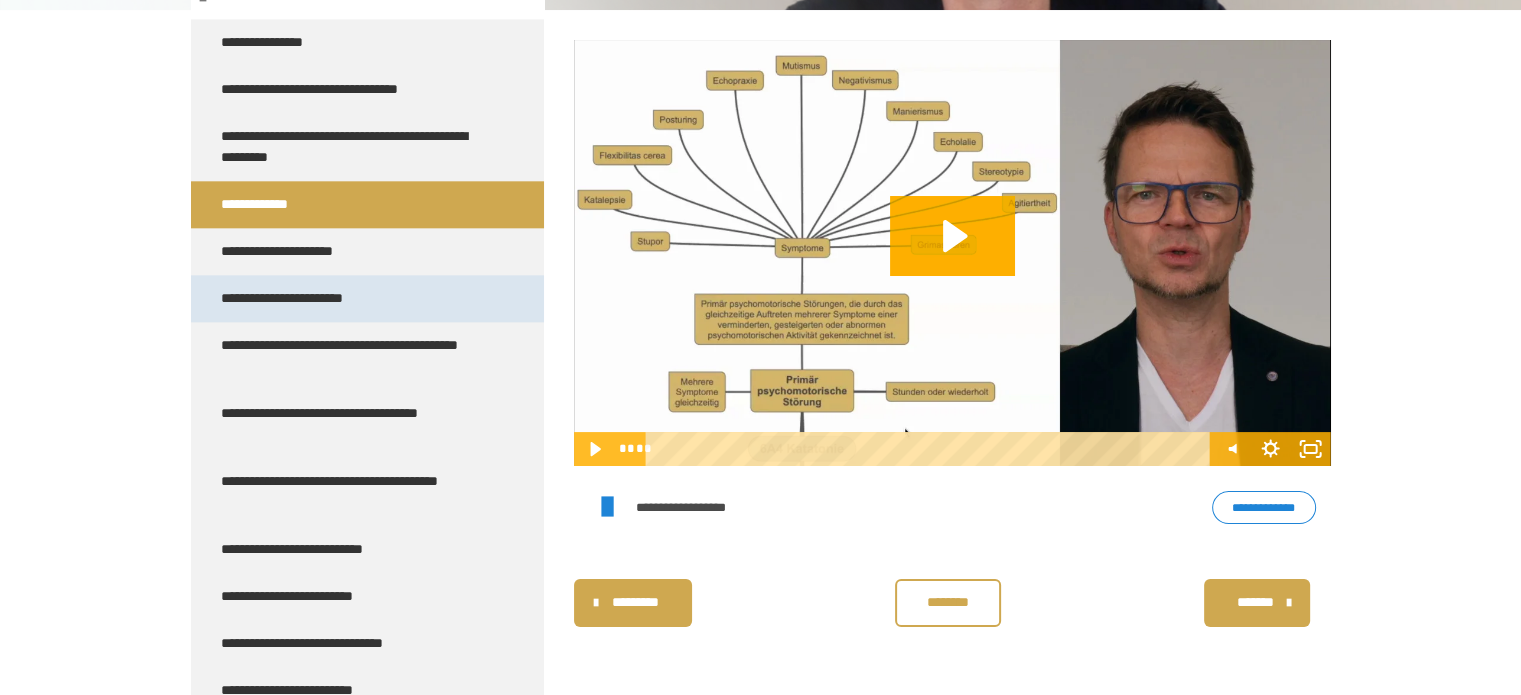 scroll, scrollTop: 2421, scrollLeft: 0, axis: vertical 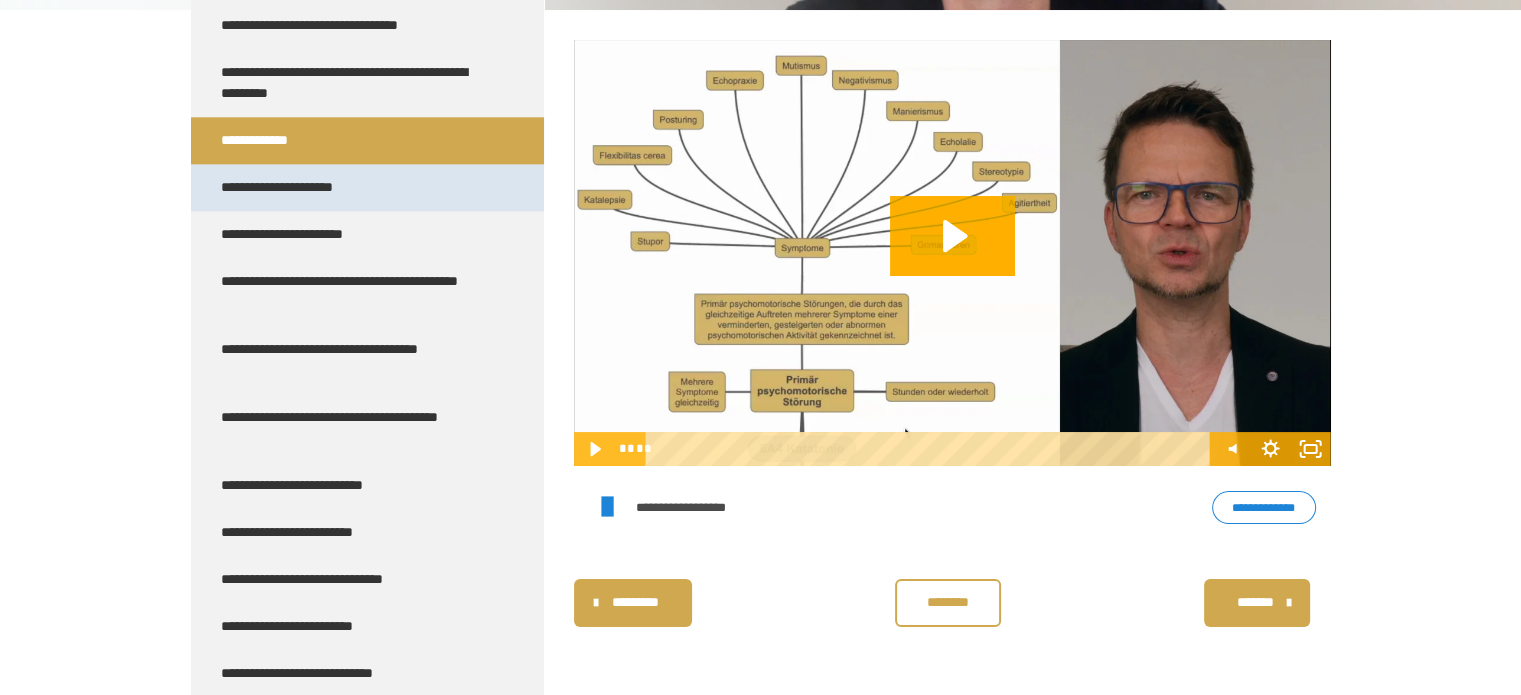 click on "**********" at bounding box center [294, 187] 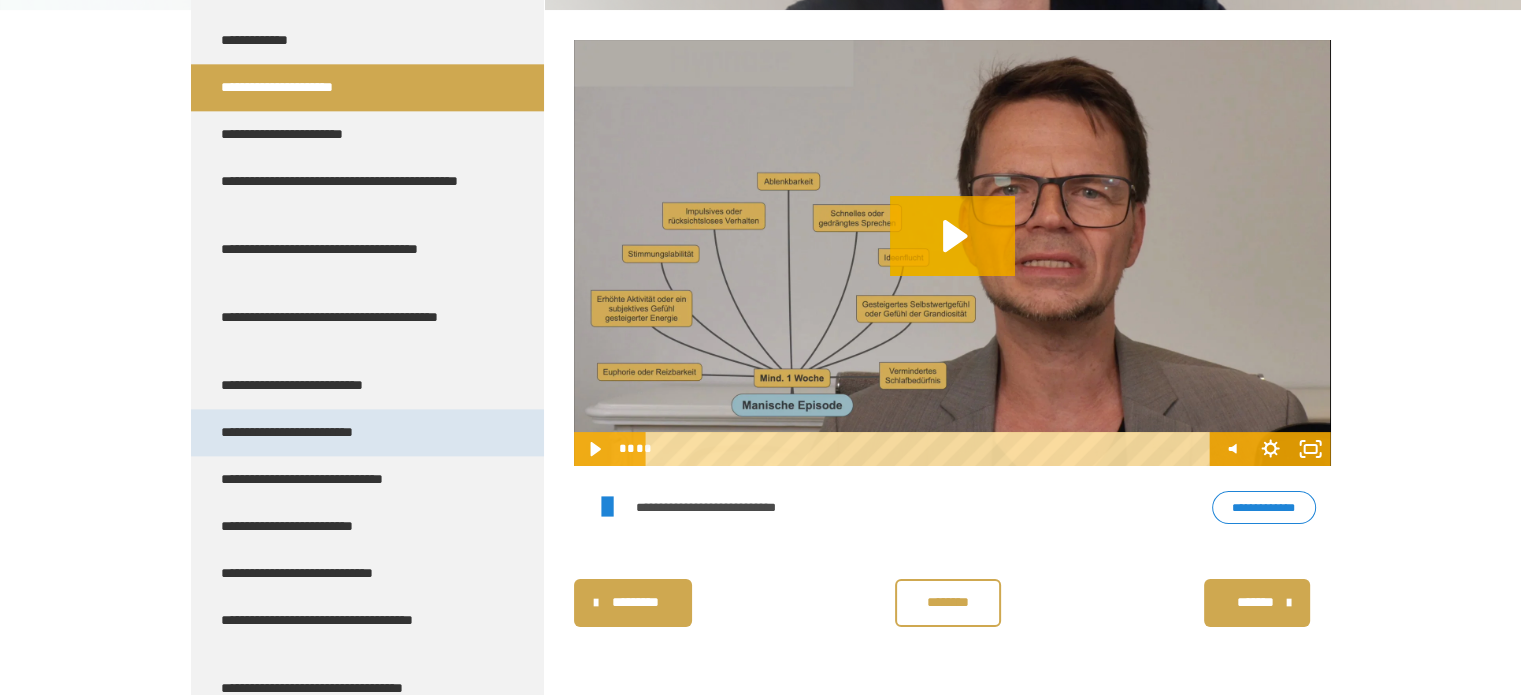 scroll, scrollTop: 2621, scrollLeft: 0, axis: vertical 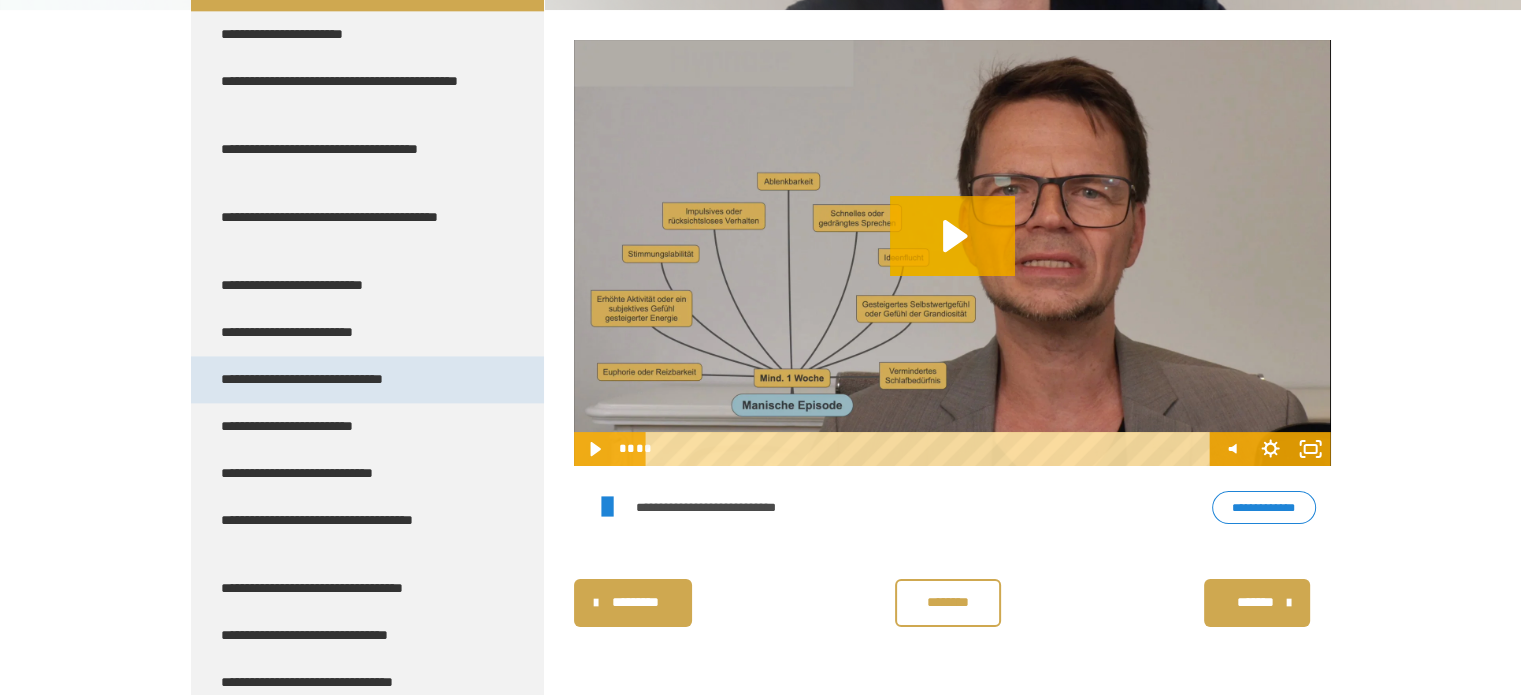 click on "**********" at bounding box center (328, 379) 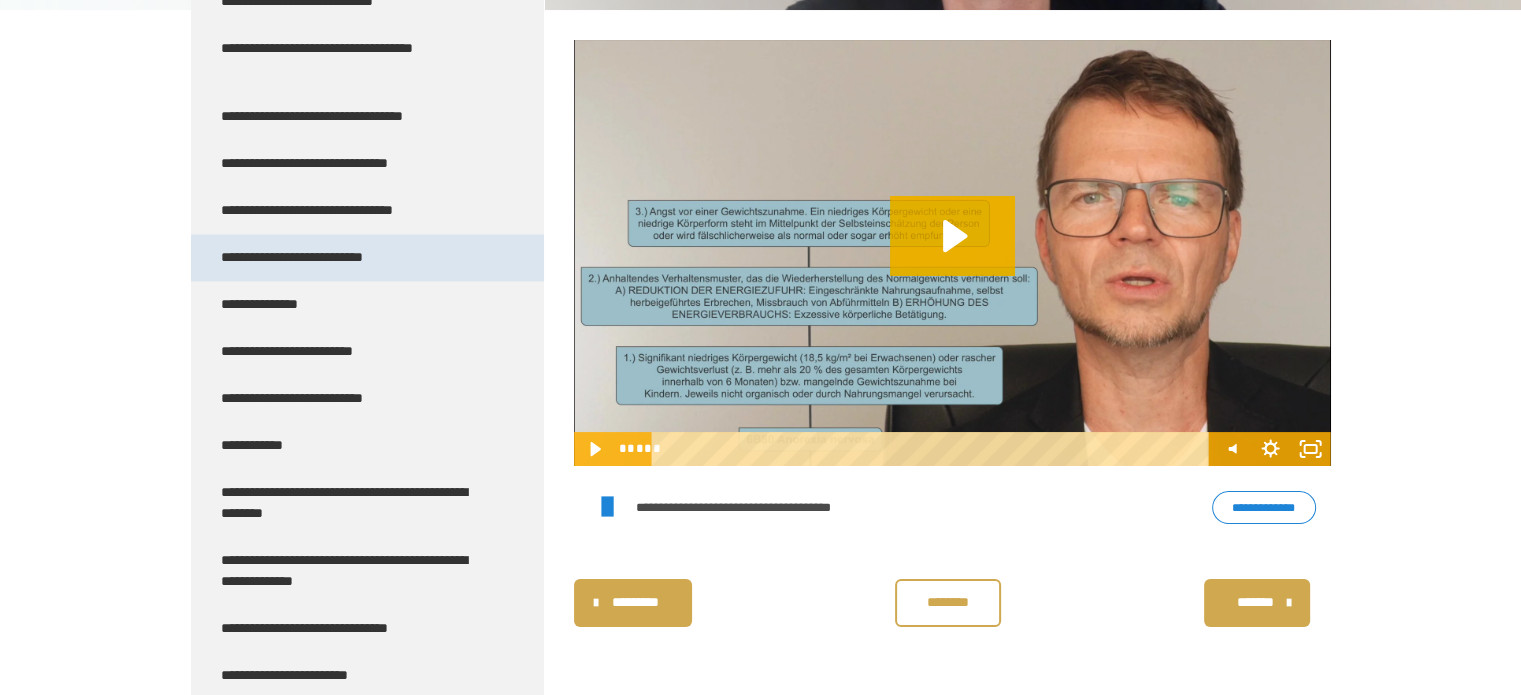 scroll, scrollTop: 3121, scrollLeft: 0, axis: vertical 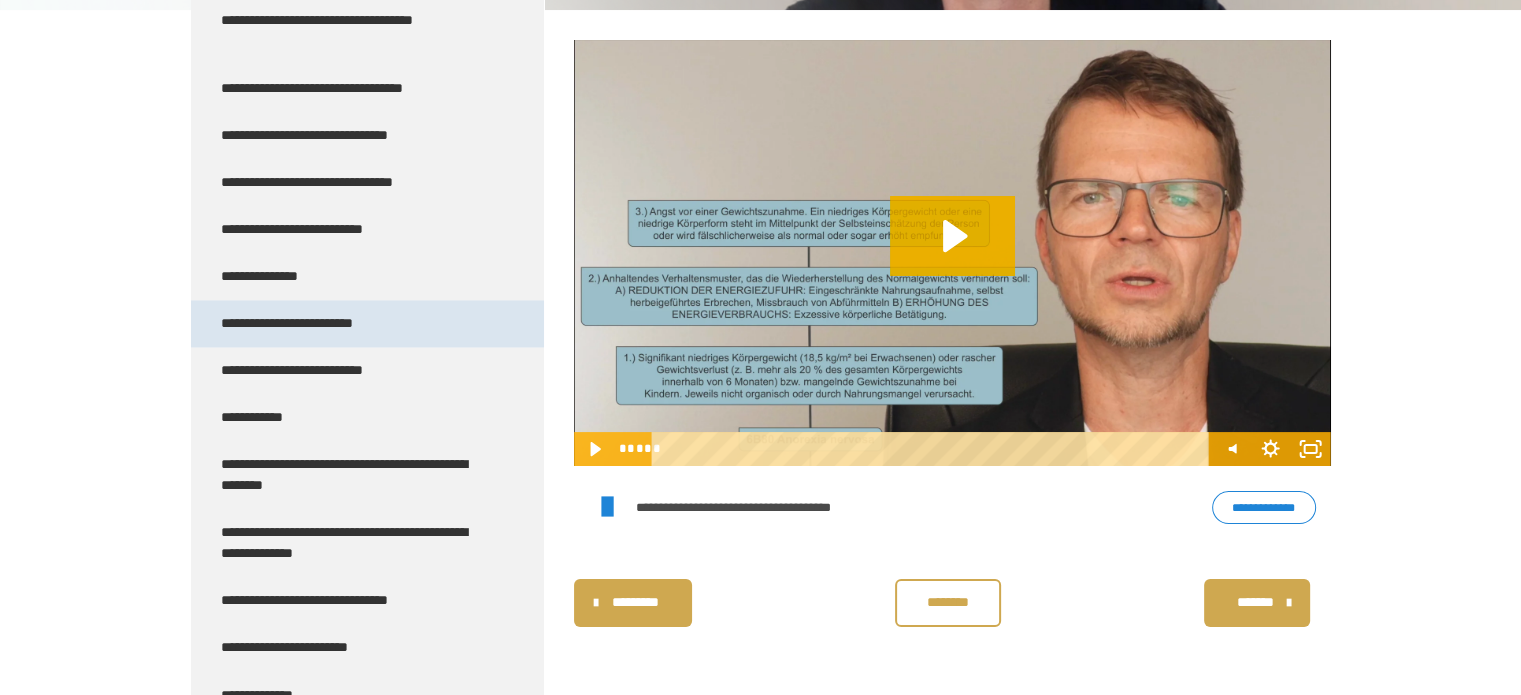 click on "**********" at bounding box center (300, 323) 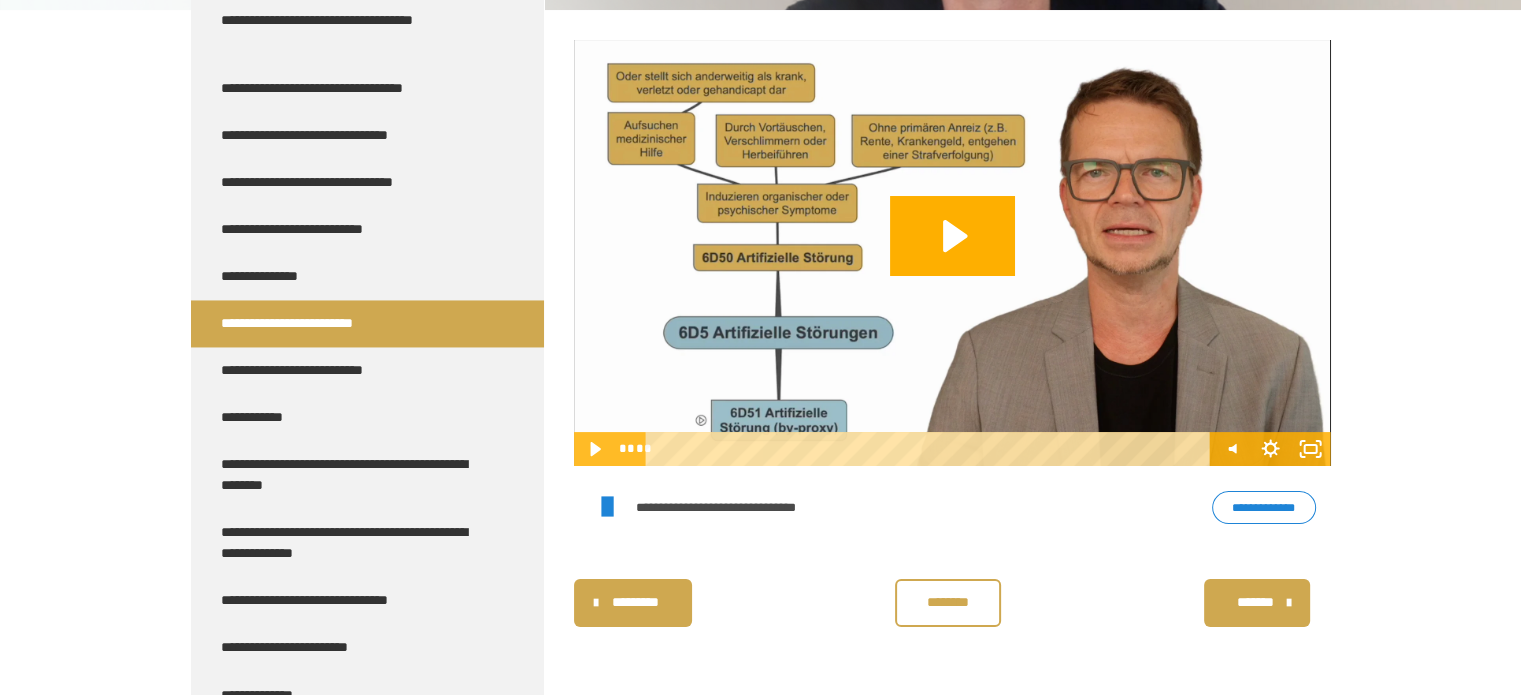 scroll, scrollTop: 3221, scrollLeft: 0, axis: vertical 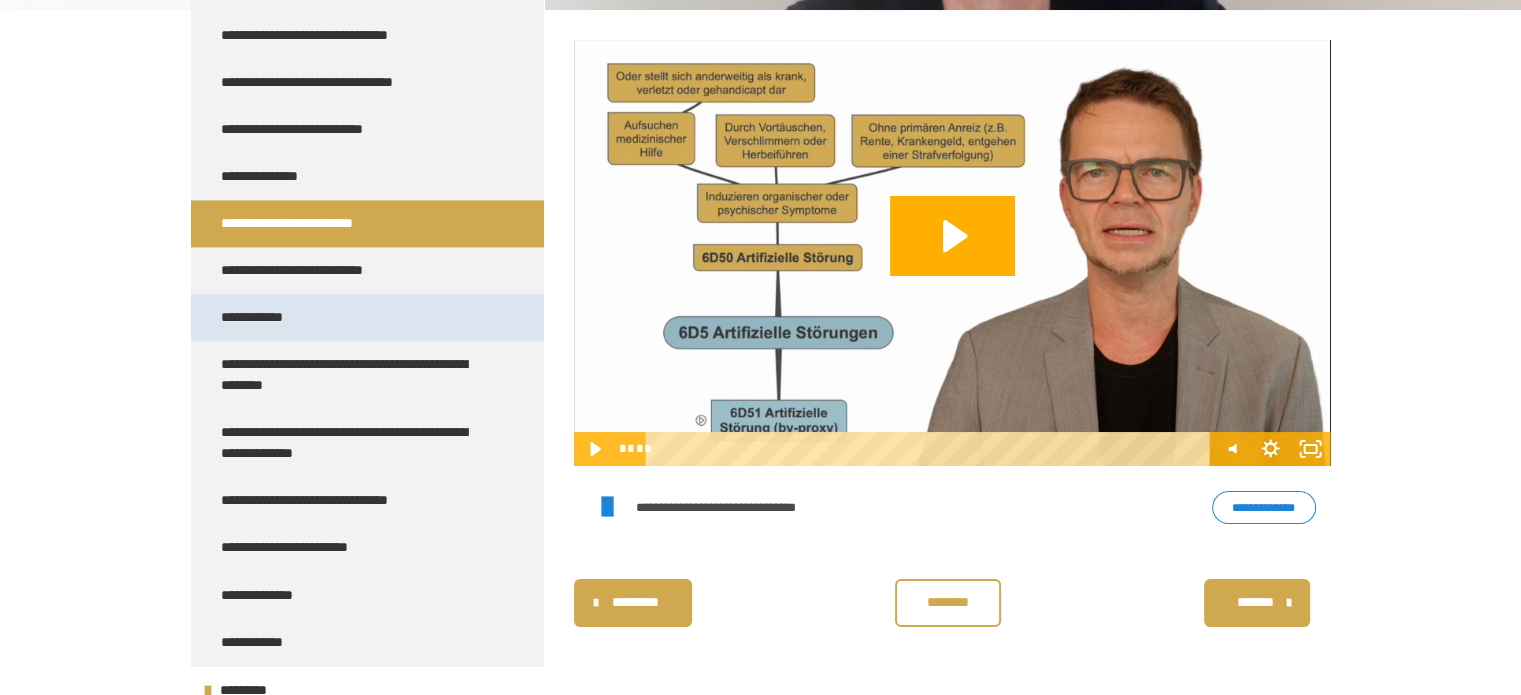 click on "**********" at bounding box center [268, 317] 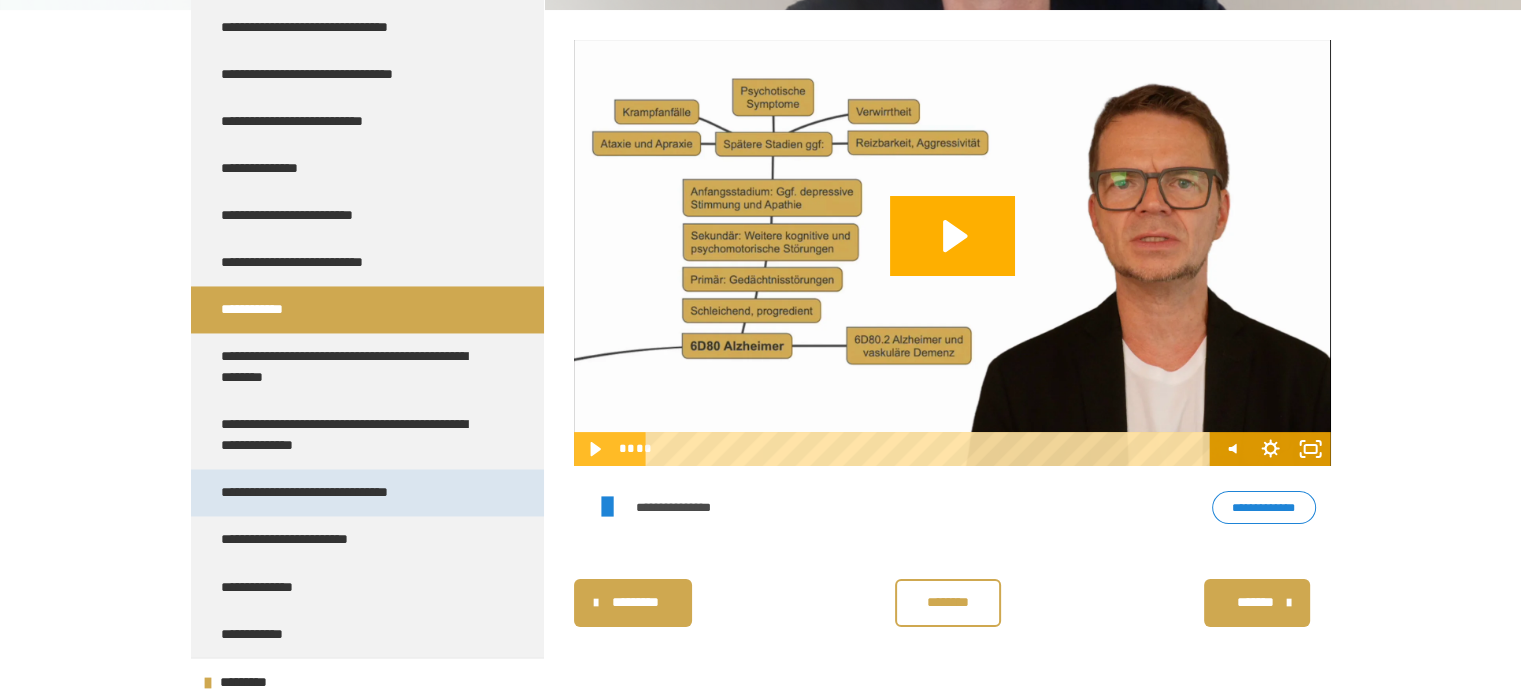scroll, scrollTop: 3231, scrollLeft: 0, axis: vertical 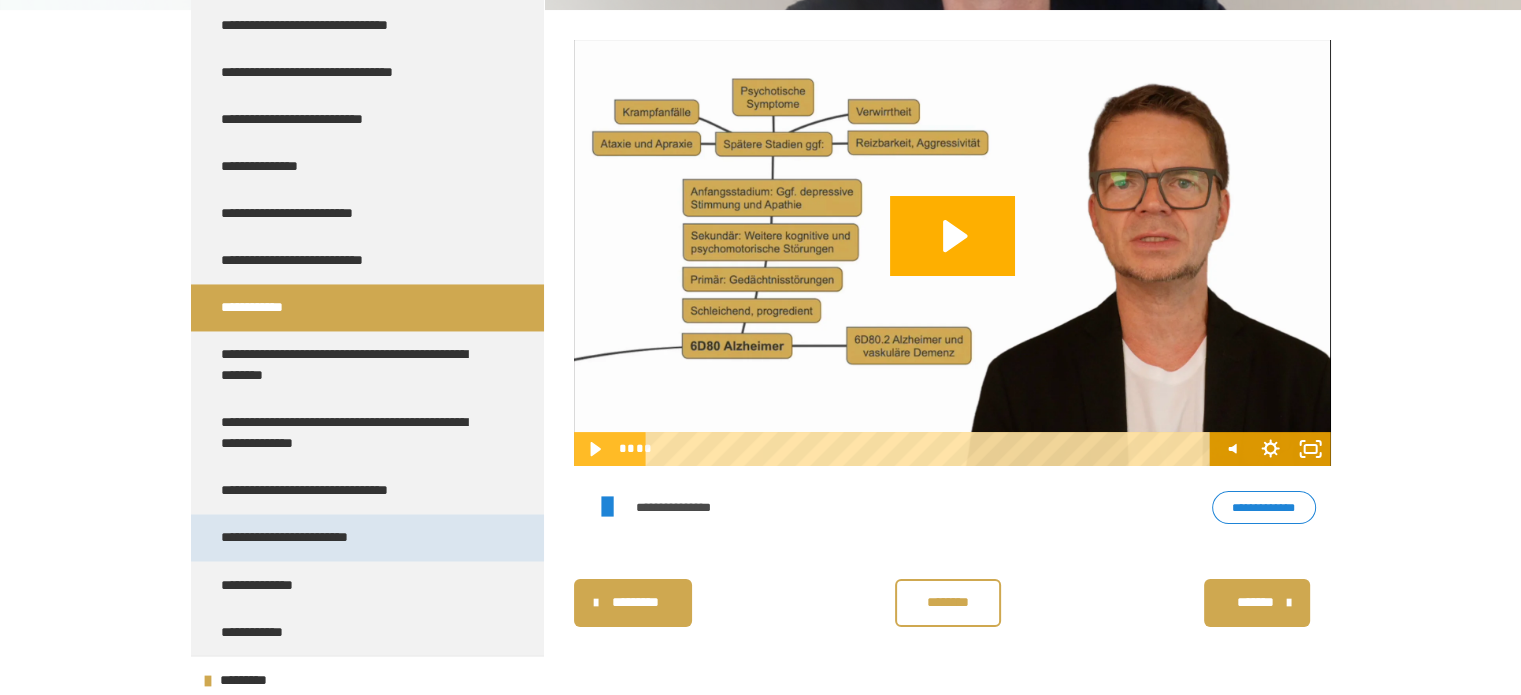 click on "**********" at bounding box center [304, 537] 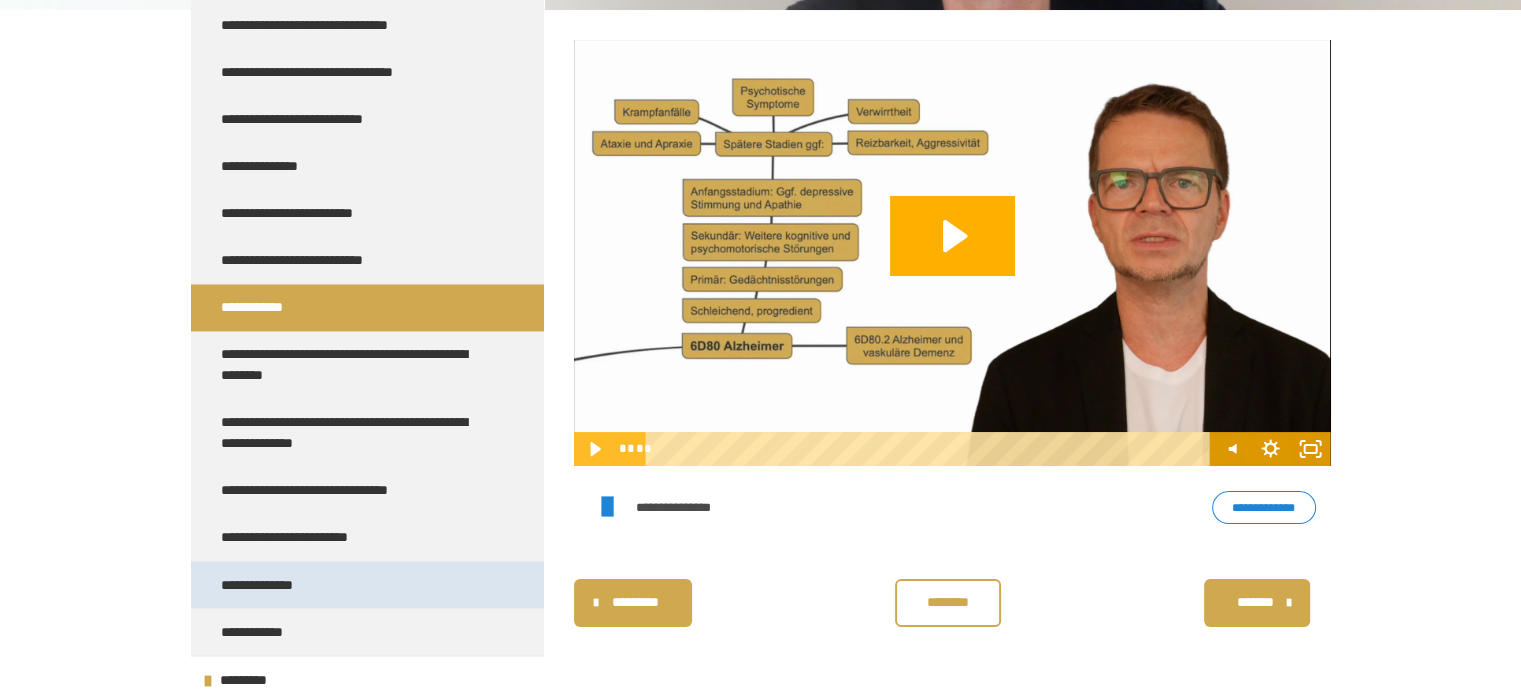 click on "**********" at bounding box center (272, 584) 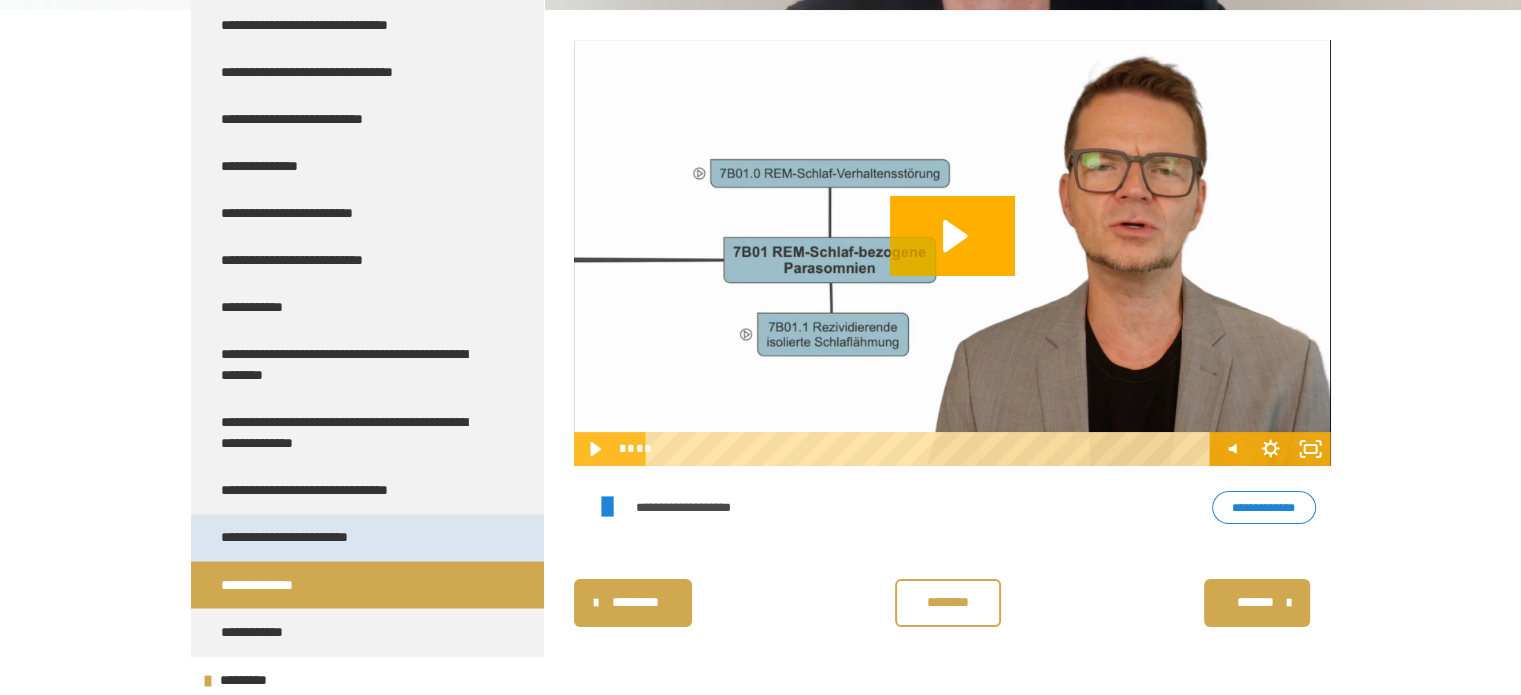 scroll, scrollTop: 340, scrollLeft: 0, axis: vertical 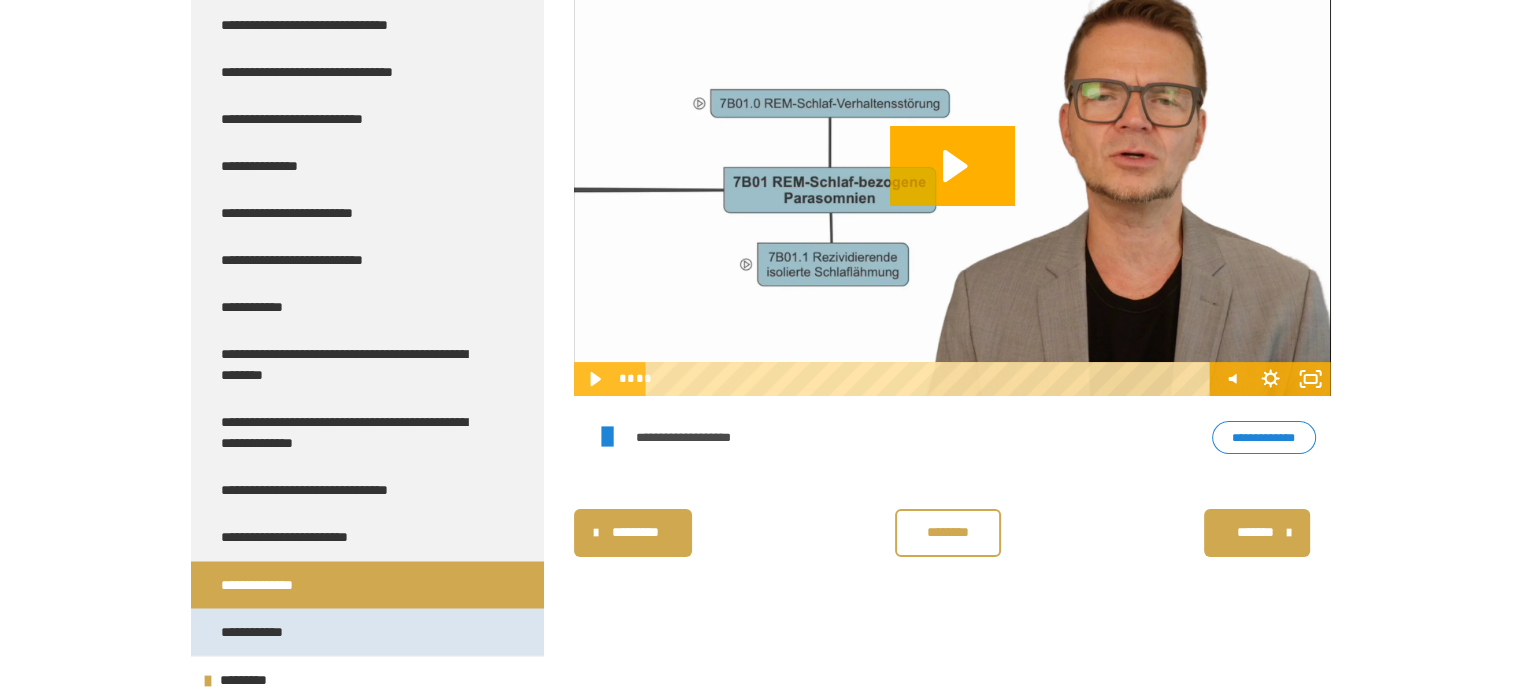click on "**********" at bounding box center (264, 631) 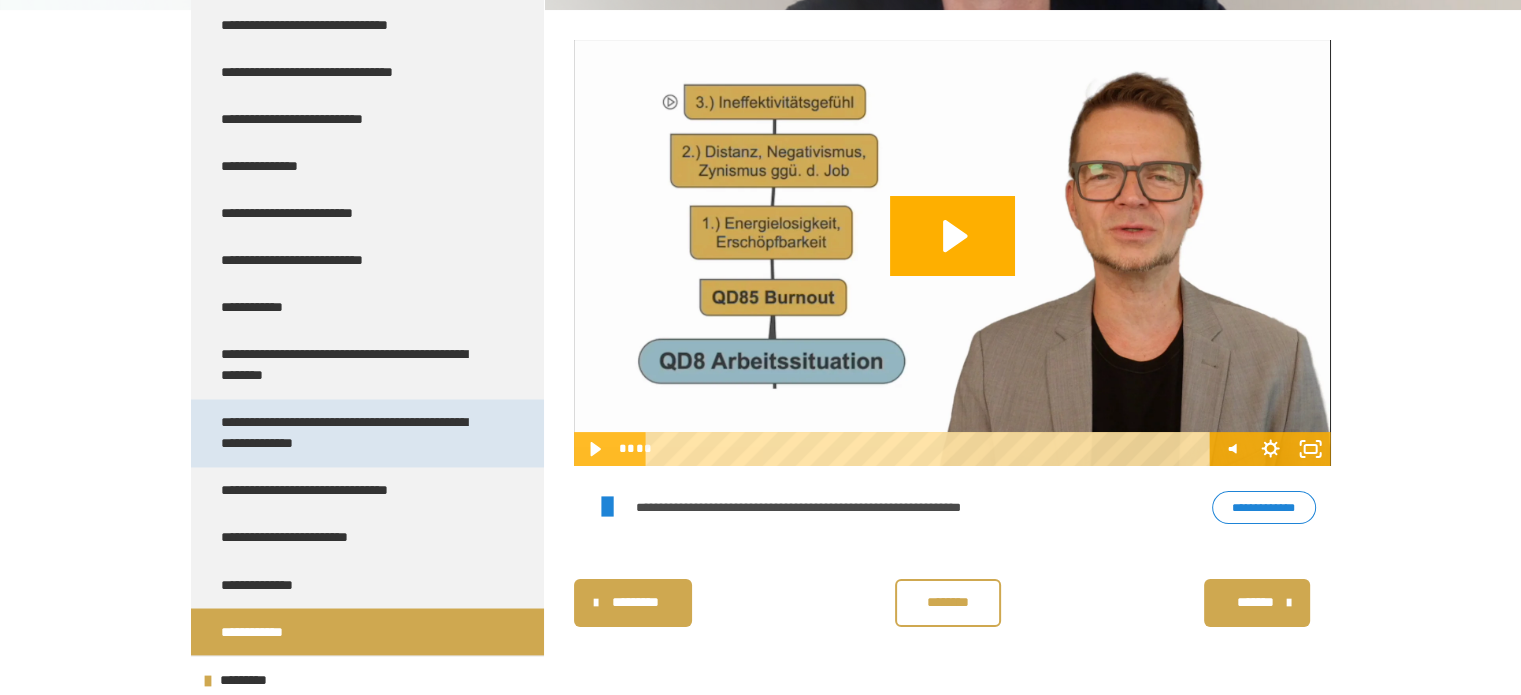 scroll, scrollTop: 340, scrollLeft: 0, axis: vertical 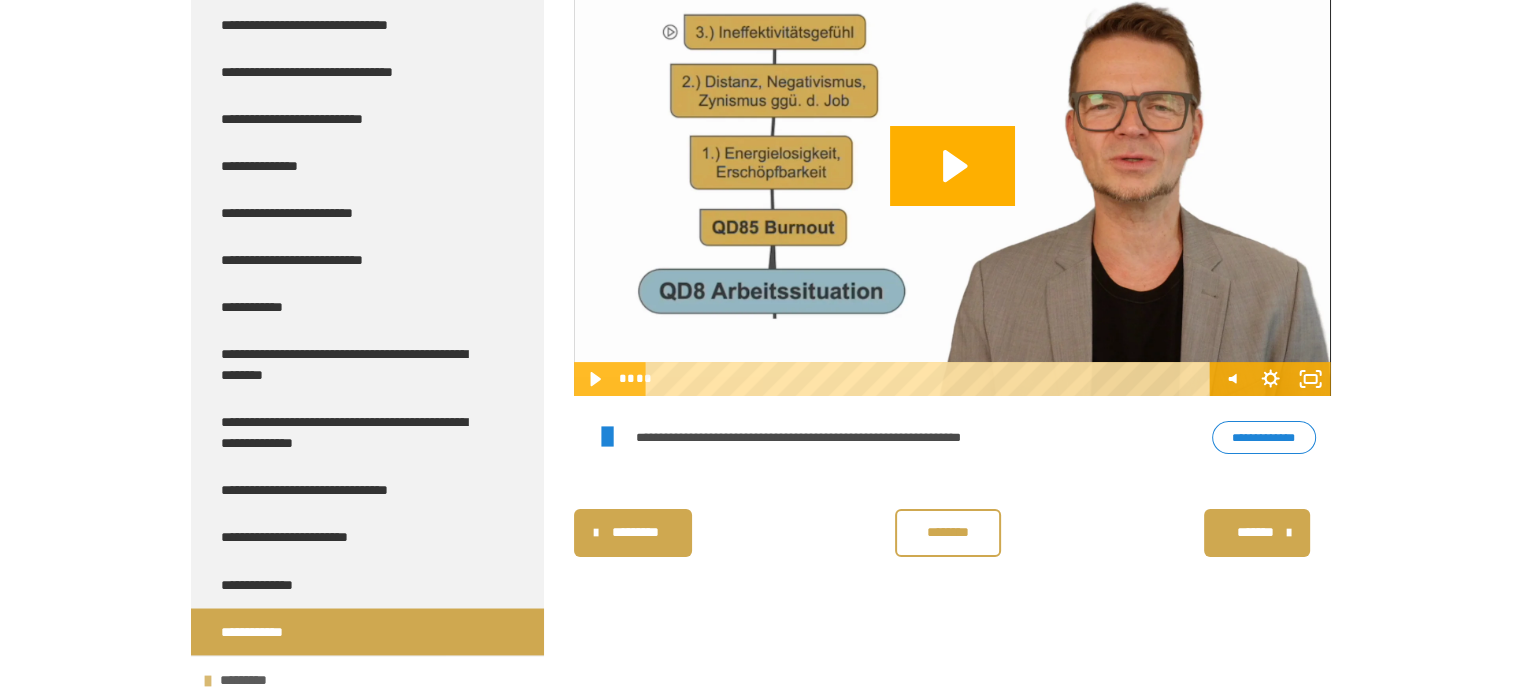 click on "*********" at bounding box center [367, 679] 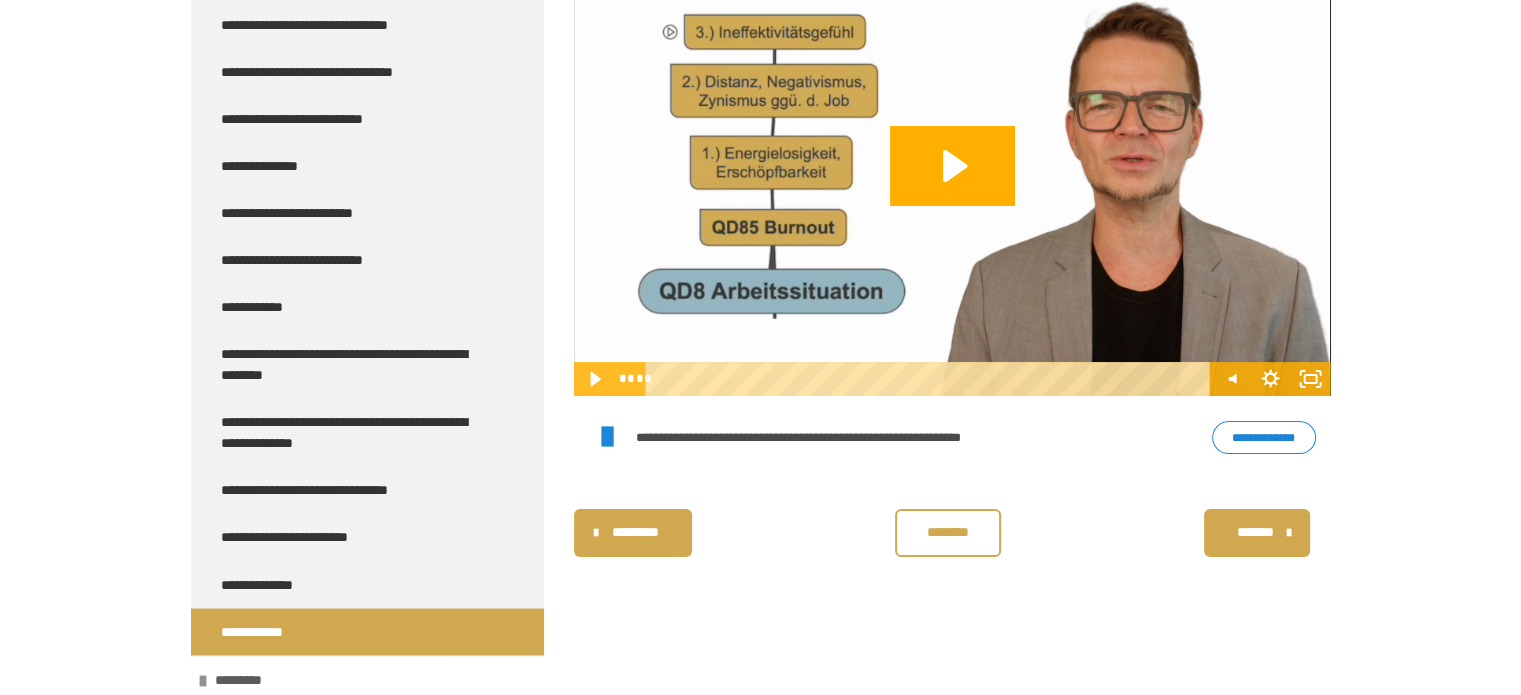 click on "*********" at bounding box center (367, 679) 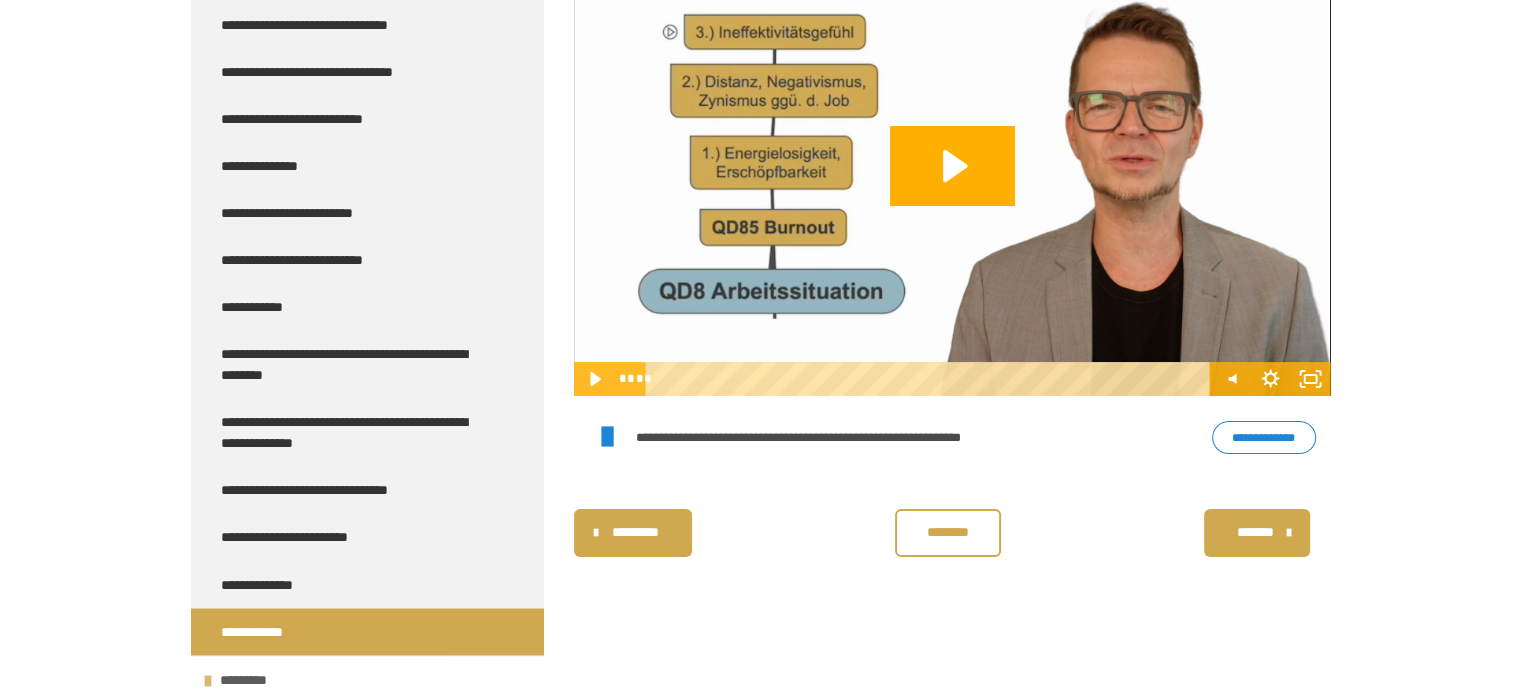 click on "*********" at bounding box center (367, 679) 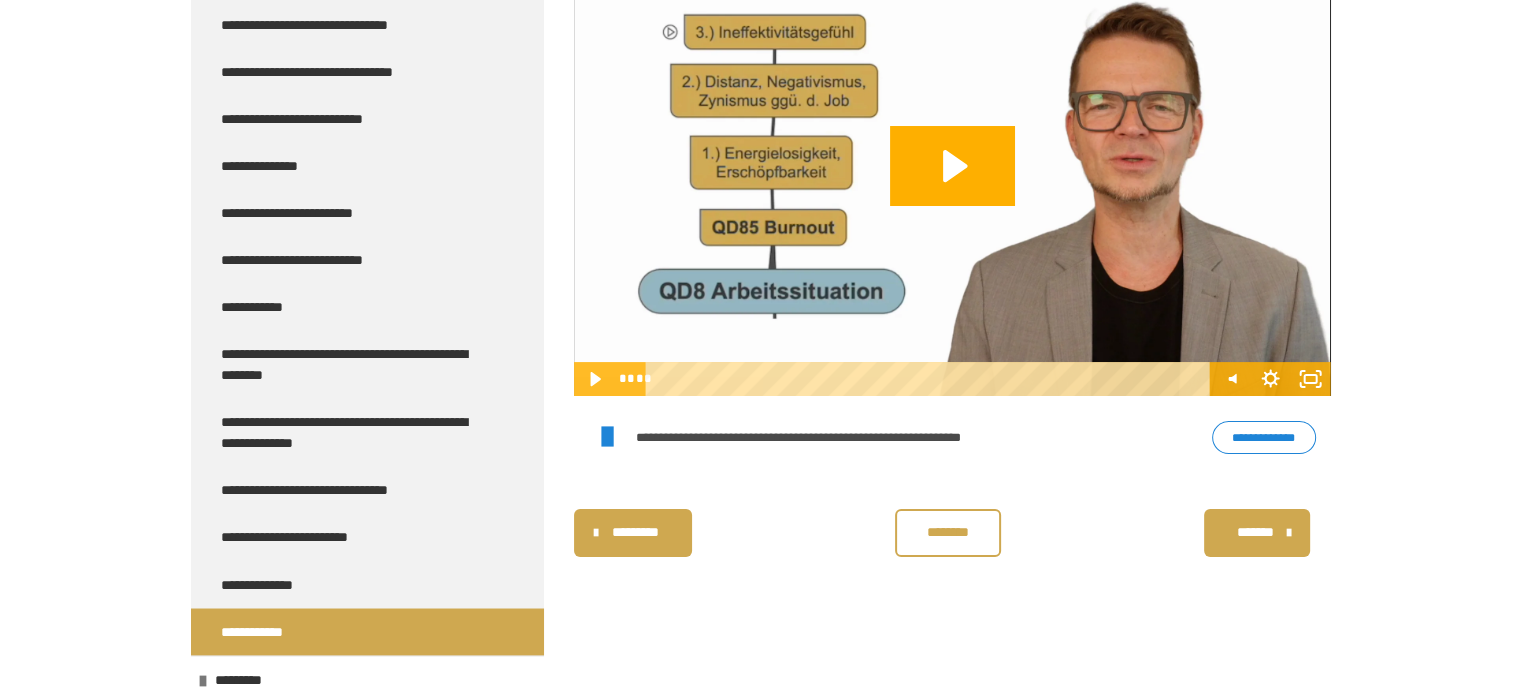 scroll, scrollTop: 3513, scrollLeft: 0, axis: vertical 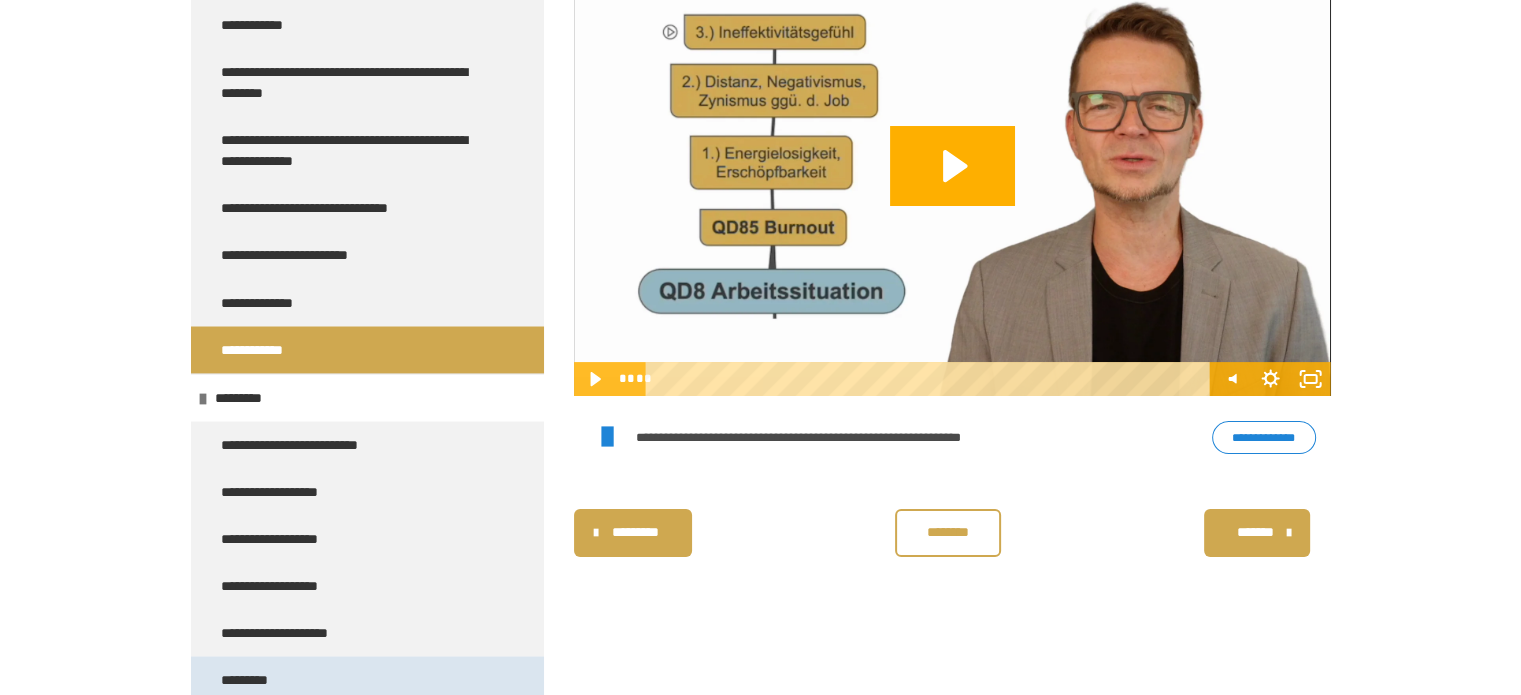 click on "*********" at bounding box center [367, 679] 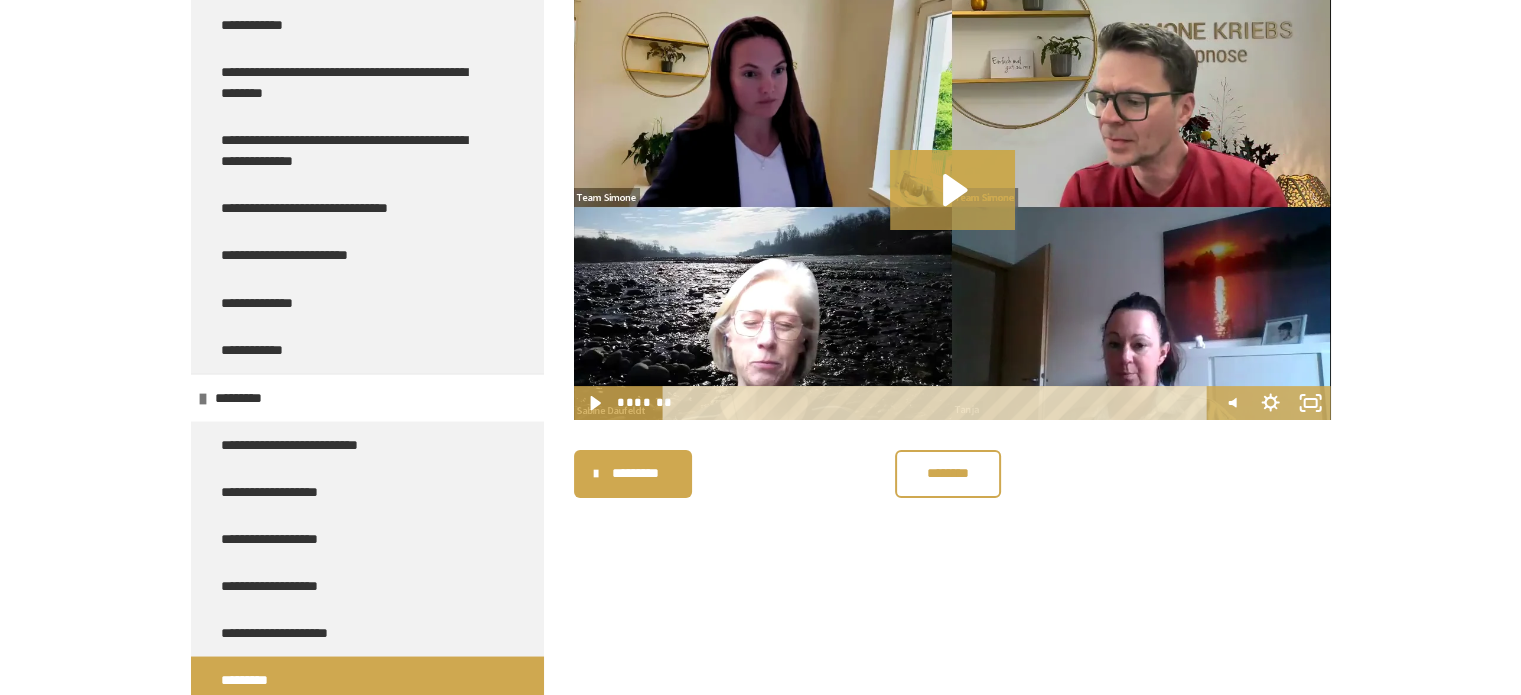 scroll, scrollTop: 340, scrollLeft: 0, axis: vertical 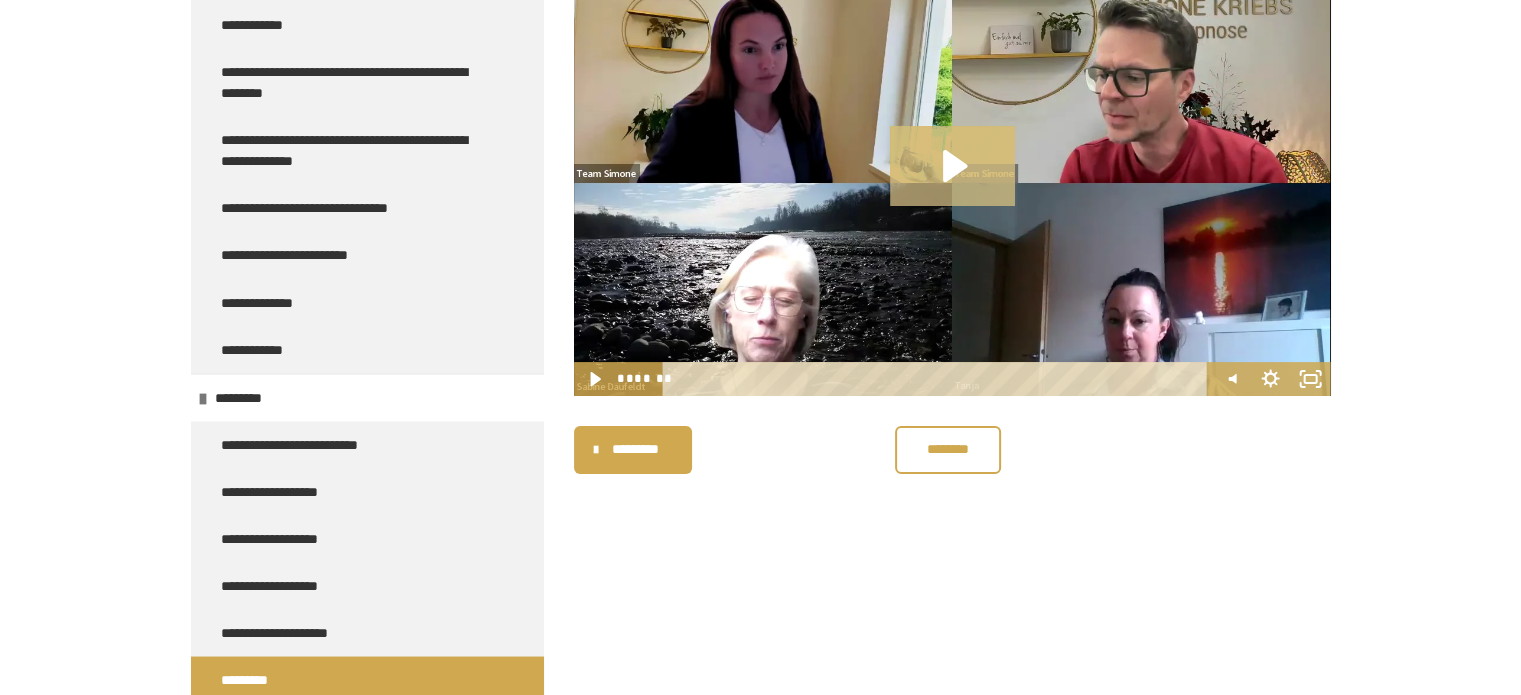 click 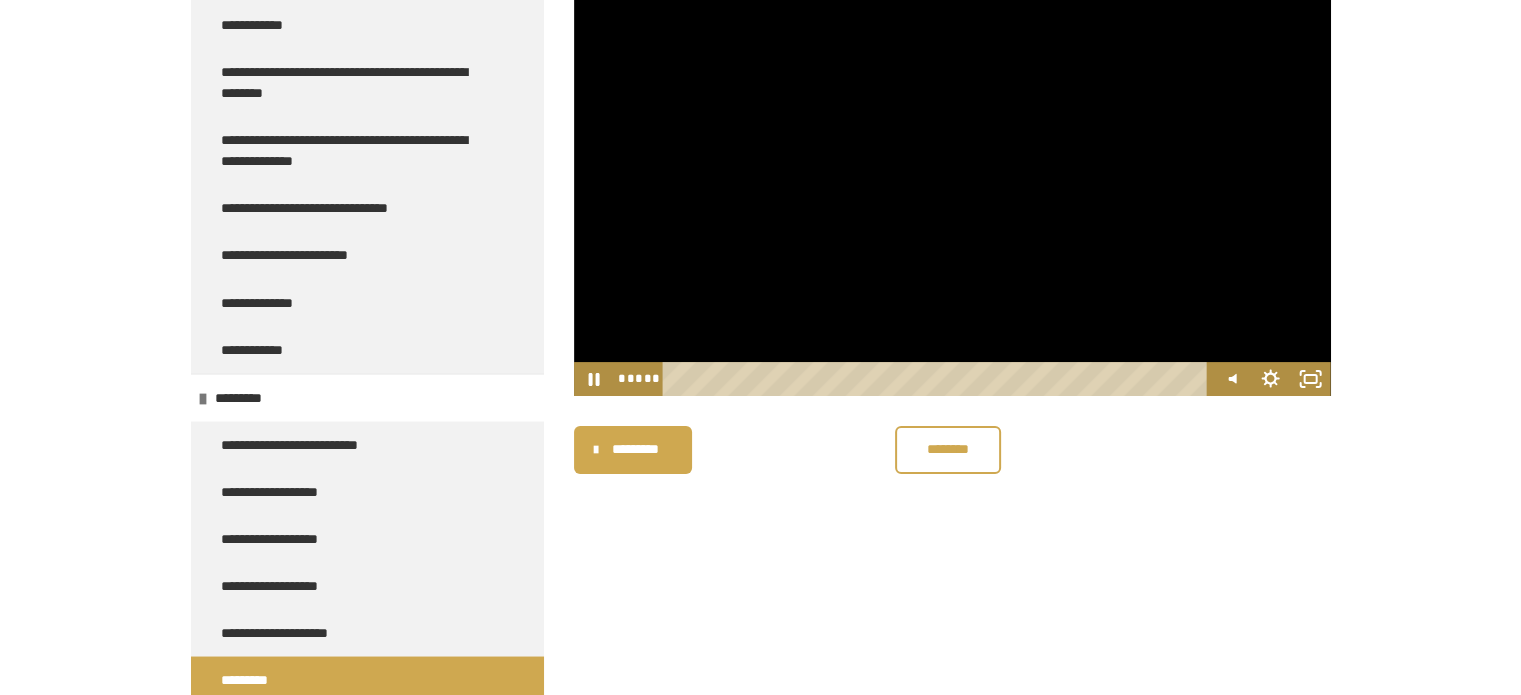 drag, startPoint x: 676, startPoint y: 376, endPoint x: 876, endPoint y: 349, distance: 201.81427 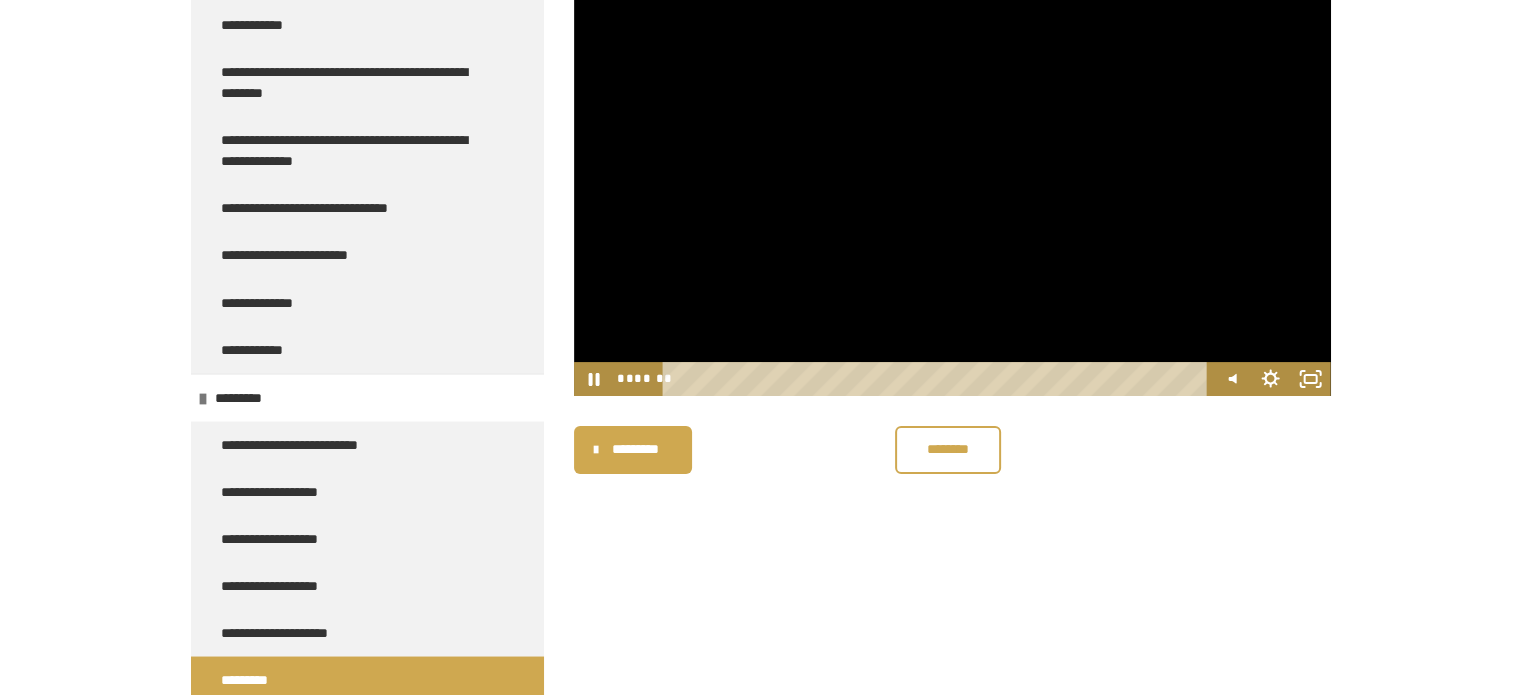 drag, startPoint x: 876, startPoint y: 379, endPoint x: 1213, endPoint y: 437, distance: 341.95468 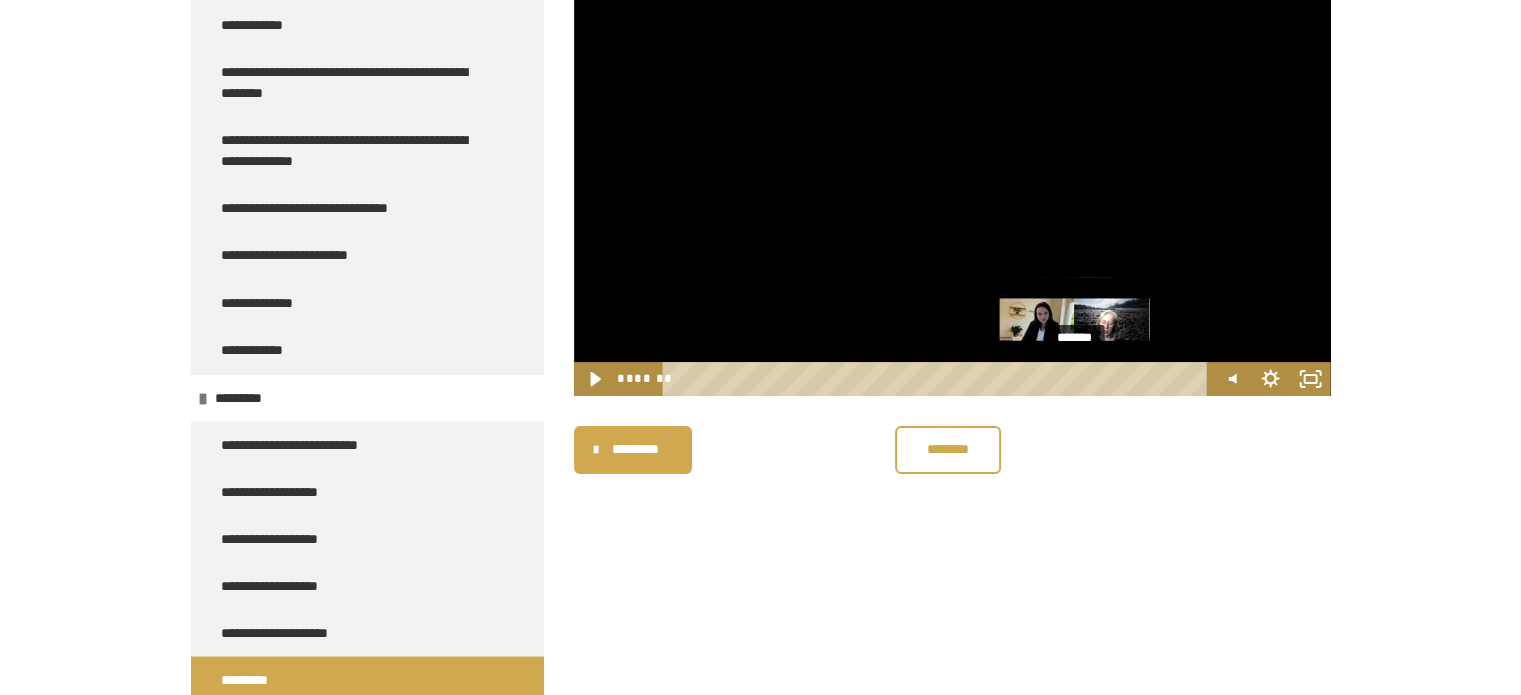 click on "*******" at bounding box center [938, 379] 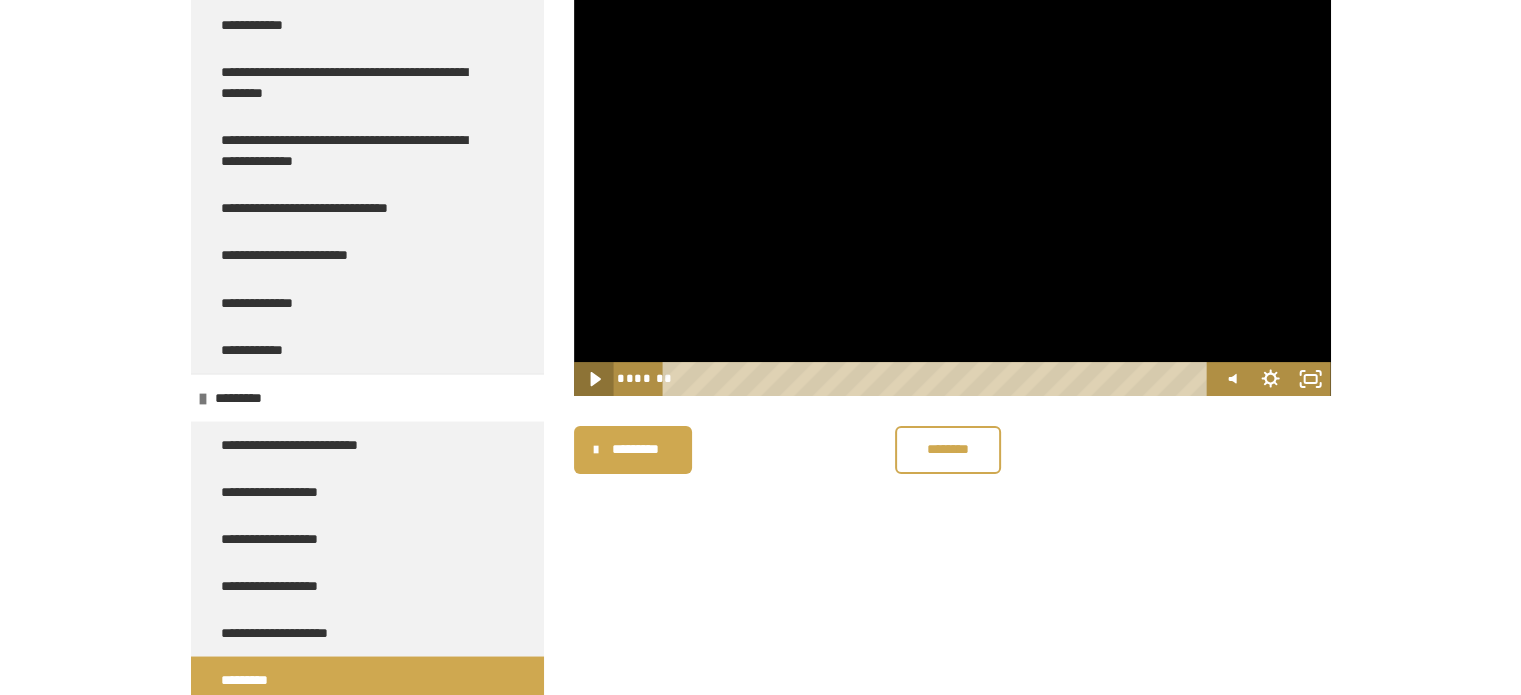 click 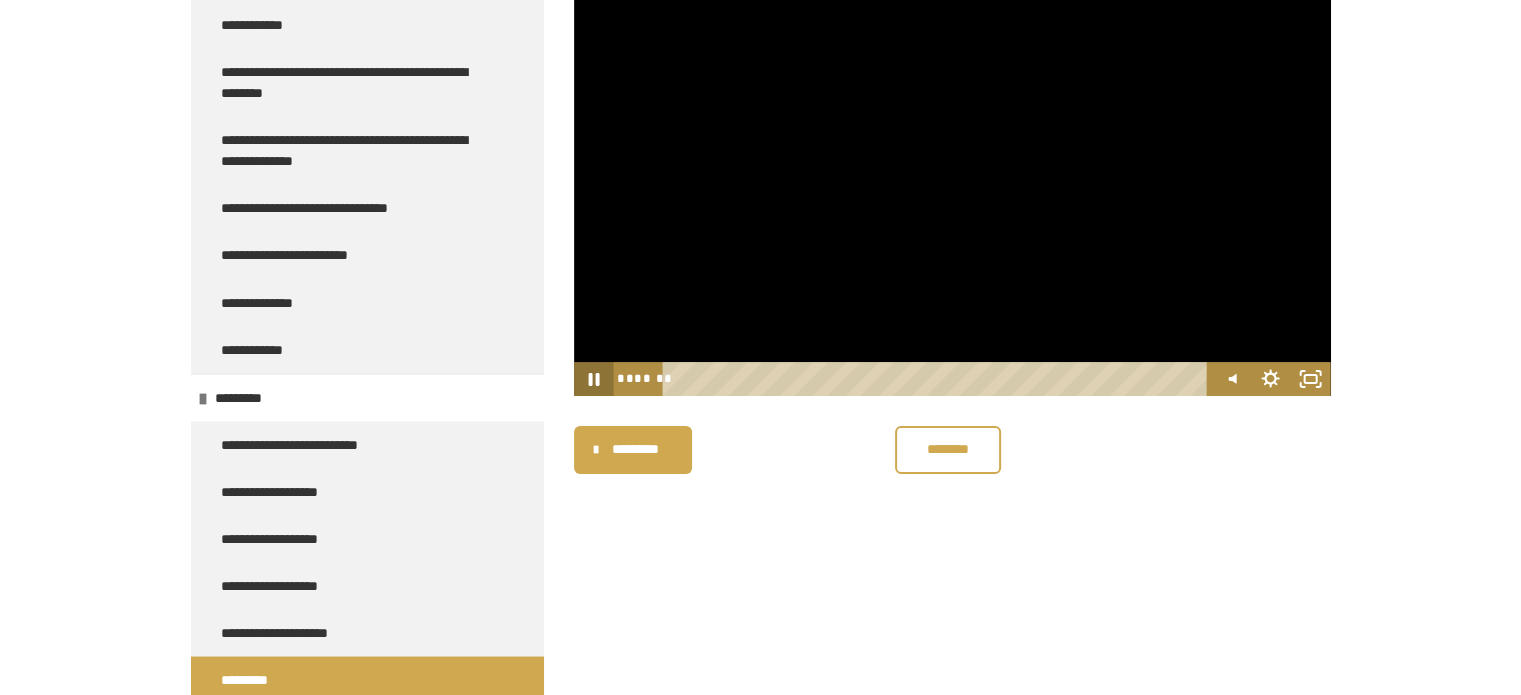click 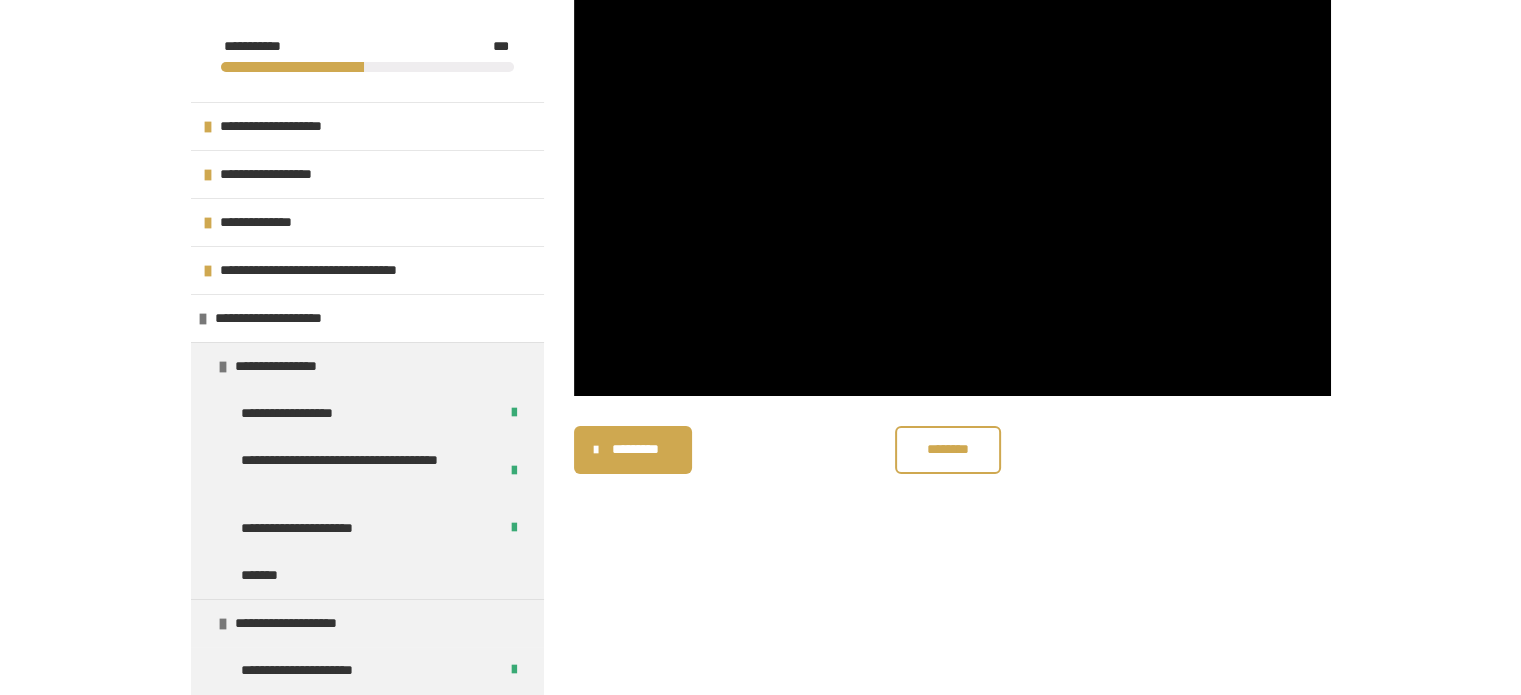 scroll, scrollTop: 0, scrollLeft: 0, axis: both 